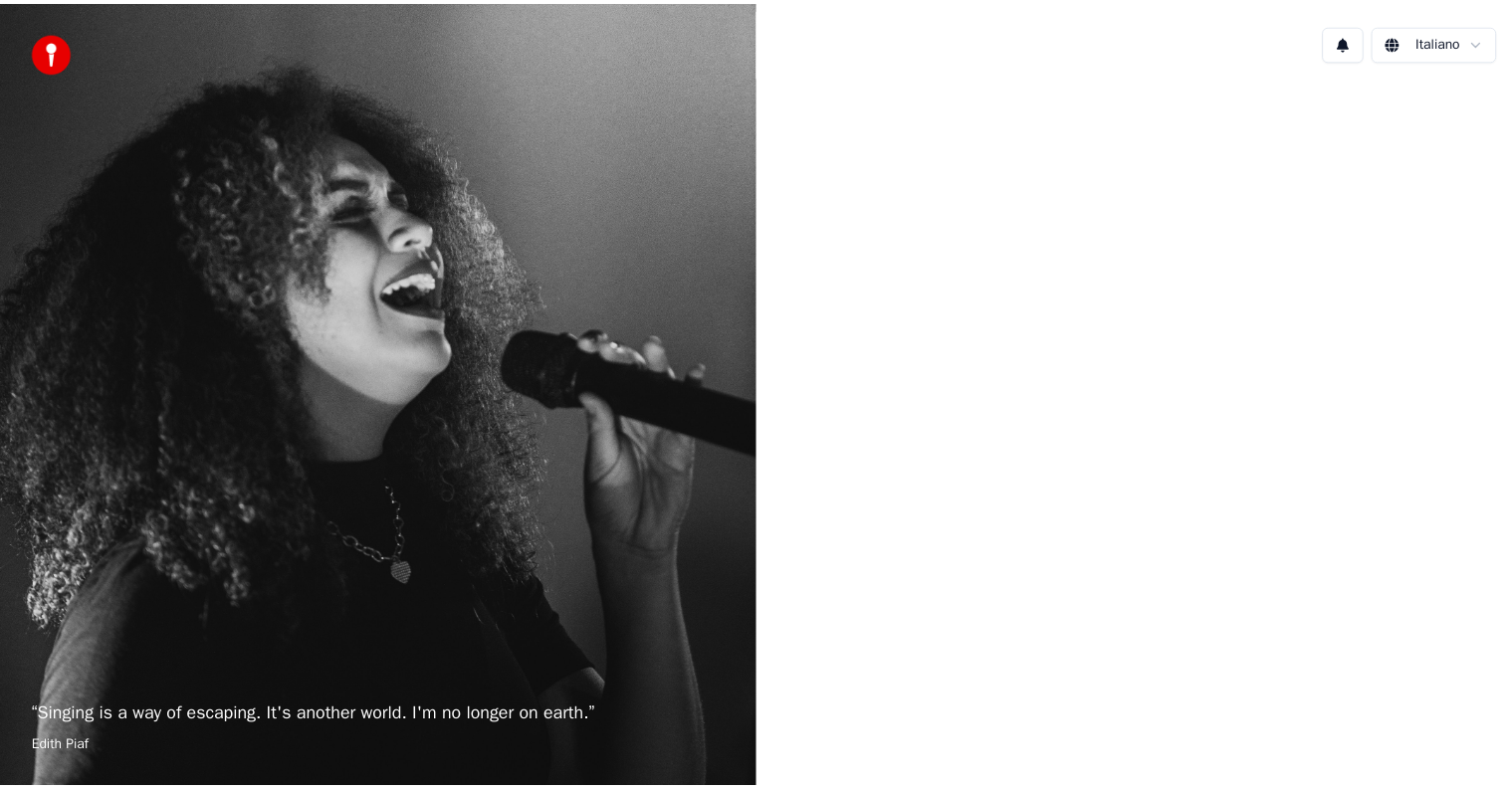 scroll, scrollTop: 0, scrollLeft: 0, axis: both 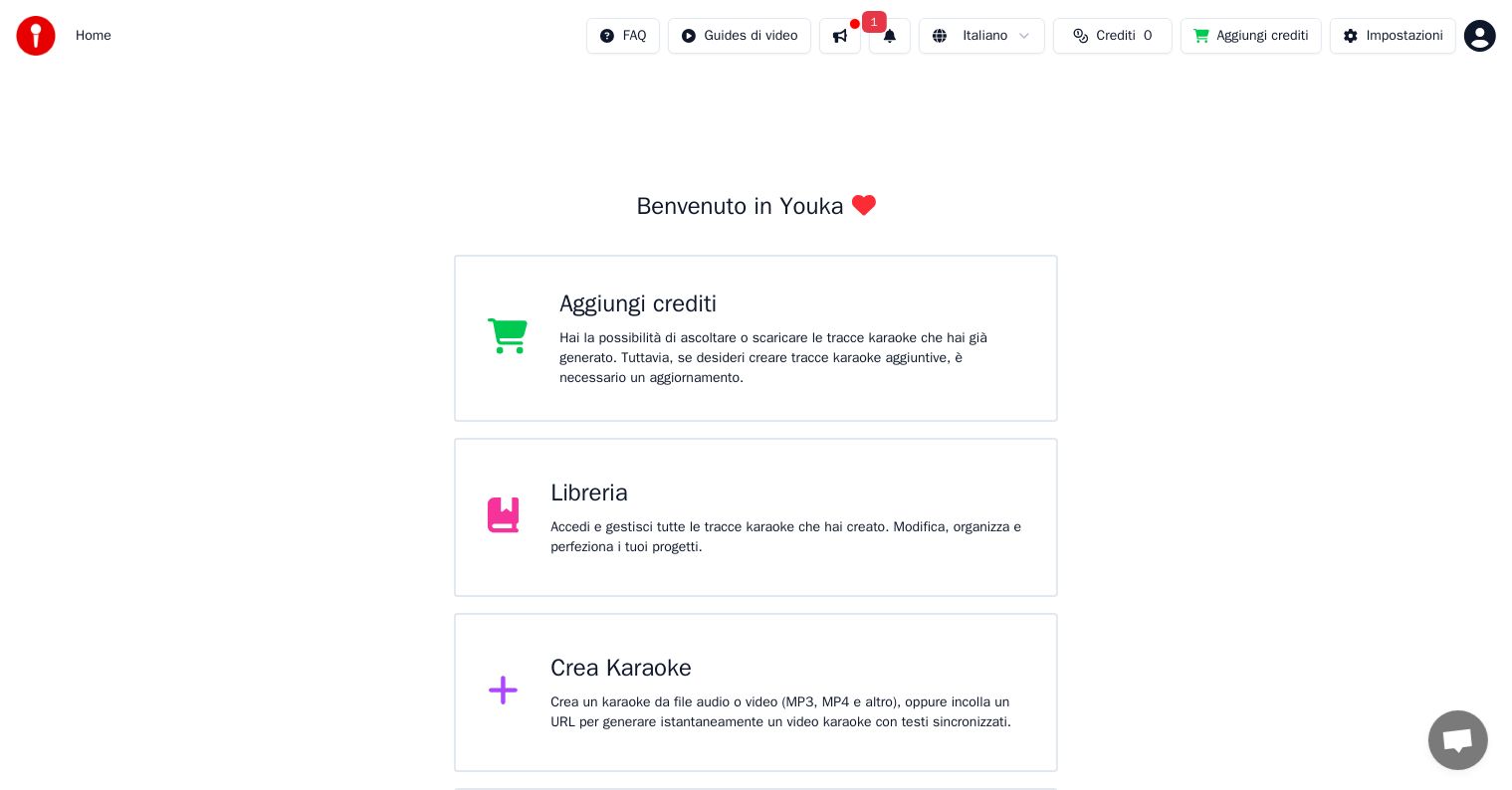 click at bounding box center [840, 36] 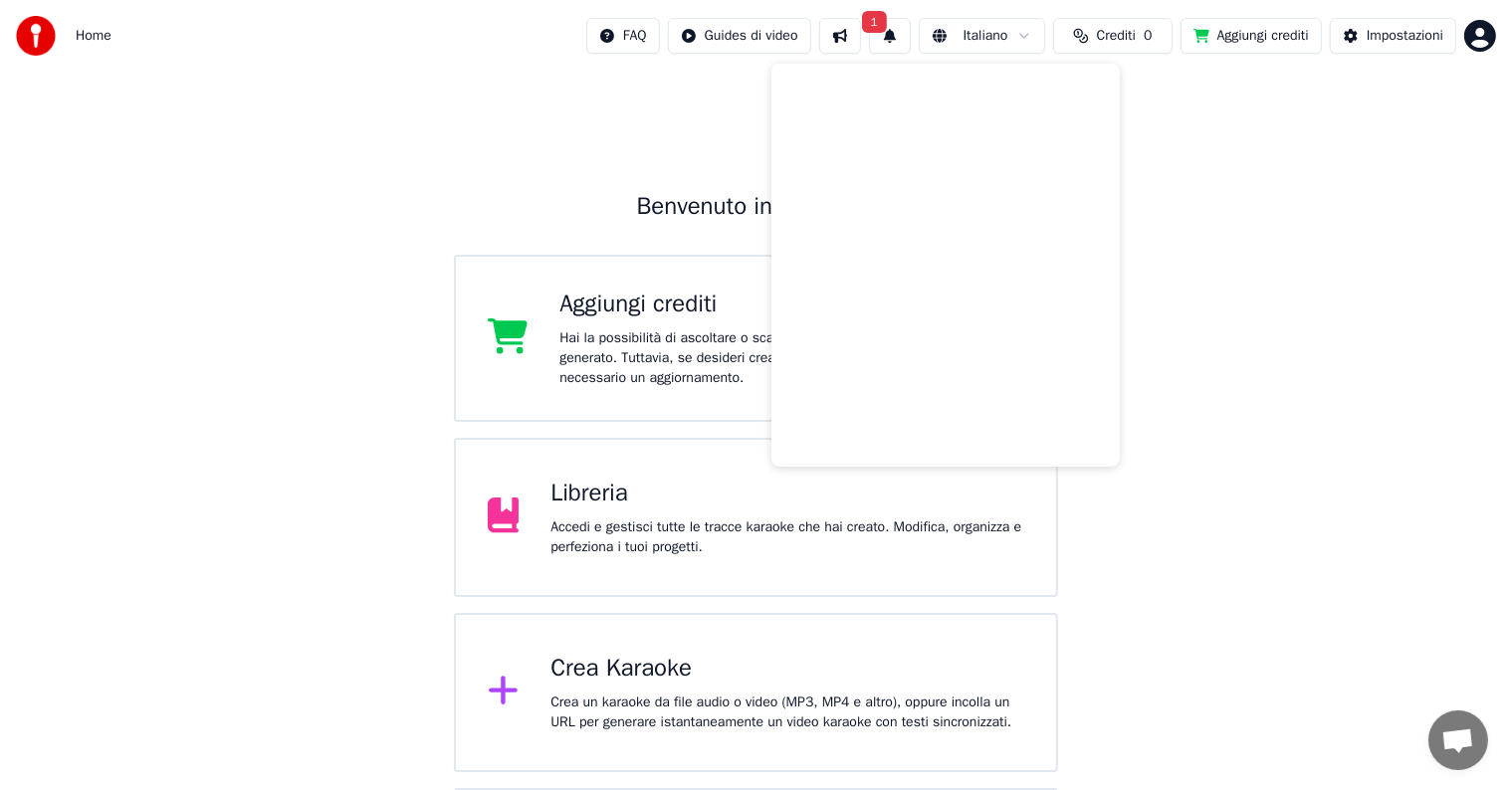 click at bounding box center (840, 36) 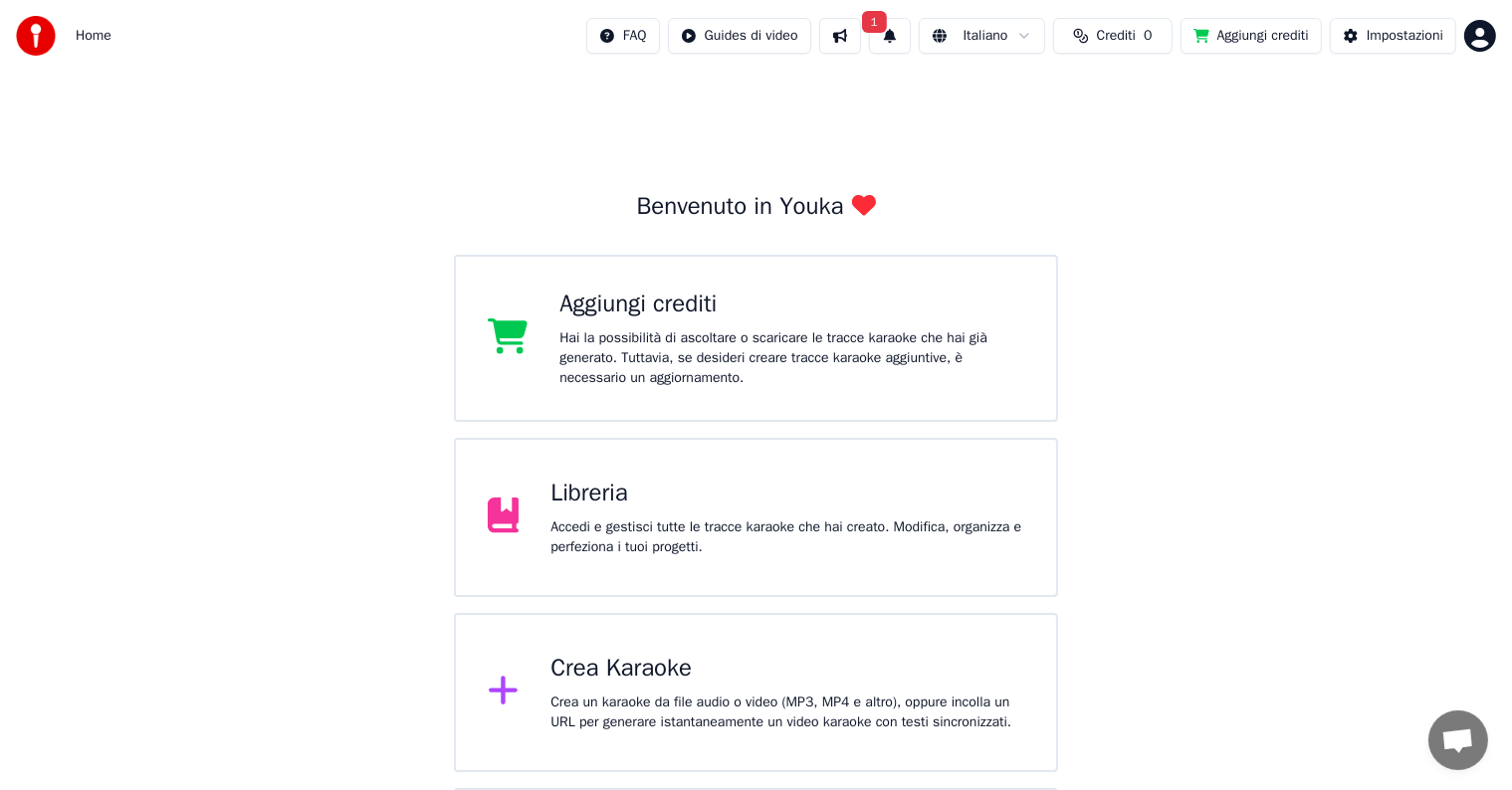 click on "1" at bounding box center [890, 36] 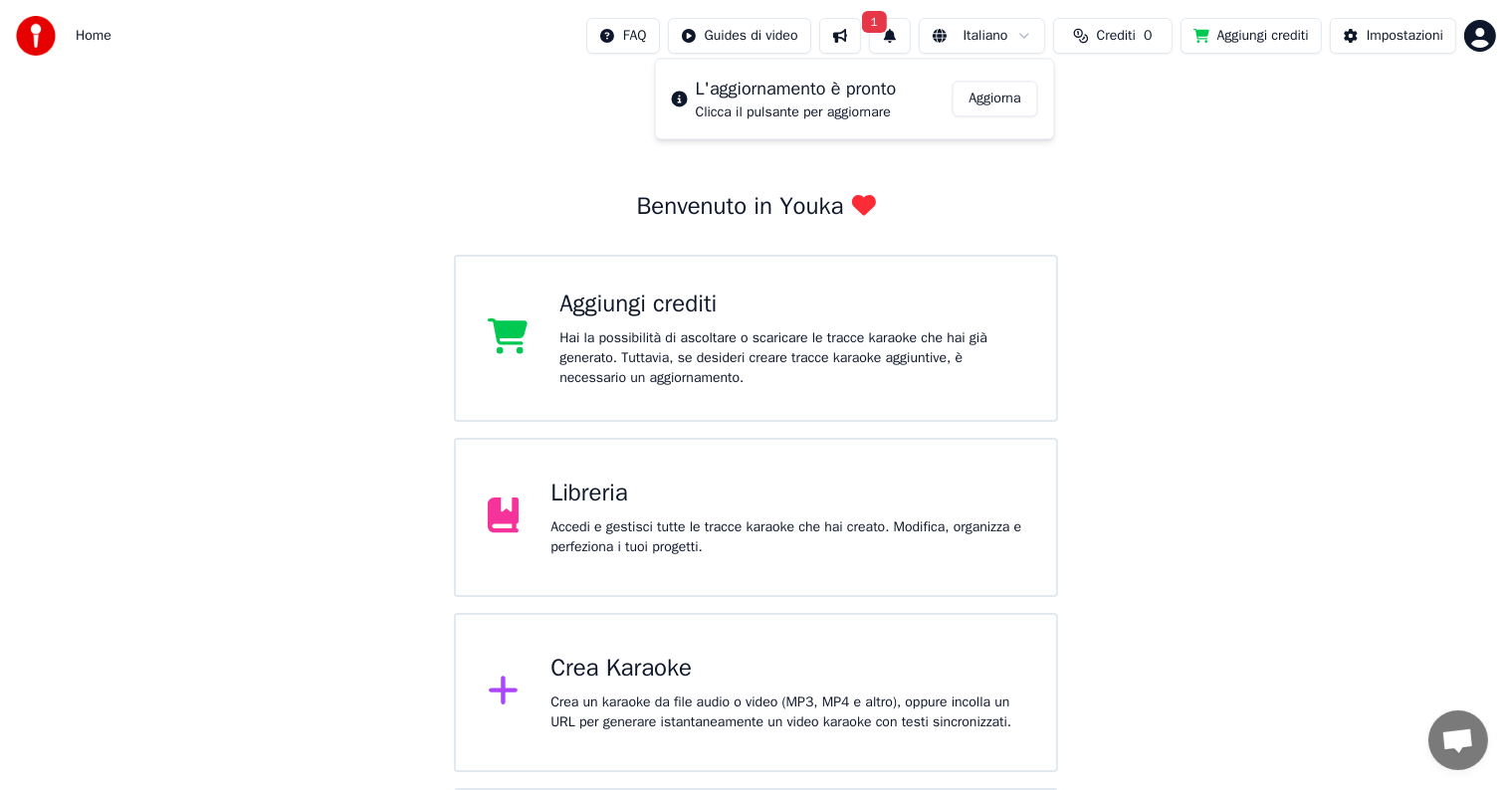 click on "Benvenuto in Youka Aggiungi crediti Hai la possibilità di ascoltare o scaricare le tracce karaoke che hai già generato. Tuttavia, se desideri creare tracce karaoke aggiuntive, è necessario un aggiornamento. Libreria Accedi e gestisci tutte le tracce karaoke che hai creato. Modifica, organizza e perfeziona i tuoi progetti. Crea Karaoke Crea un karaoke da file audio o video (MP3, MP4 e altro), oppure incolla un URL per generare istantaneamente un video karaoke con testi sincronizzati. Per favore, aggiorna alla versione più recente La tua versione di Youka è obsoleta. Per favore, salva la tua libreria e i tuoi parametri (Impostazioni > Zona pericolosa > Esporta impostazioni) e aggiorna alla versione più recente per continuare a utilizzare Youka." at bounding box center (756, 529) 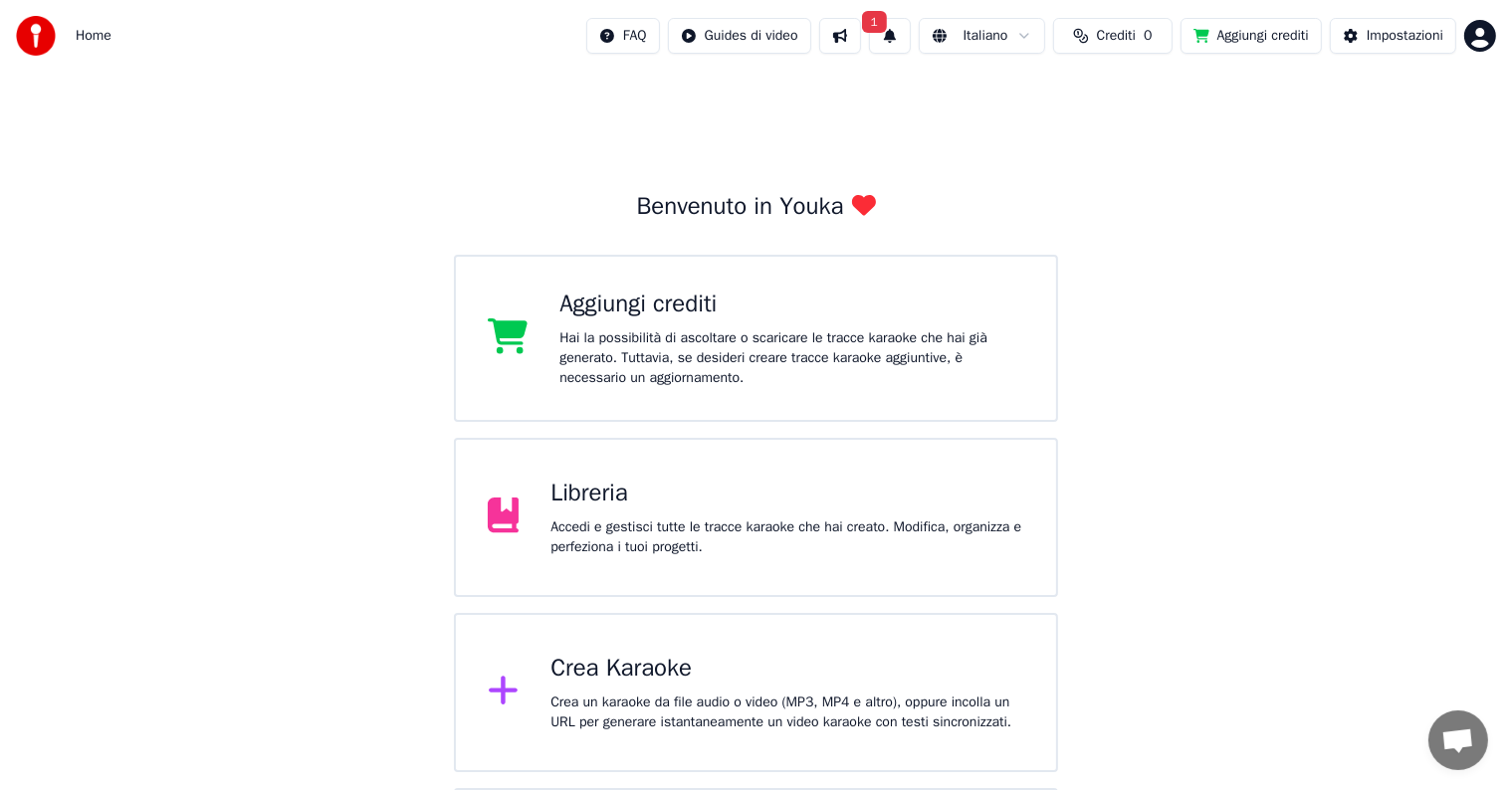 click on "Libreria Accedi e gestisci tutte le tracce karaoke che hai creato. Modifica, organizza e perfeziona i tuoi progetti." at bounding box center (756, 517) 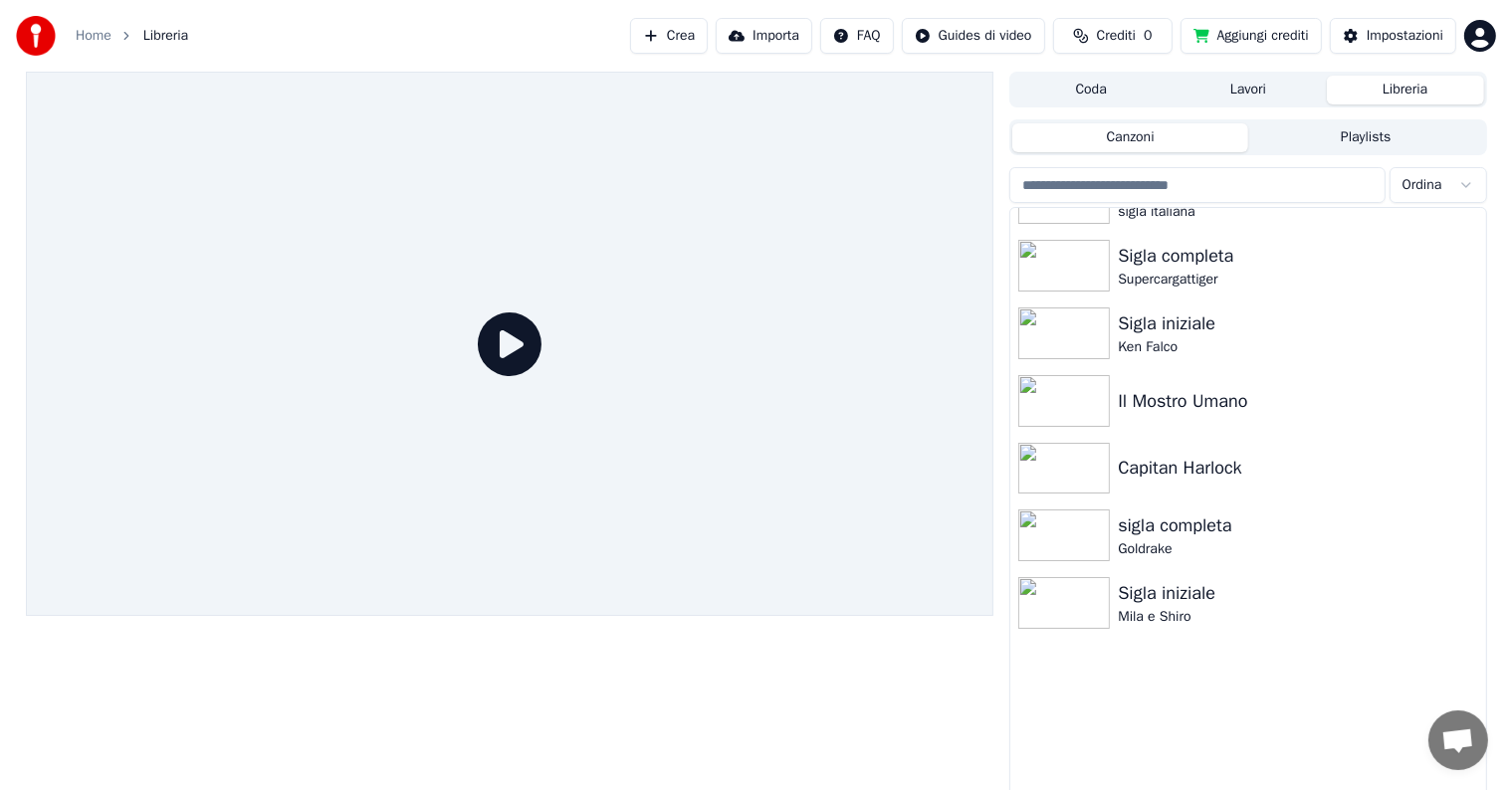 scroll, scrollTop: 1890, scrollLeft: 0, axis: vertical 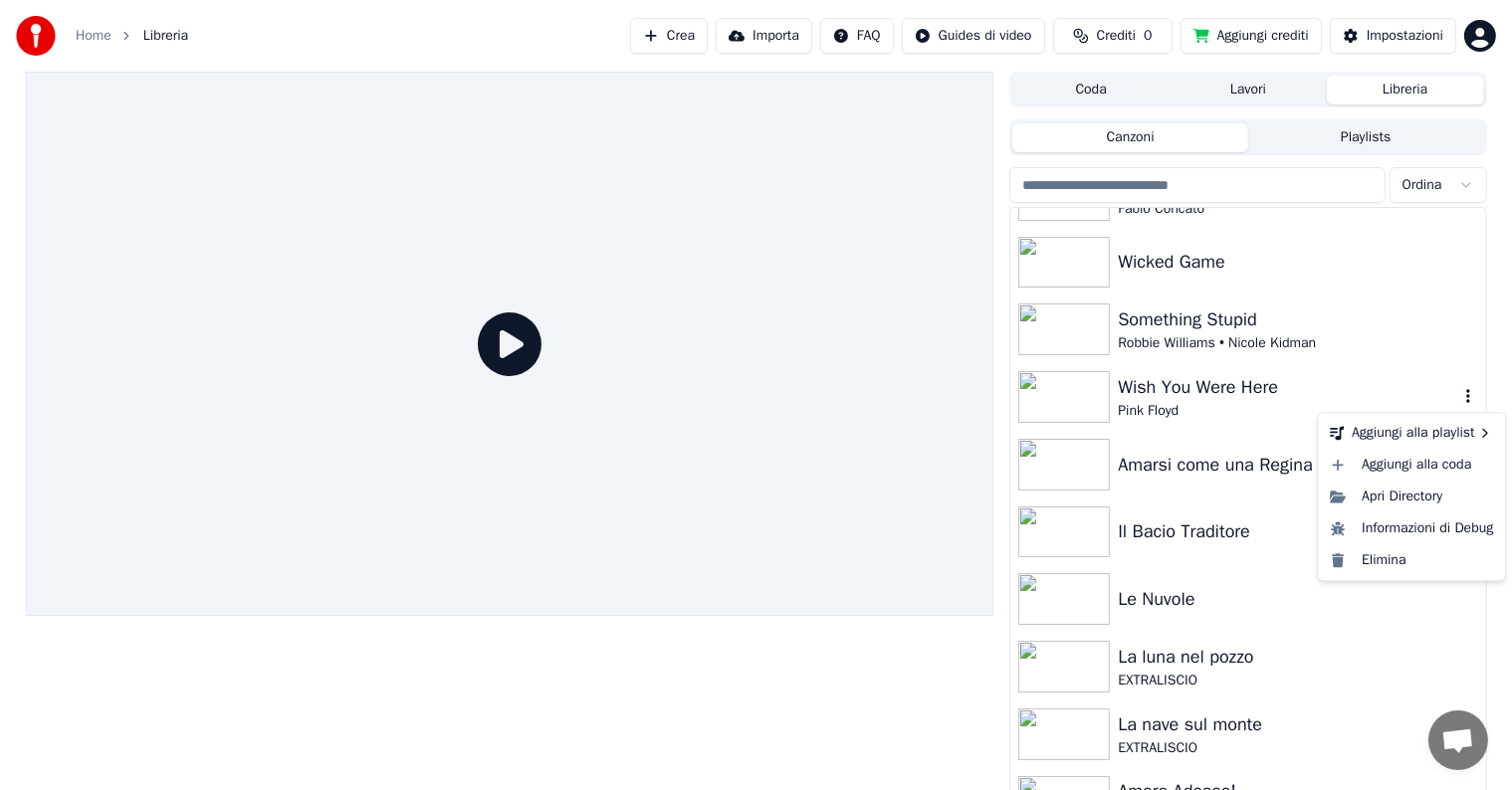 click 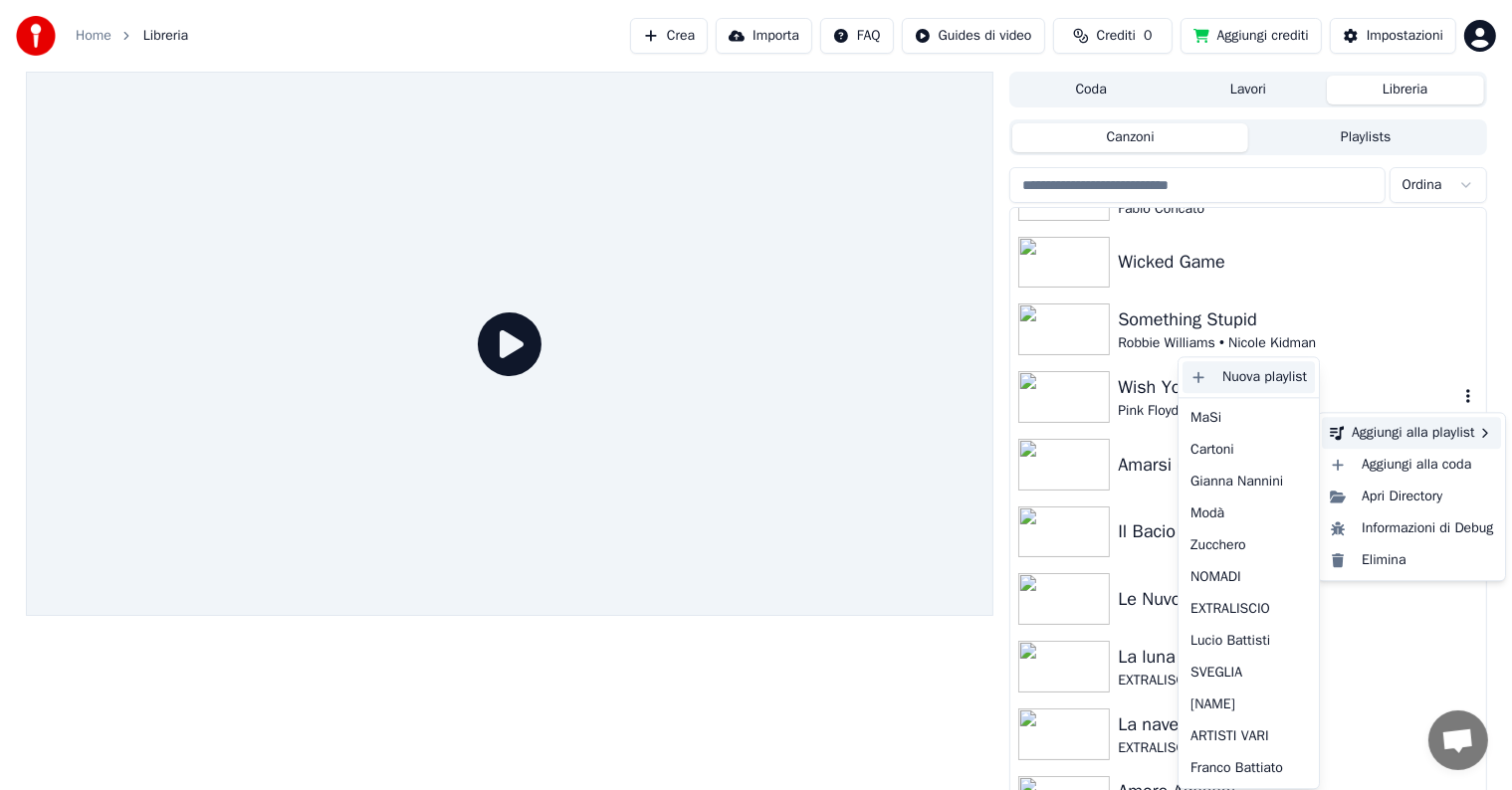 click on "Nuova playlist" at bounding box center (1248, 377) 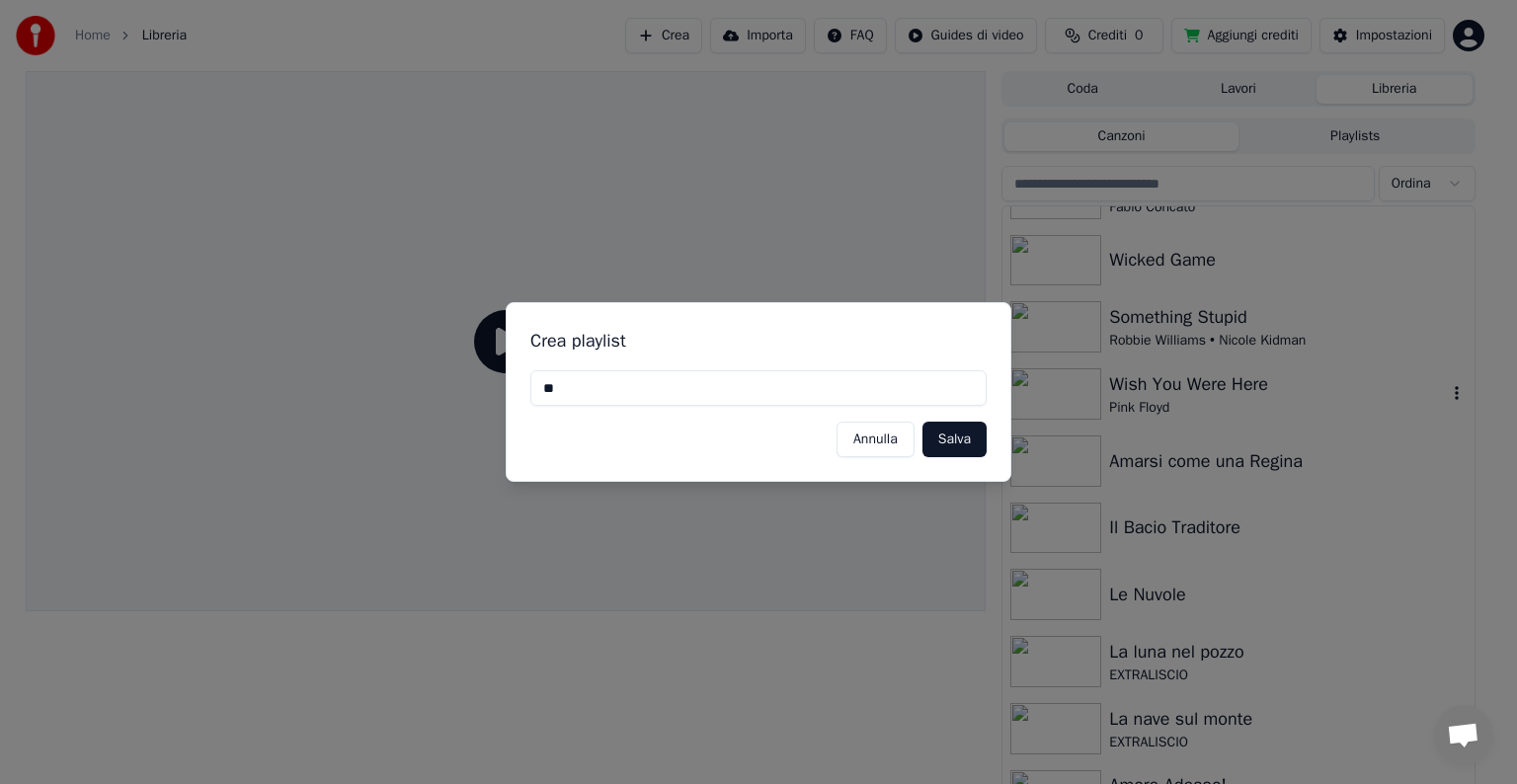 type on "*" 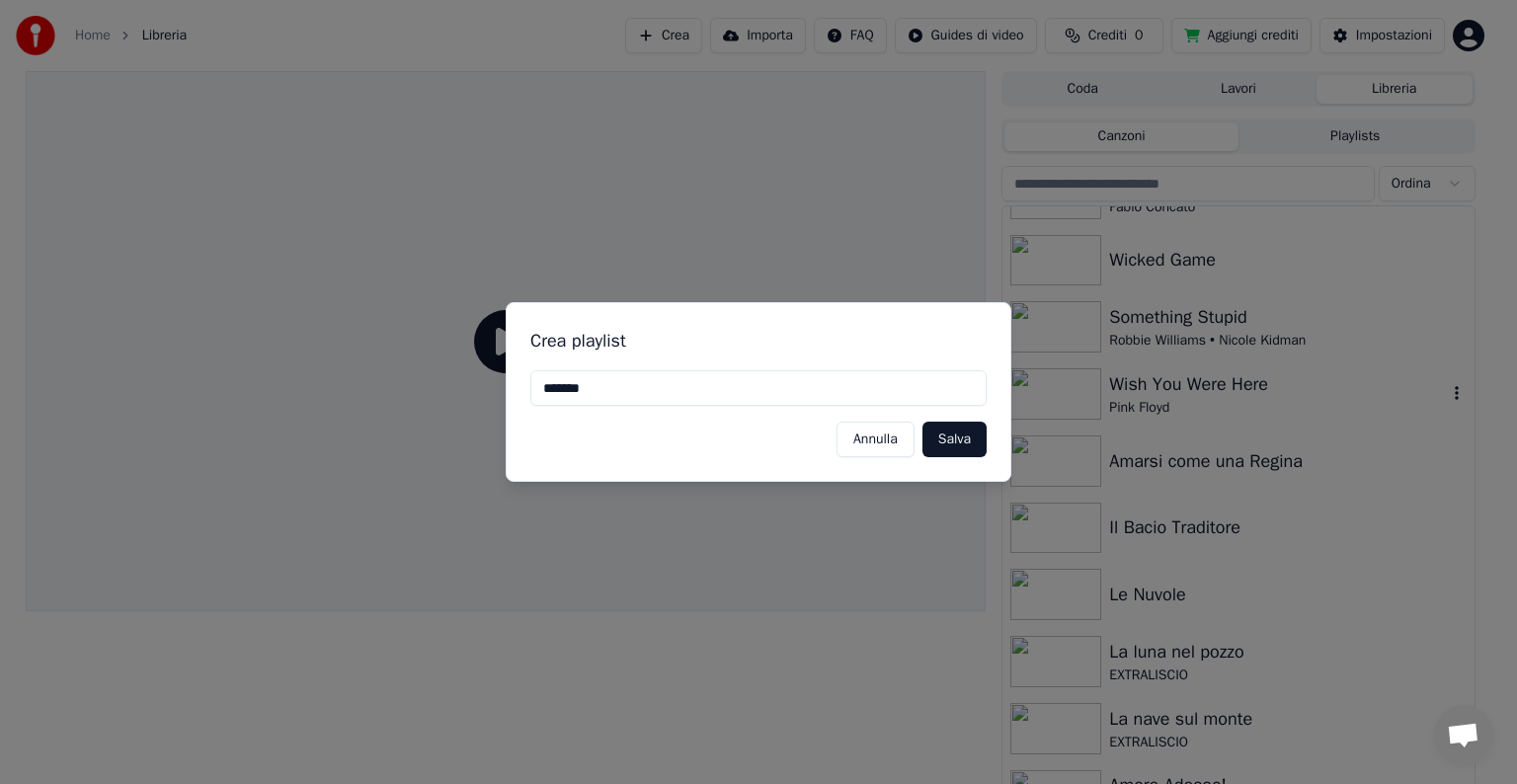 type on "*******" 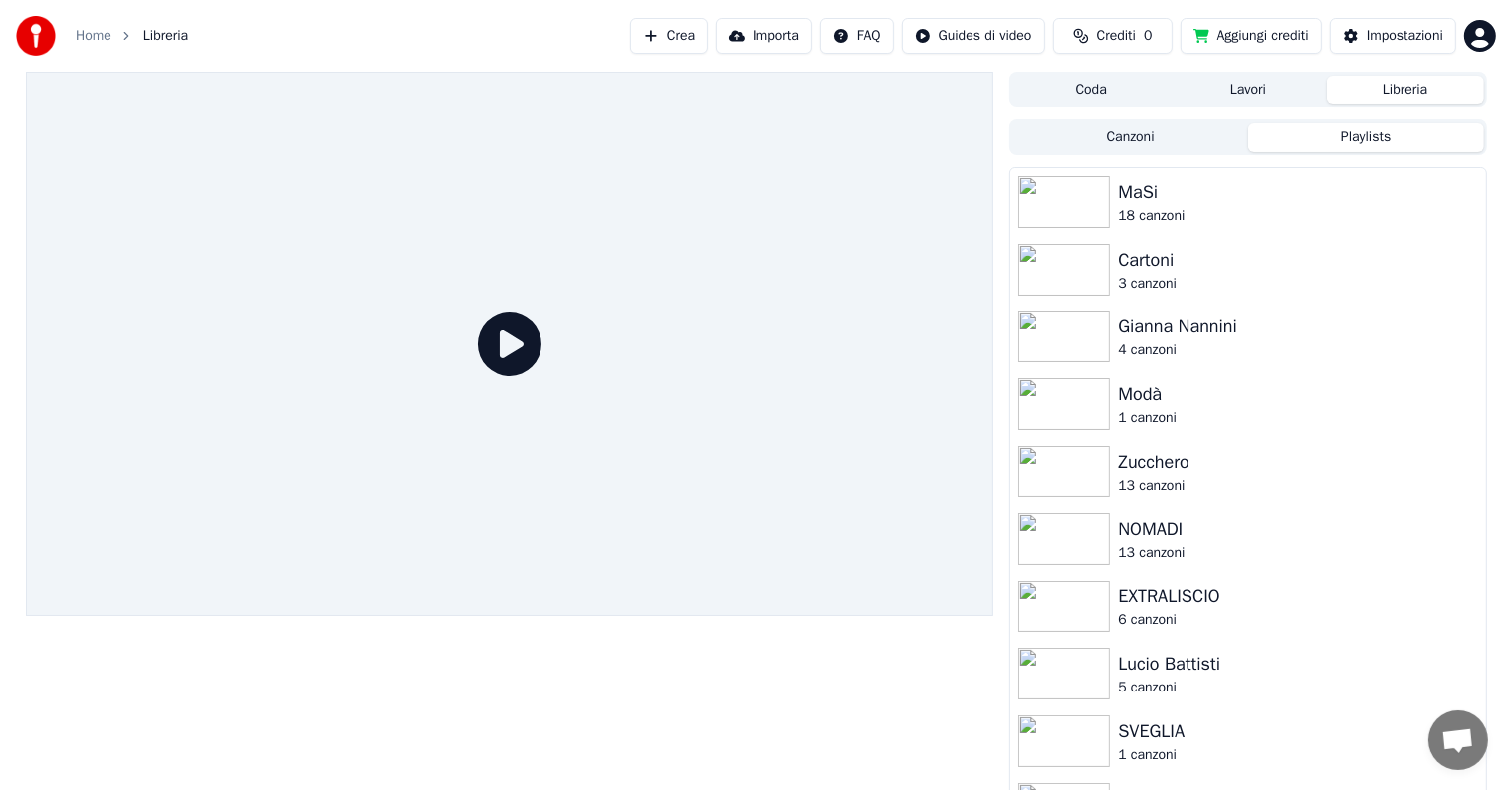 click on "Playlists" at bounding box center [1366, 137] 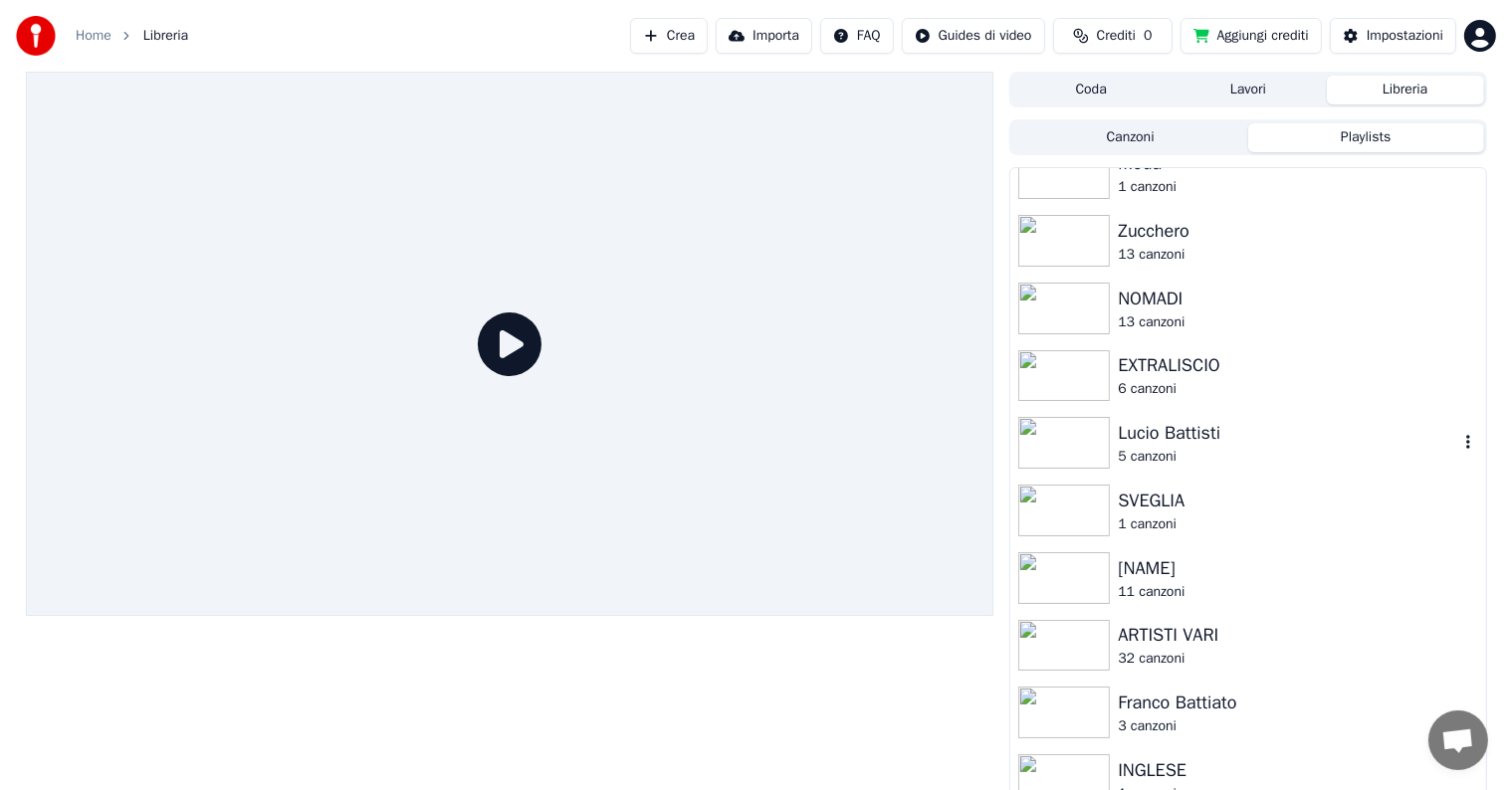 scroll, scrollTop: 247, scrollLeft: 0, axis: vertical 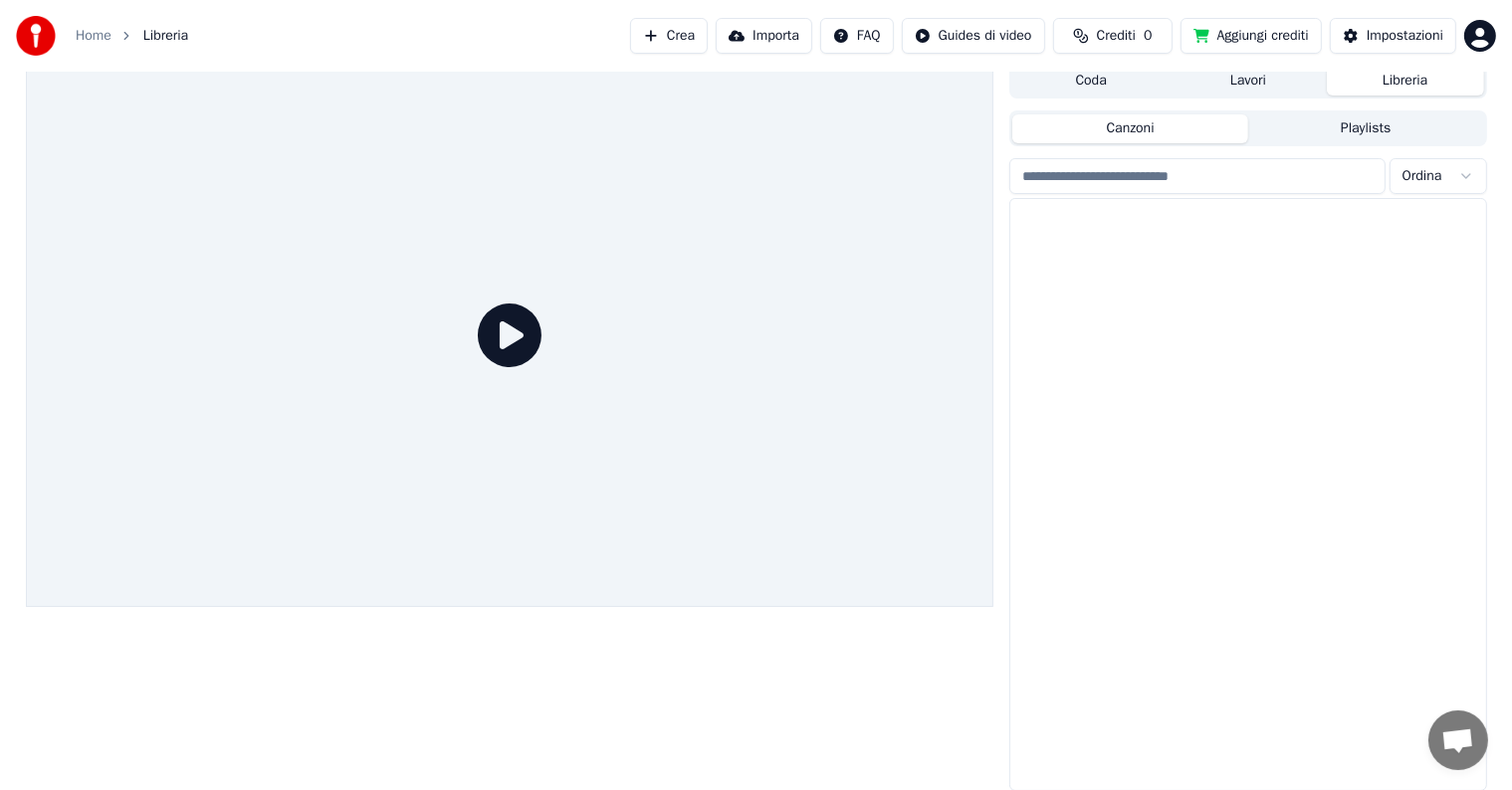click on "Canzoni" at bounding box center (1130, 128) 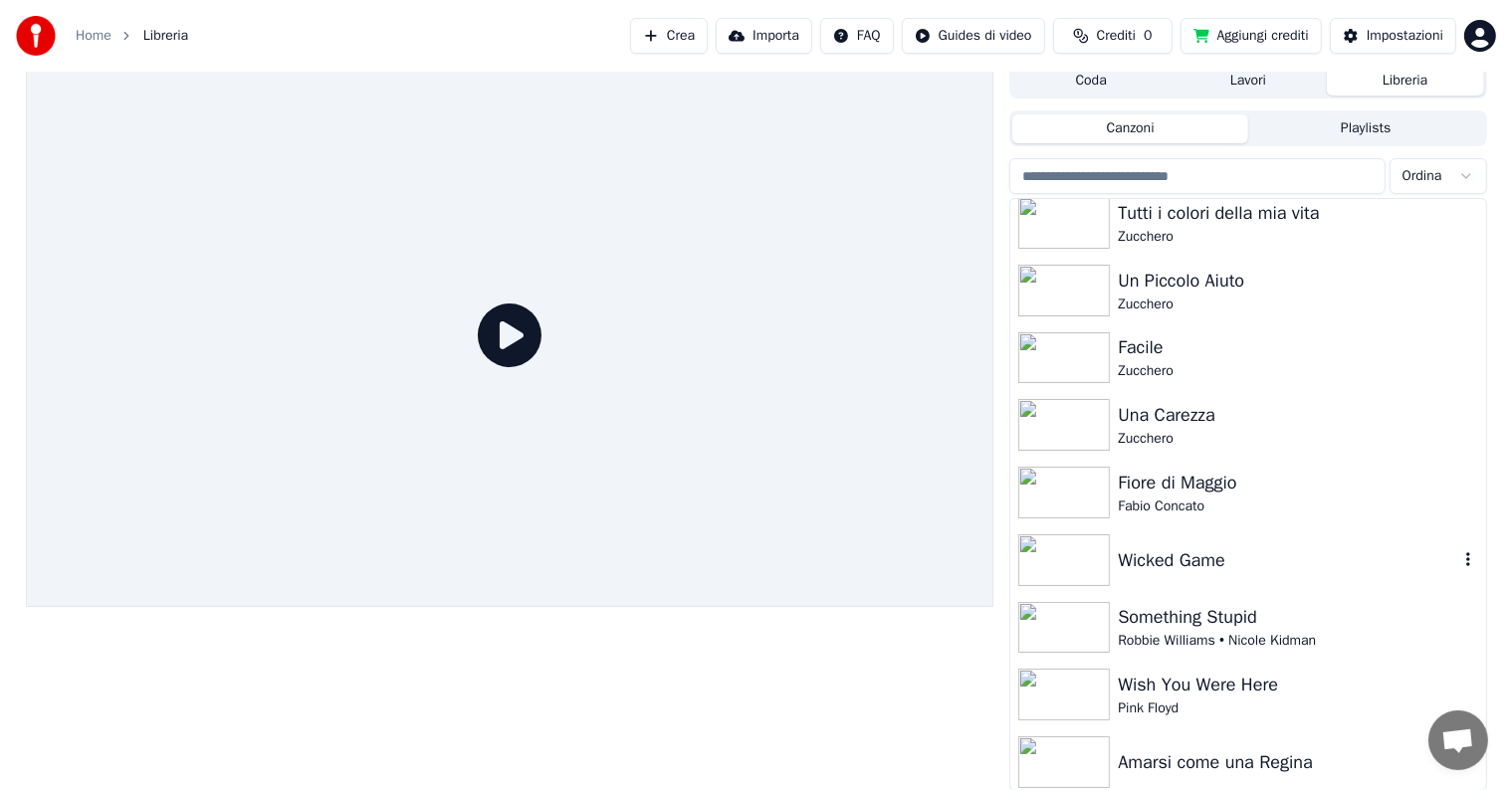 scroll, scrollTop: 2388, scrollLeft: 0, axis: vertical 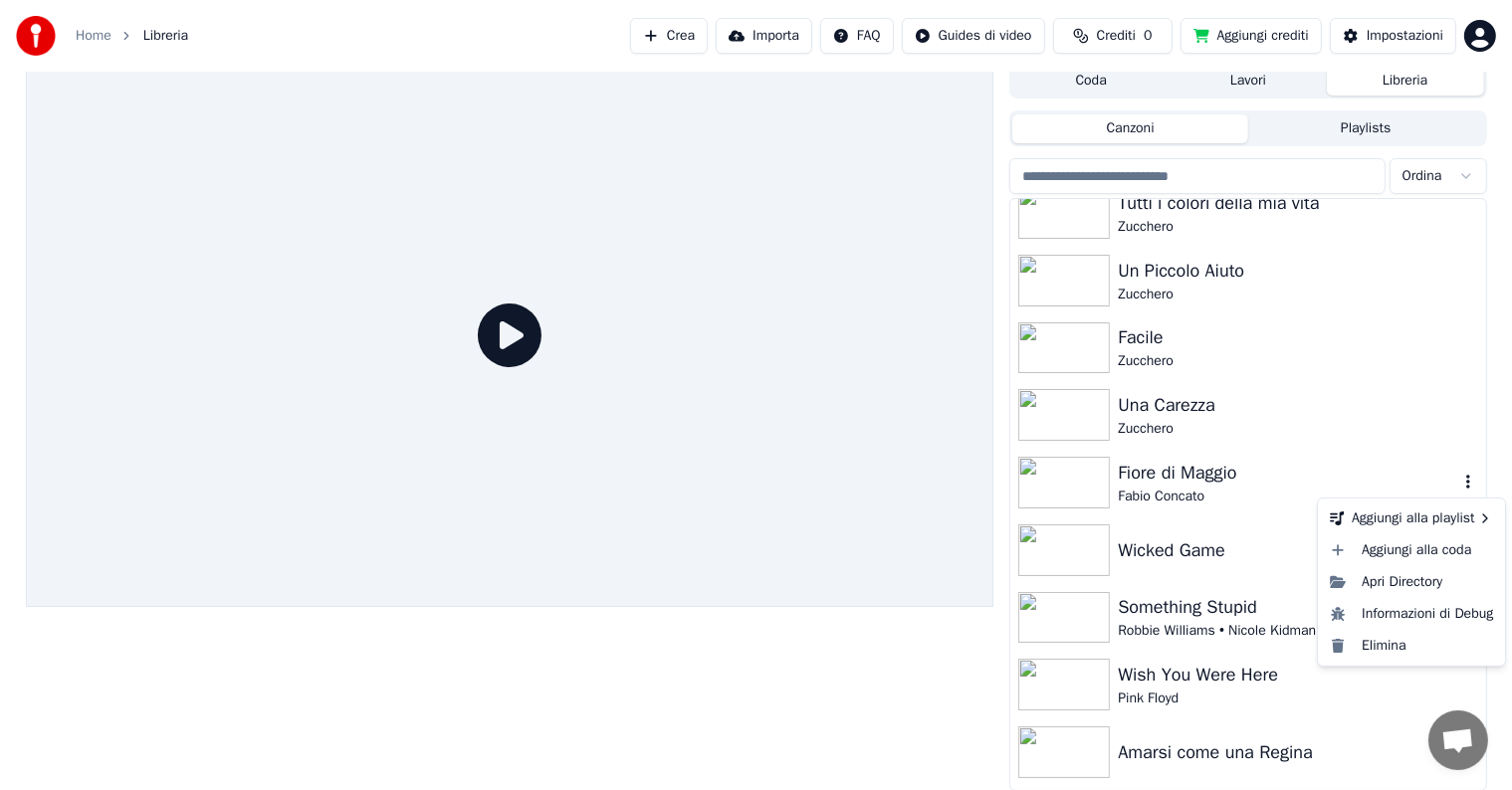 click 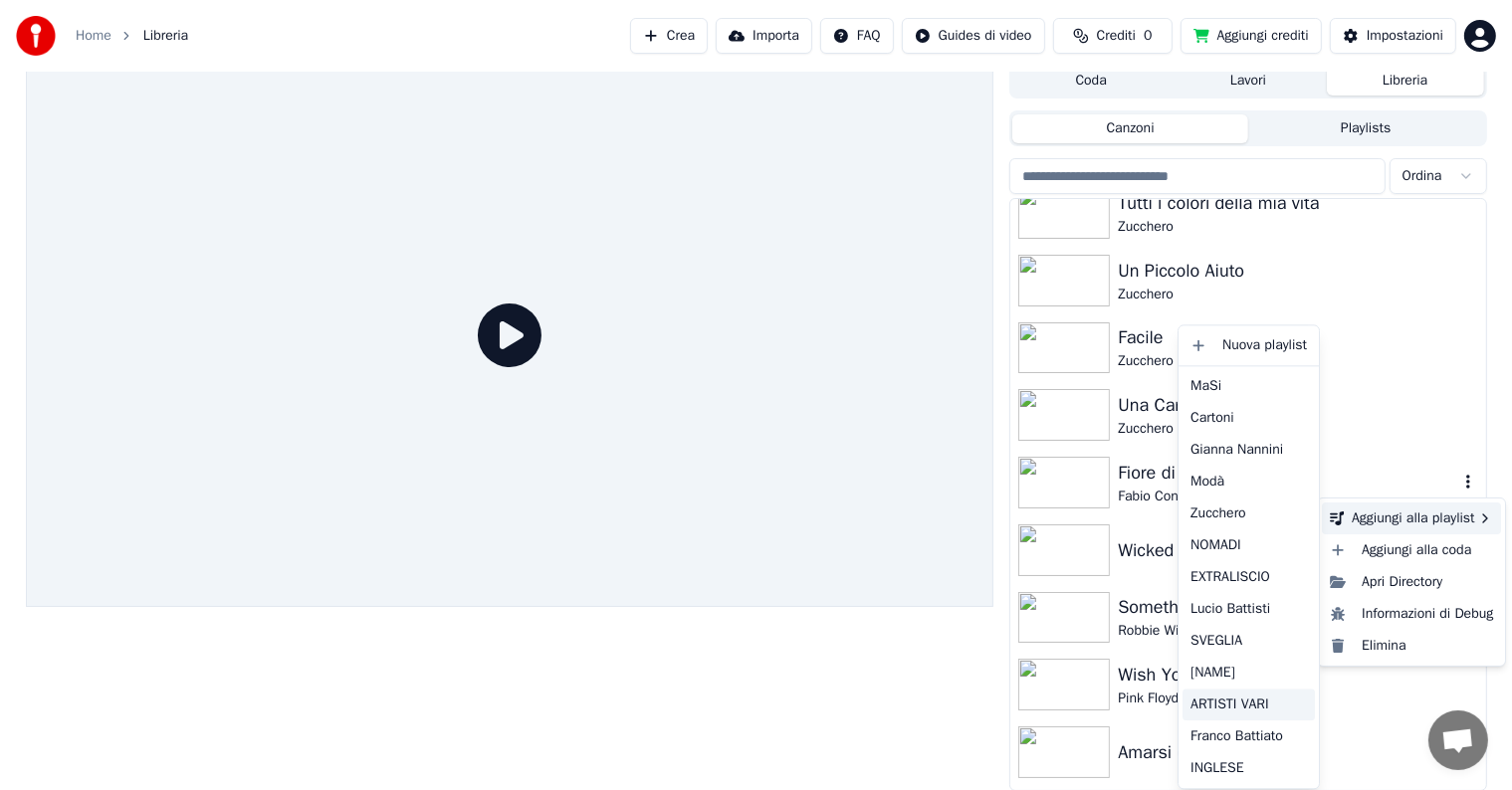click on "ARTISTI VARI" at bounding box center [1248, 704] 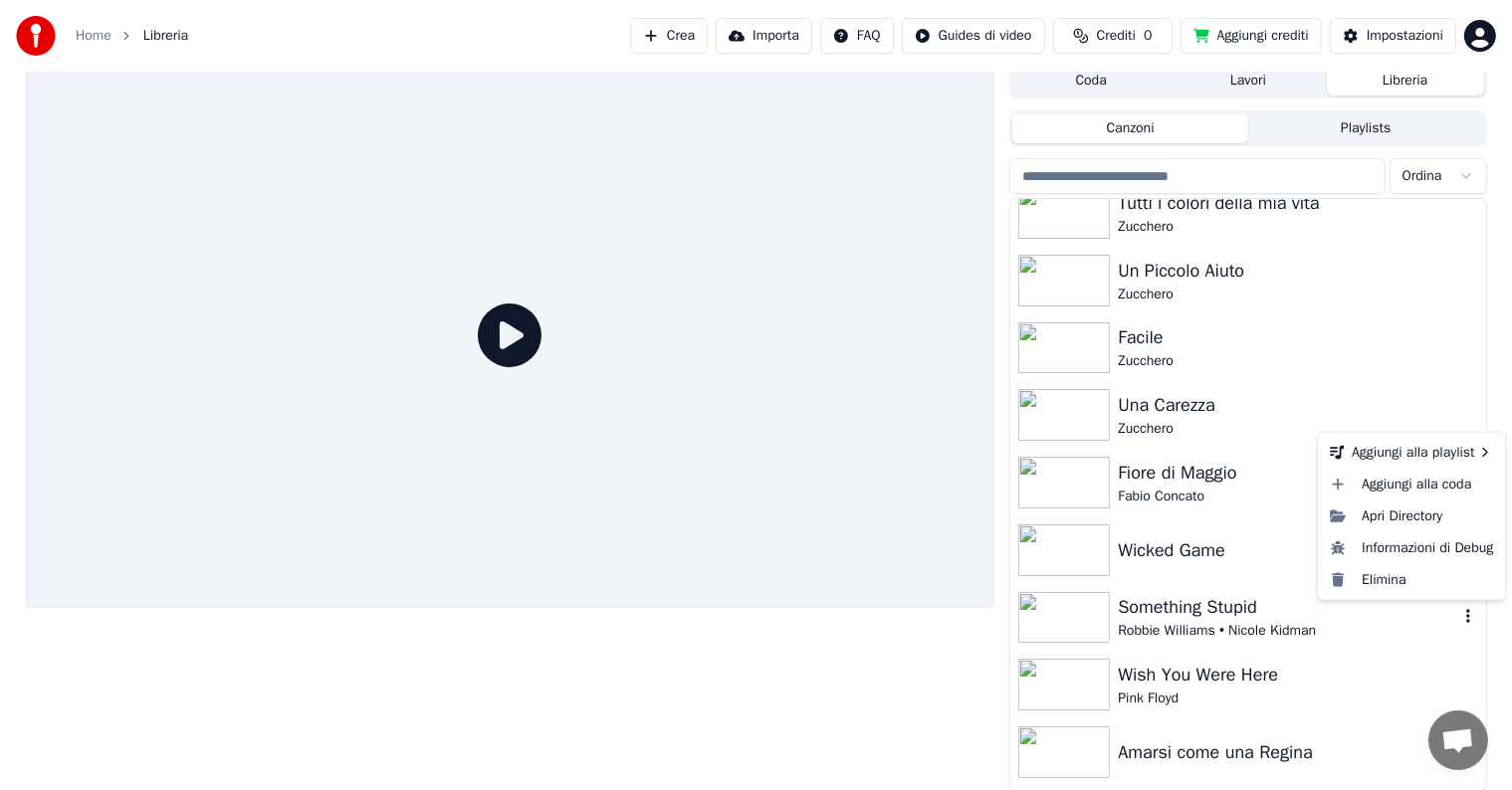 click 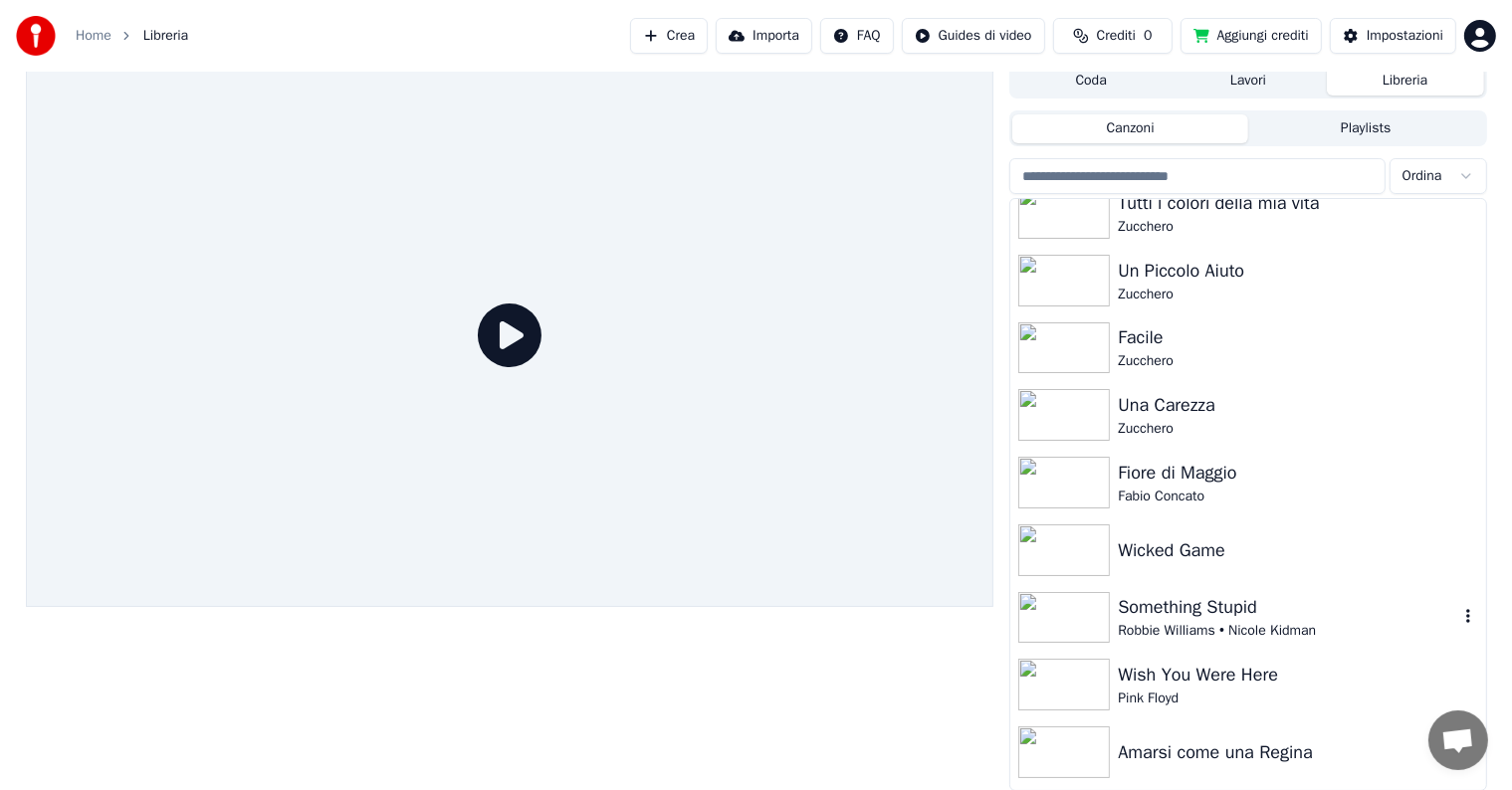 click 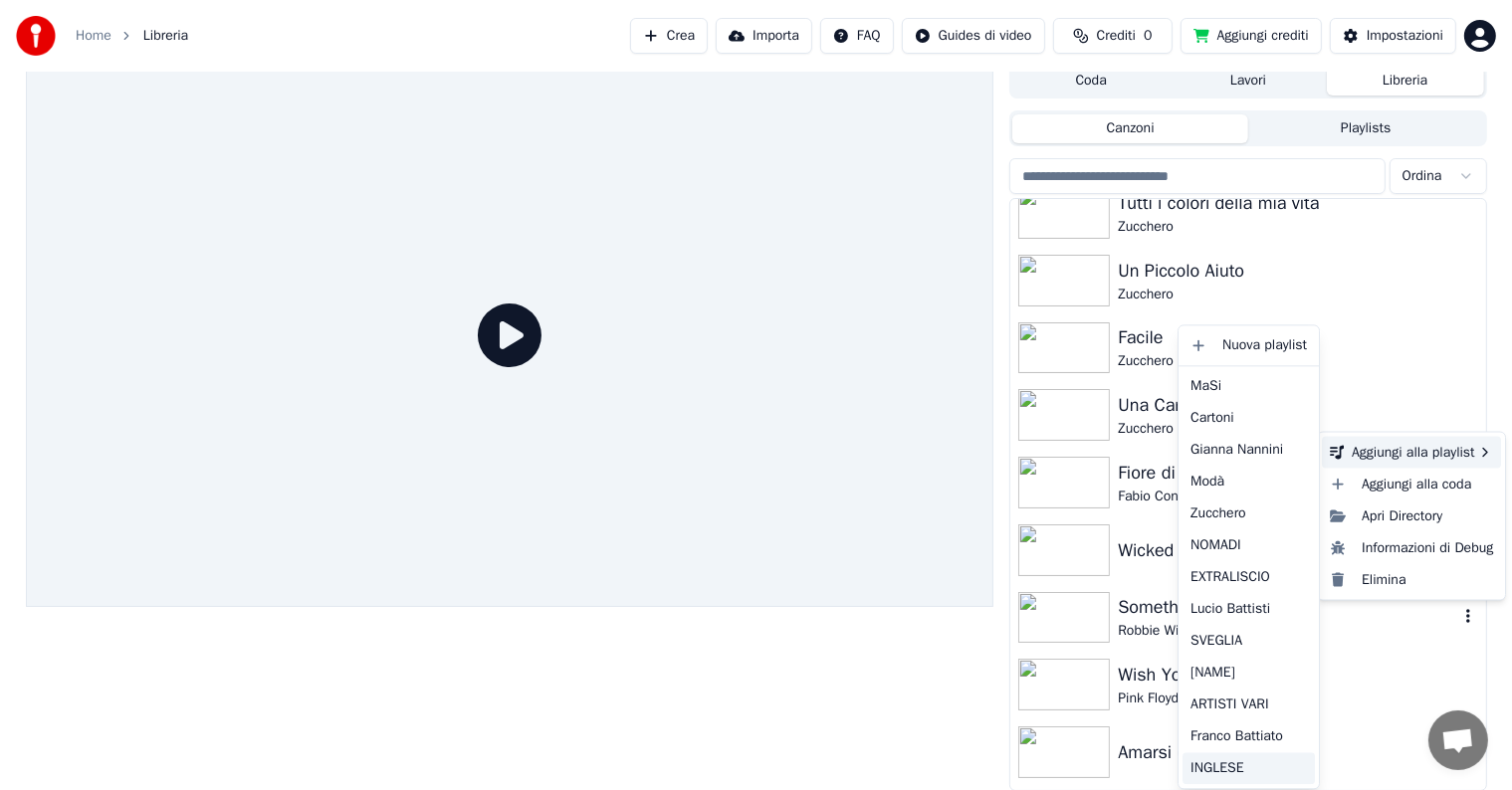 click on "INGLESE" at bounding box center [1248, 768] 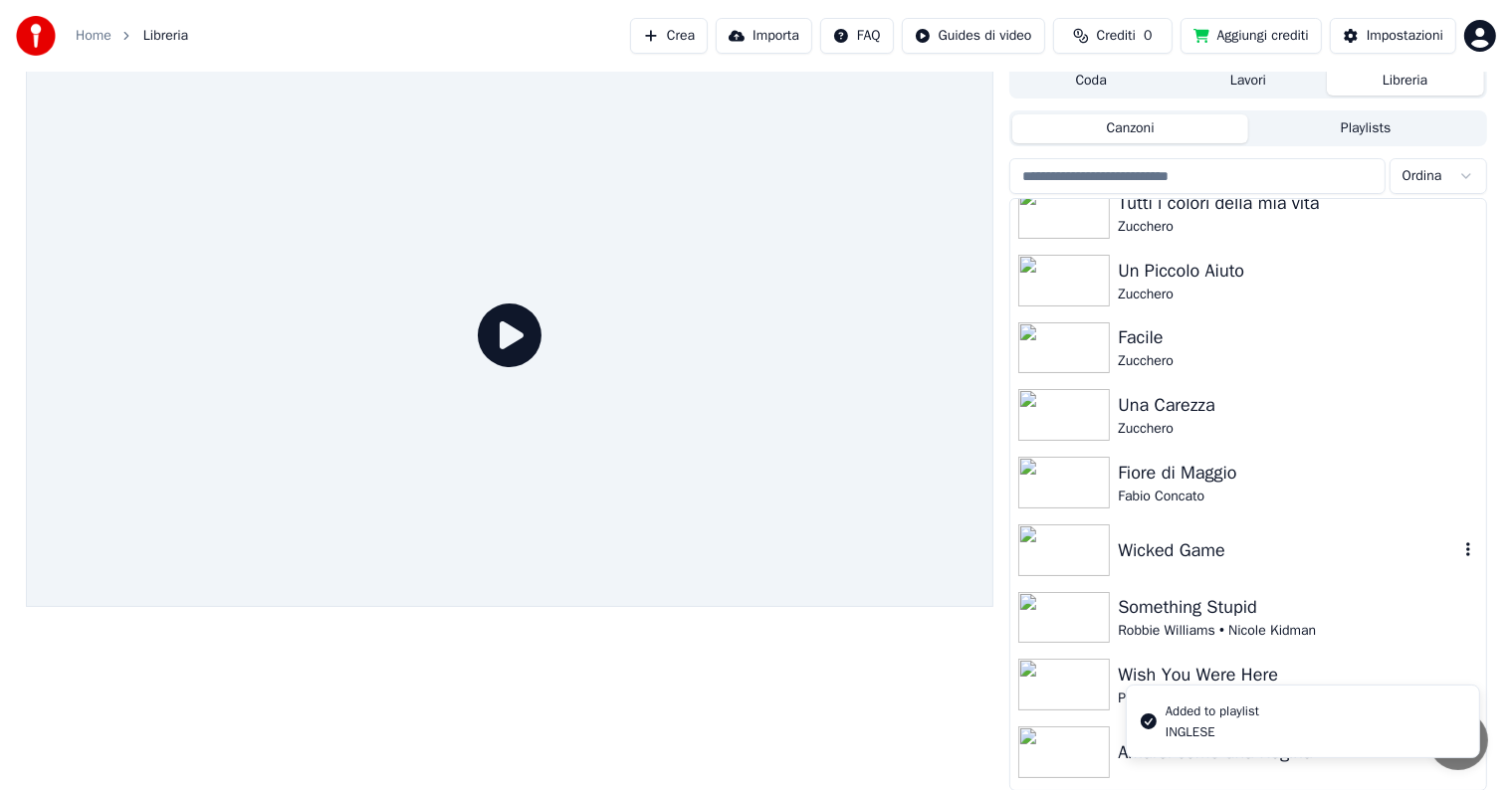 click 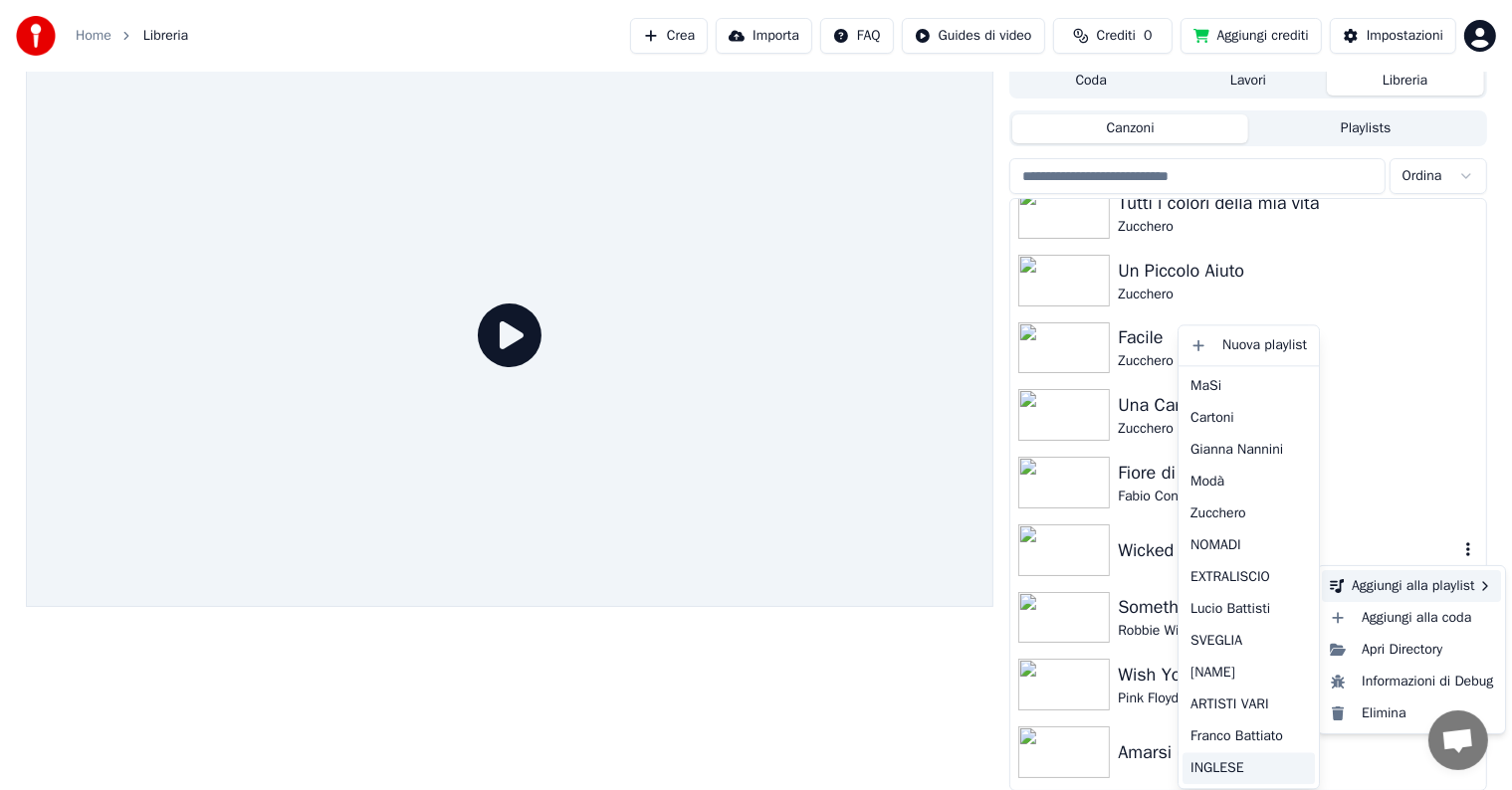 click on "INGLESE" at bounding box center (1248, 768) 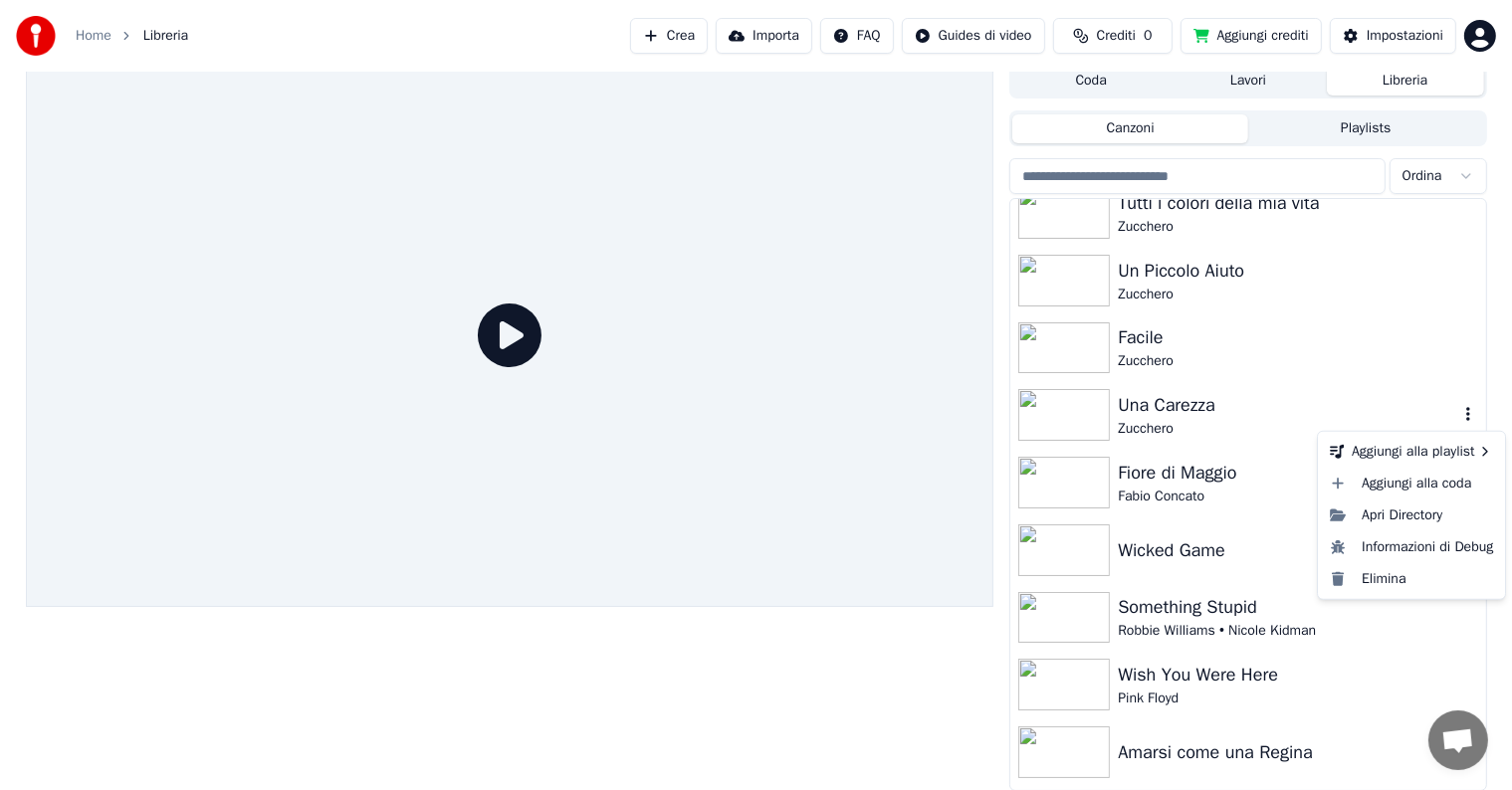 click 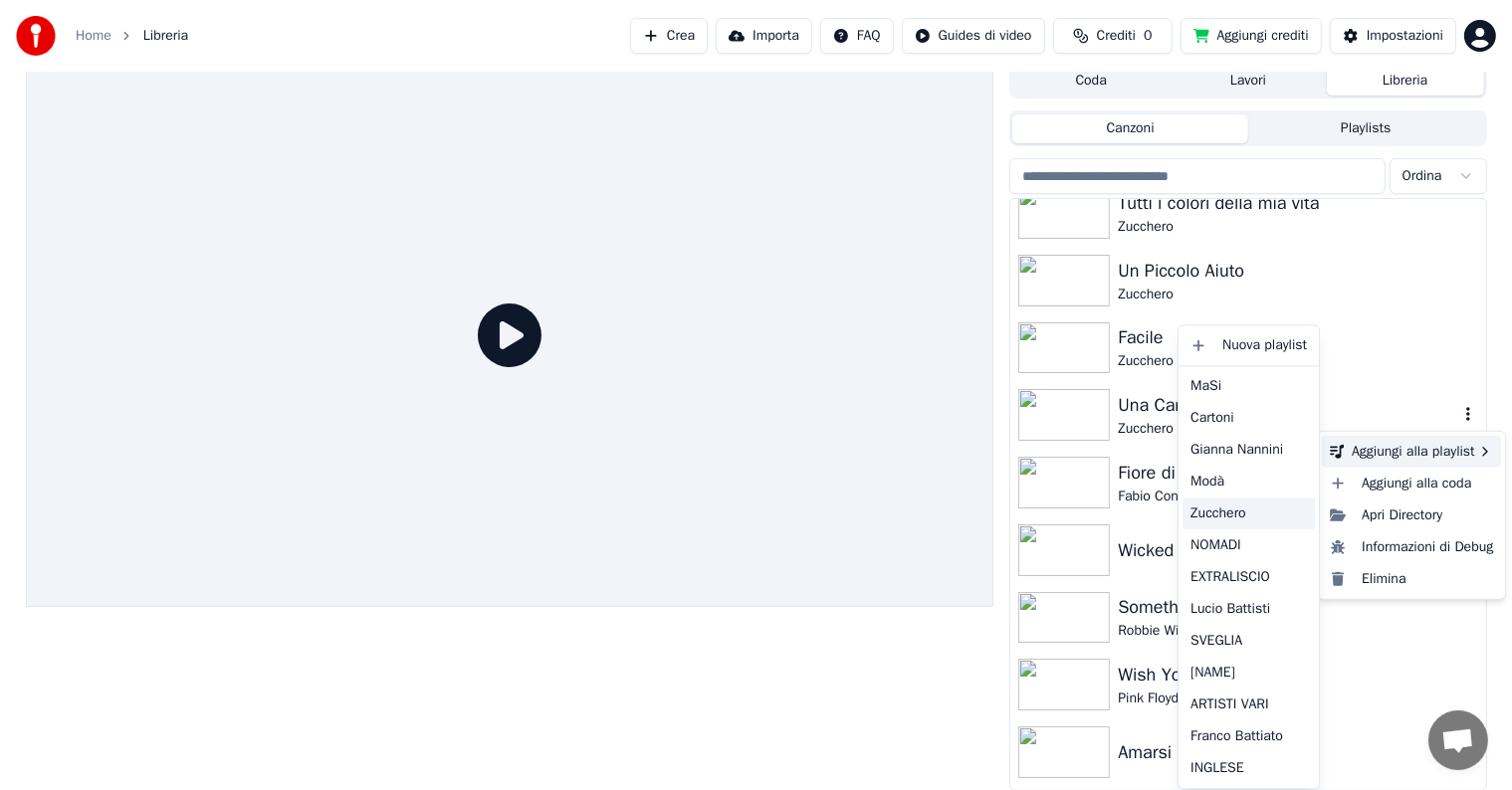 click on "Zucchero" at bounding box center (1248, 513) 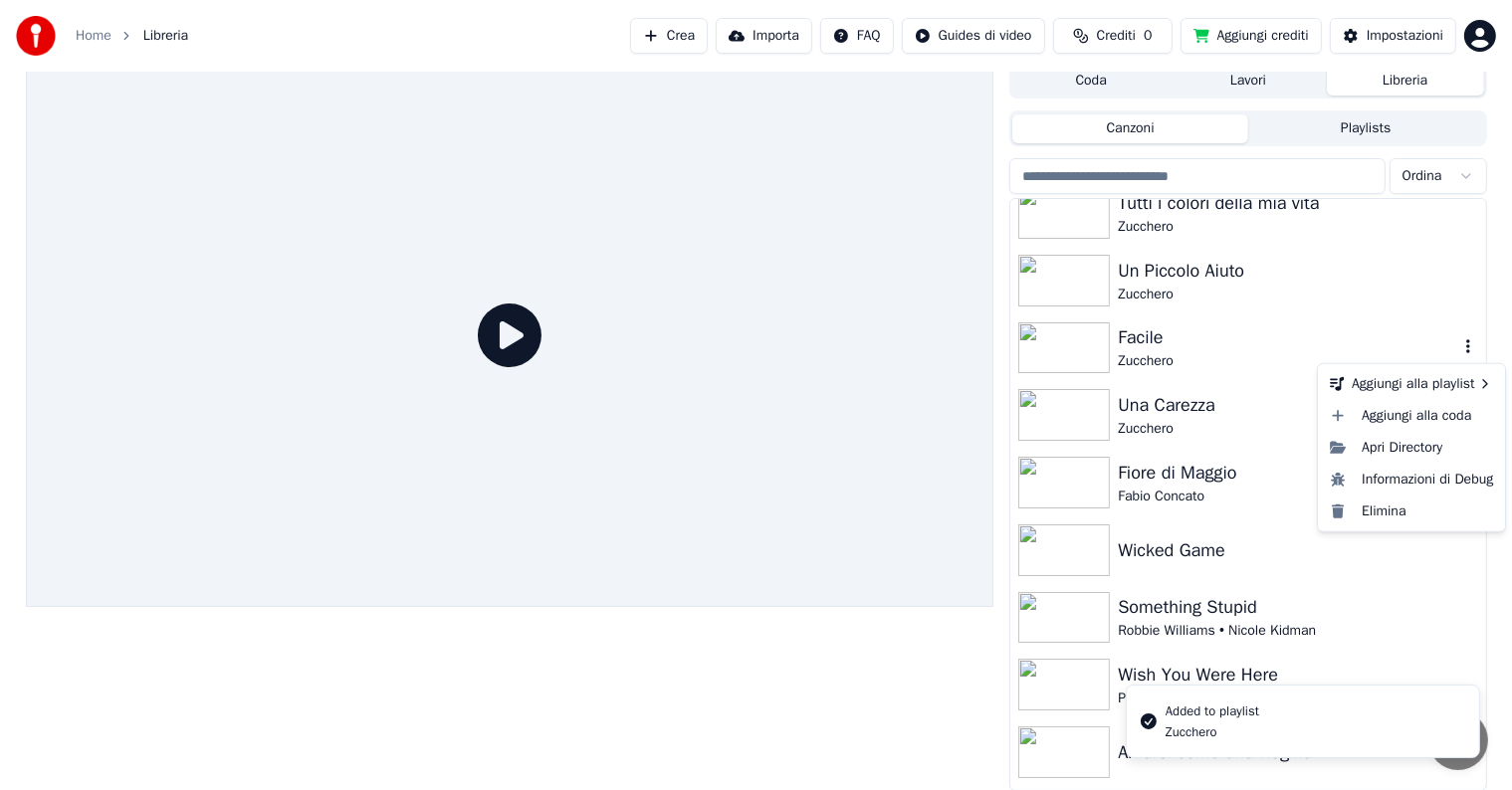 click 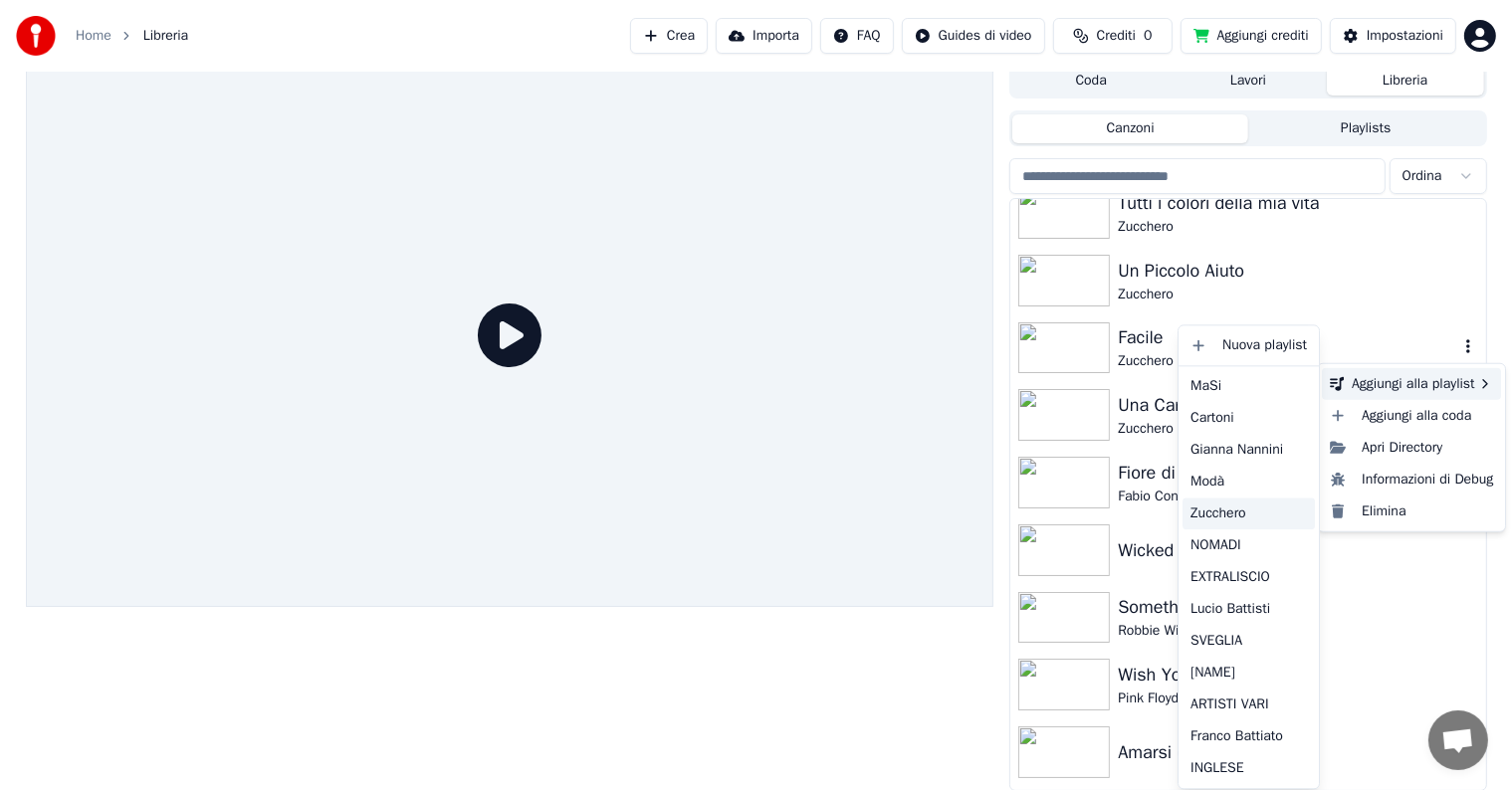 click on "Zucchero" at bounding box center (1248, 513) 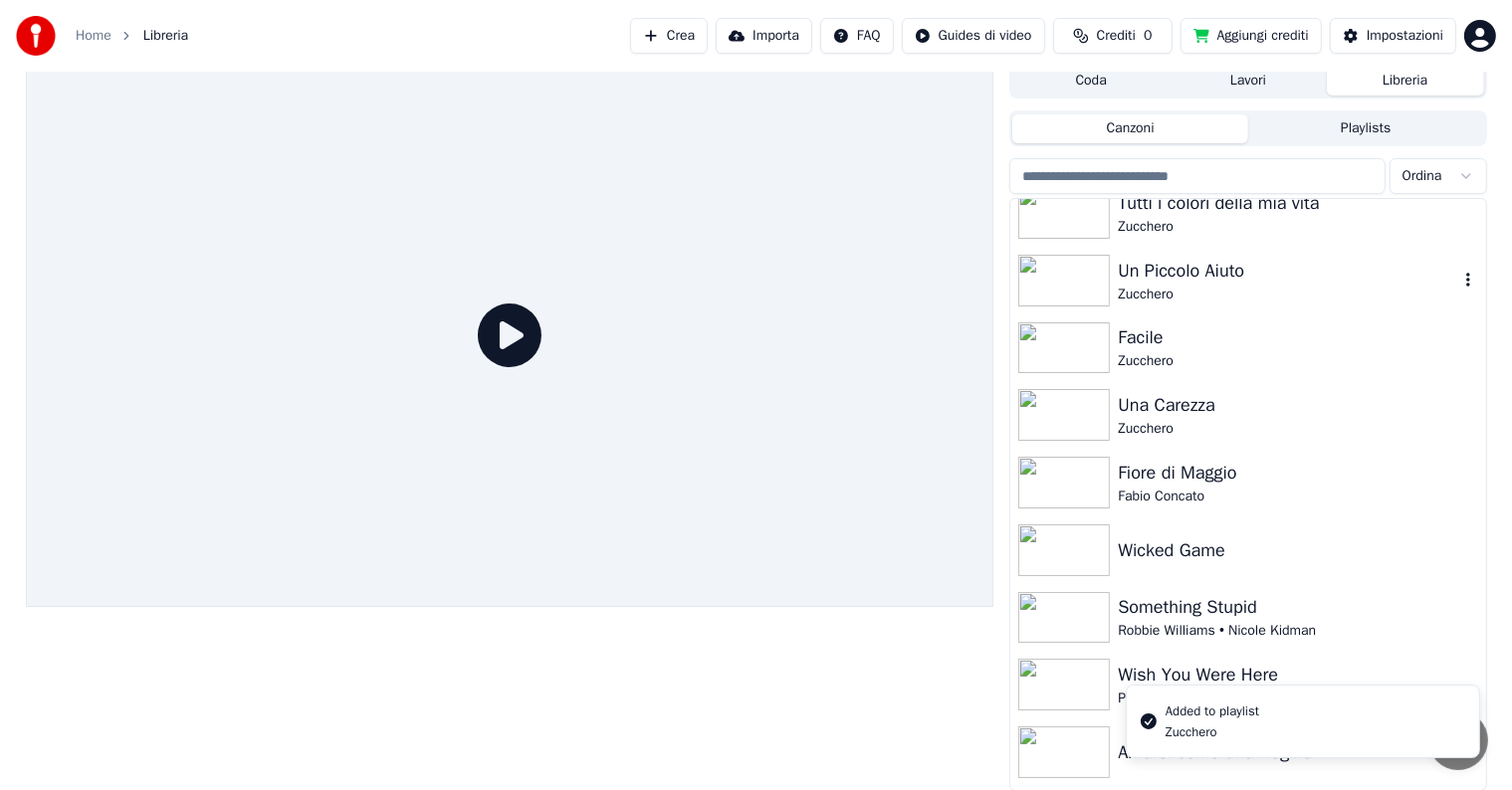 click 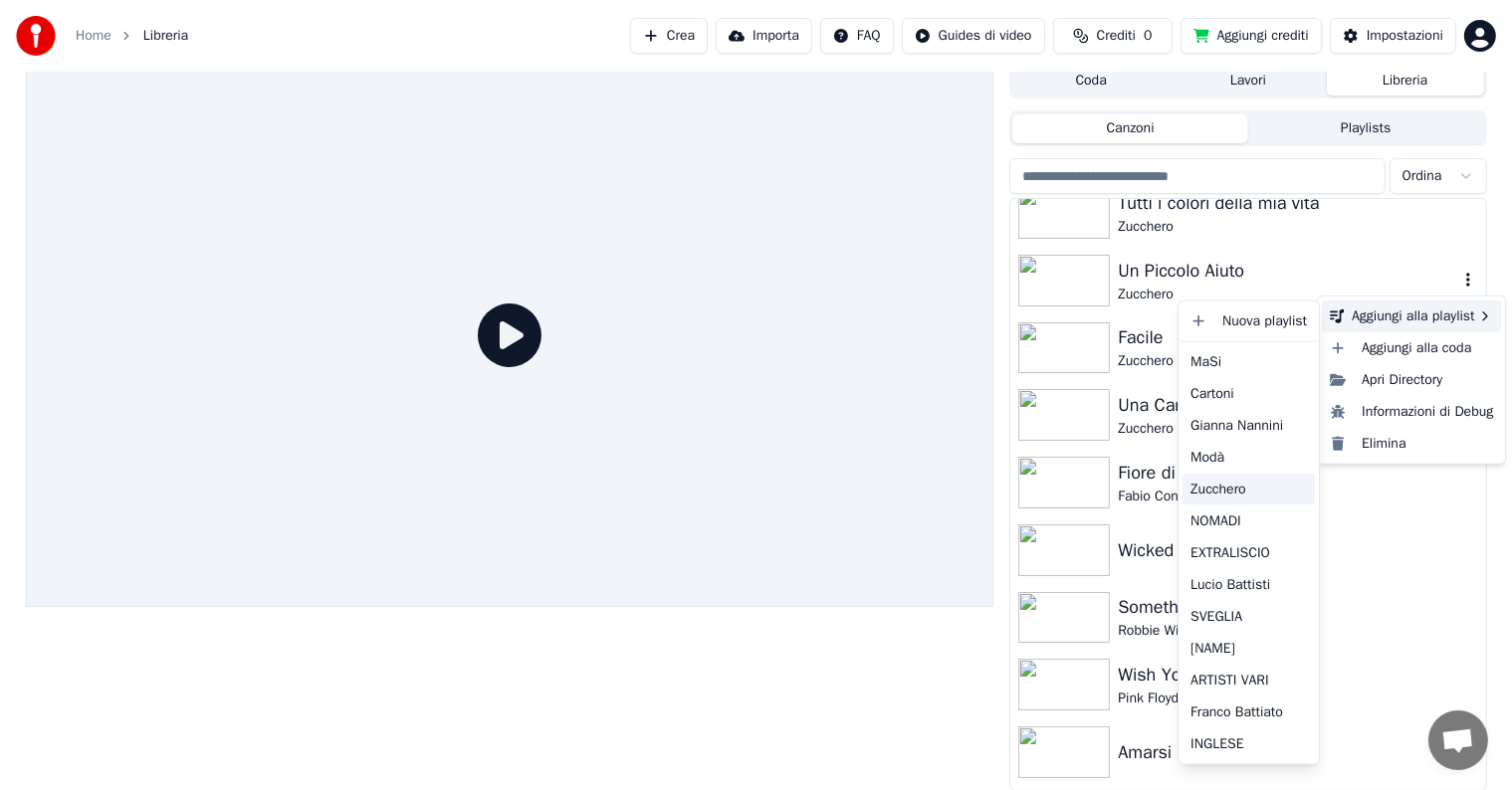 click on "Zucchero" at bounding box center [1248, 490] 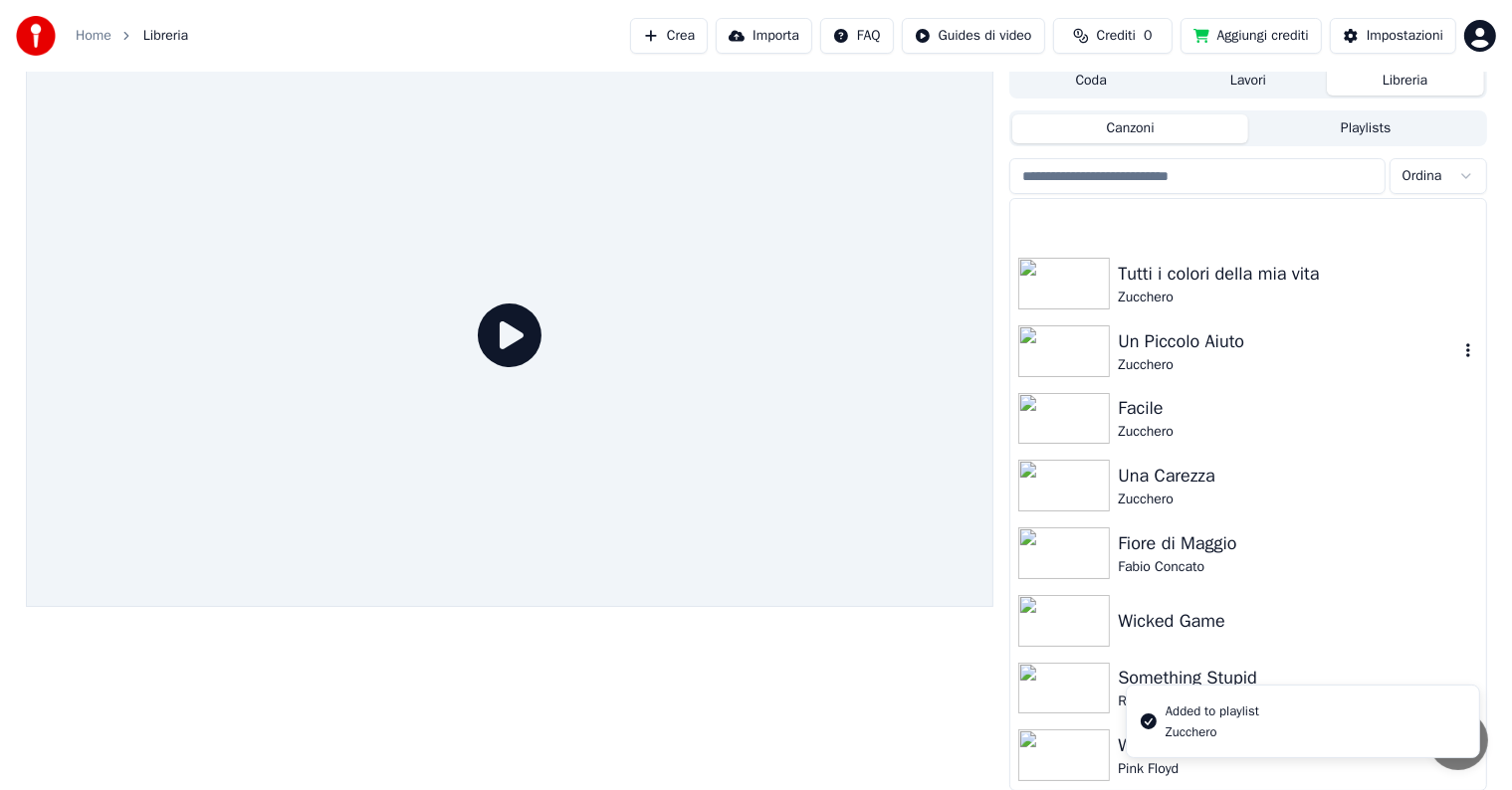 scroll, scrollTop: 2288, scrollLeft: 0, axis: vertical 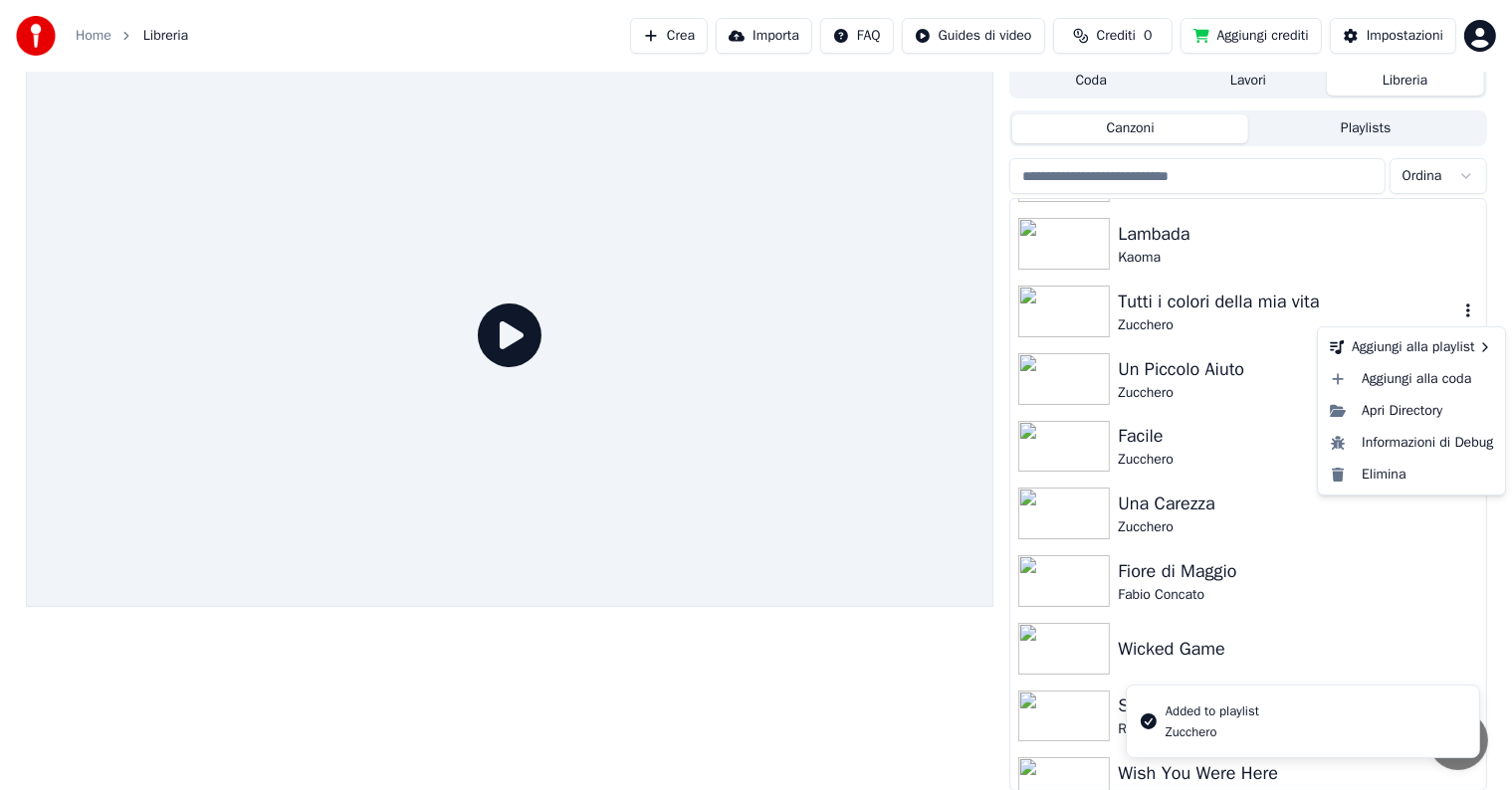 click 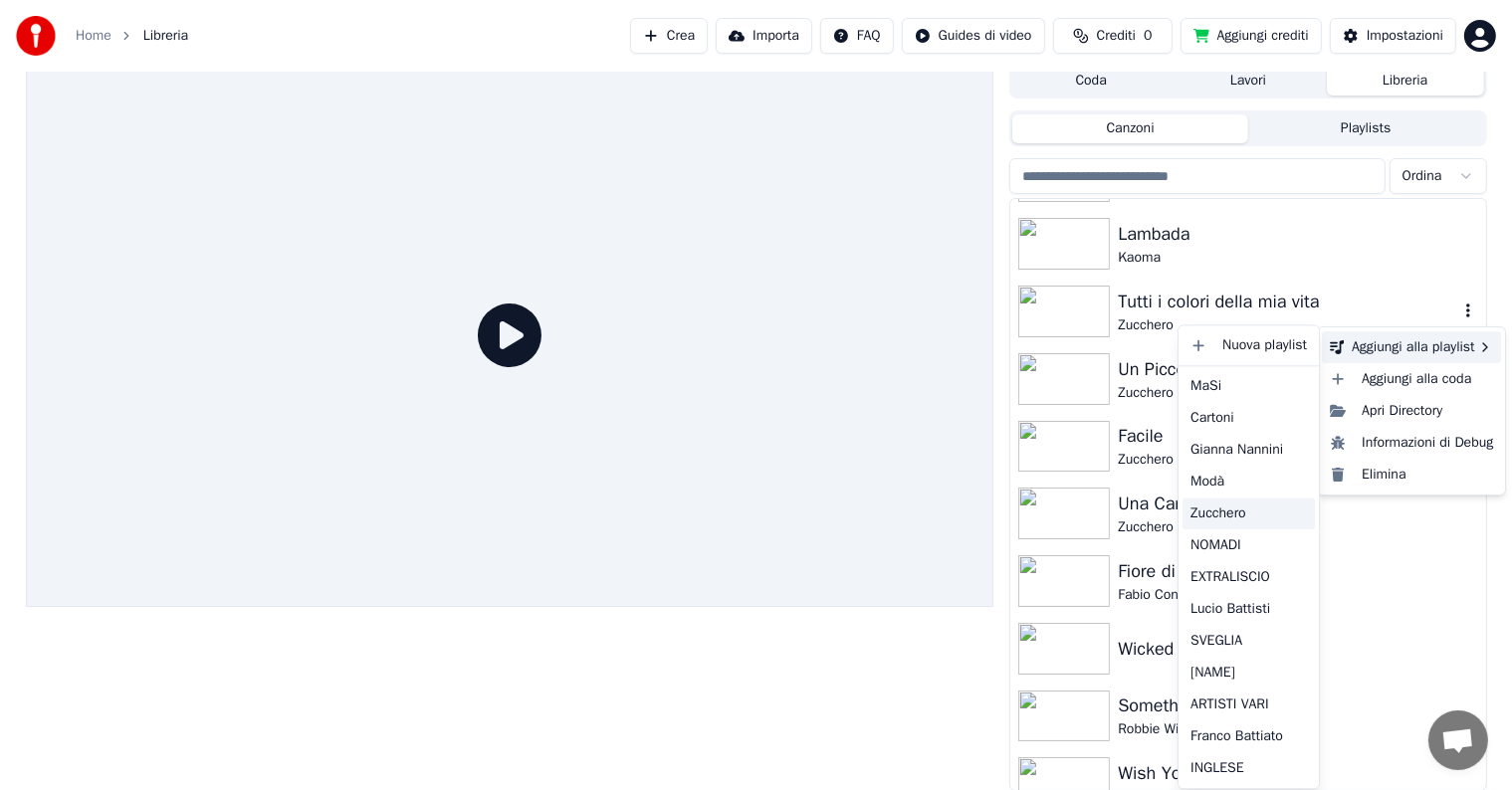 click on "Zucchero" at bounding box center [1248, 513] 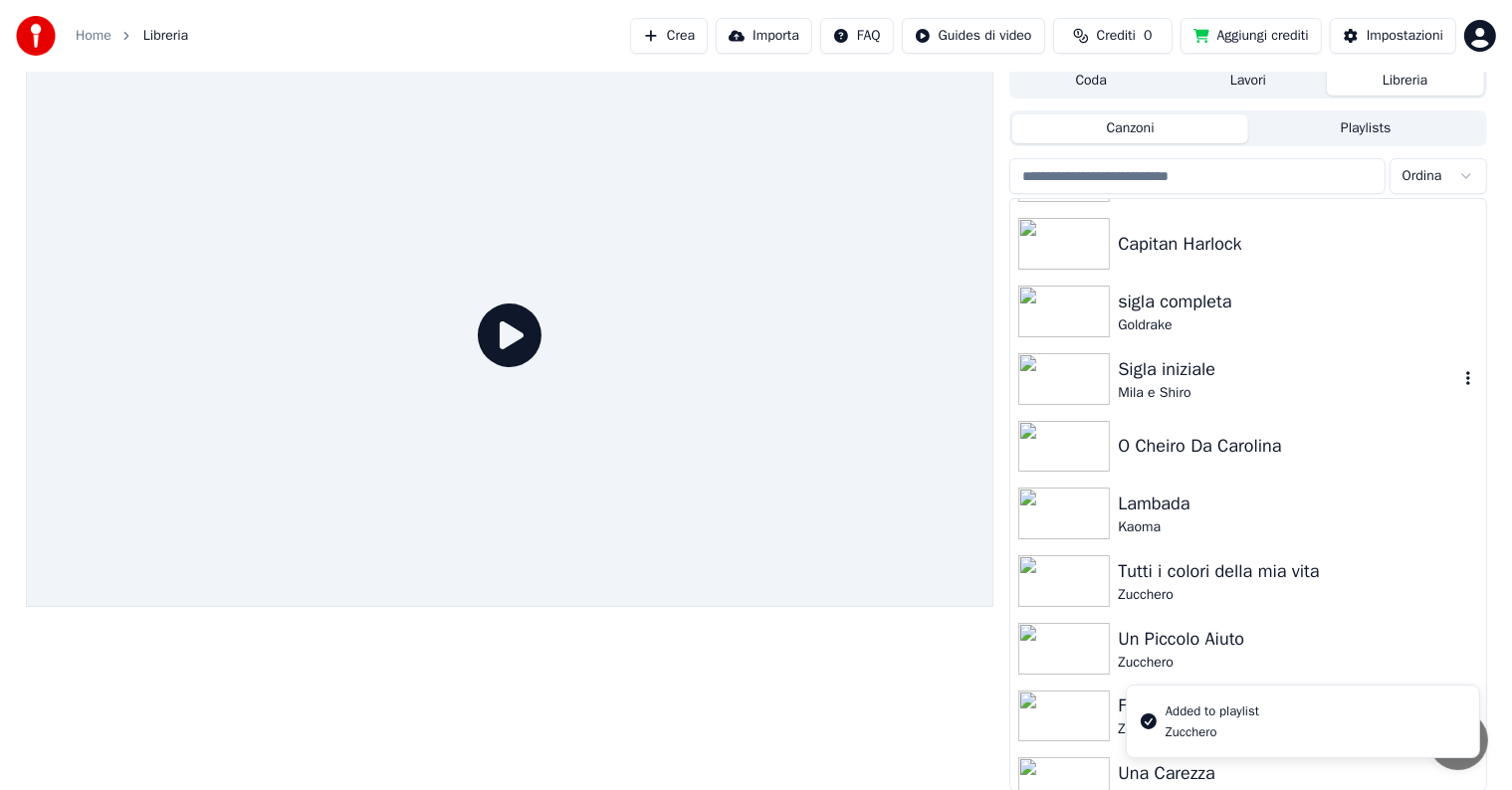 scroll, scrollTop: 1990, scrollLeft: 0, axis: vertical 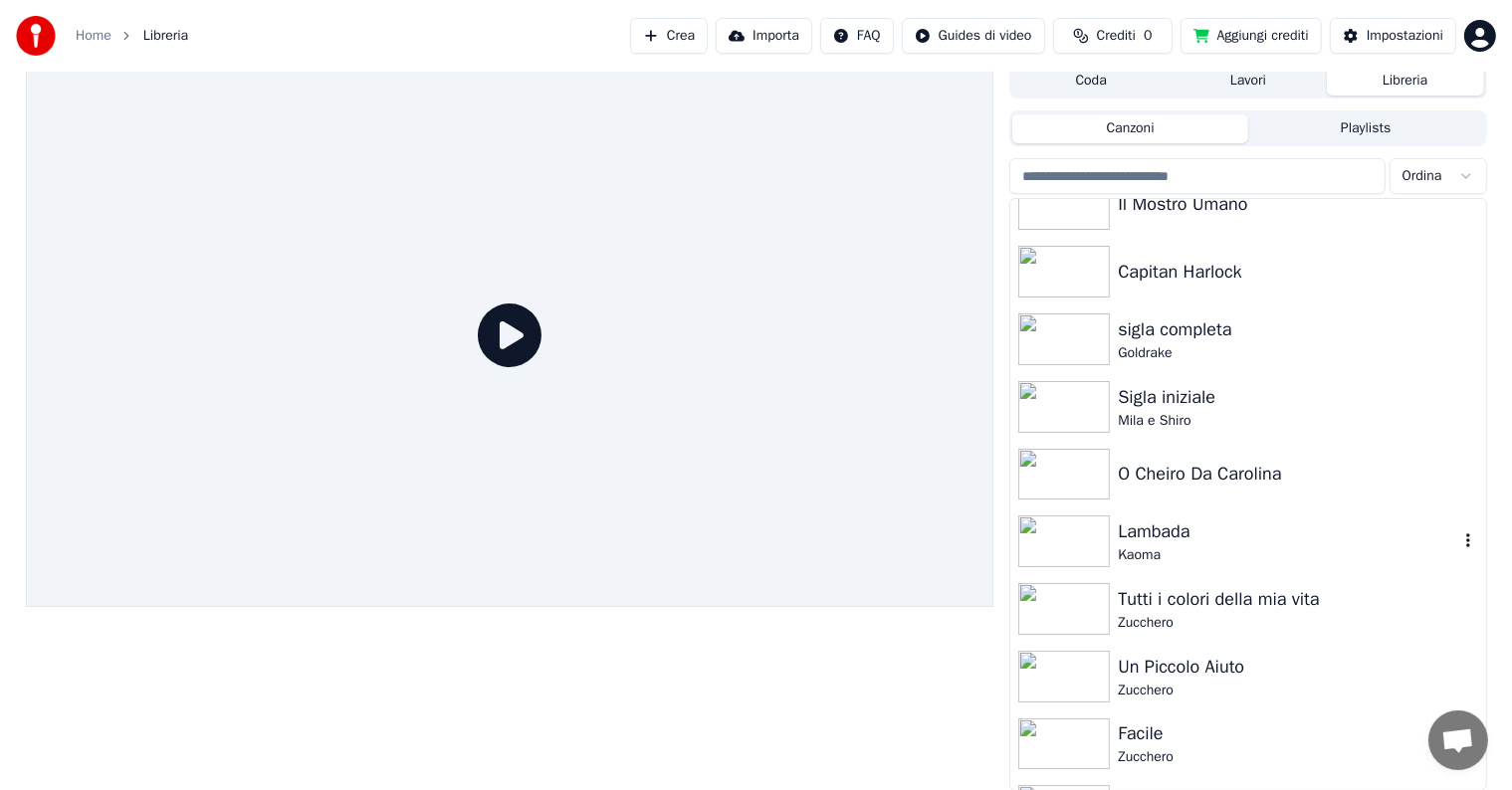 click 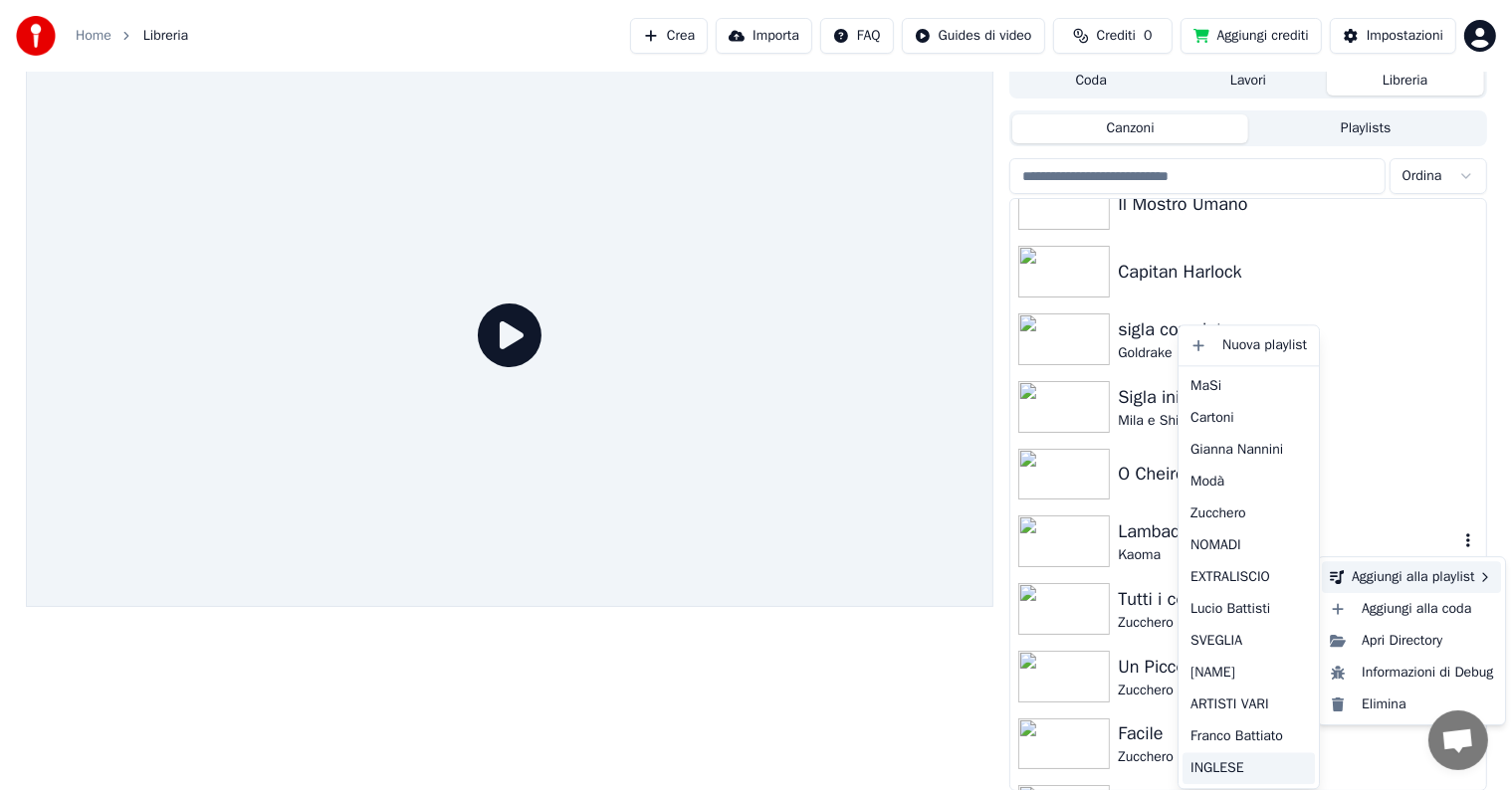 click on "INGLESE" at bounding box center (1248, 768) 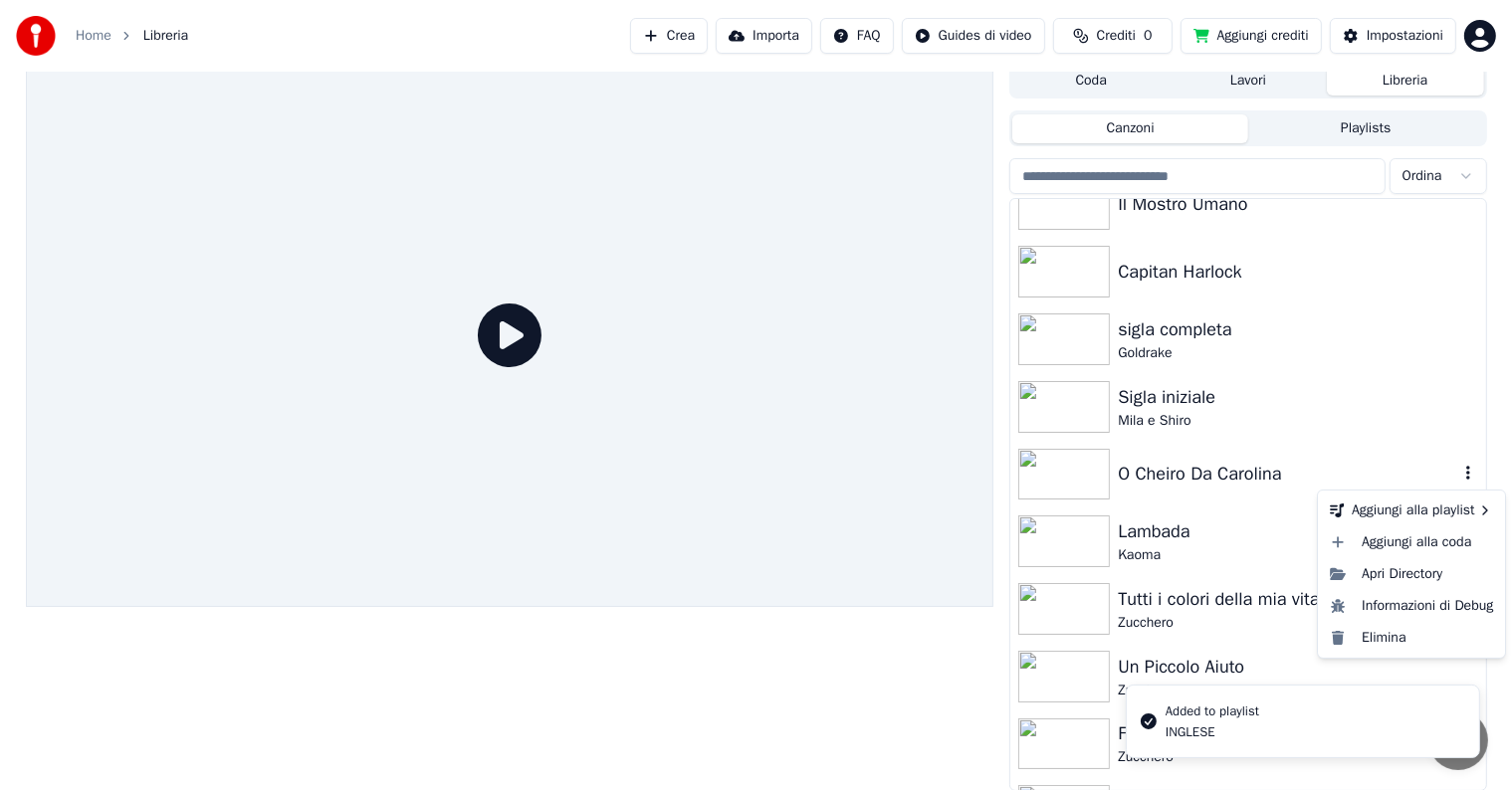 click 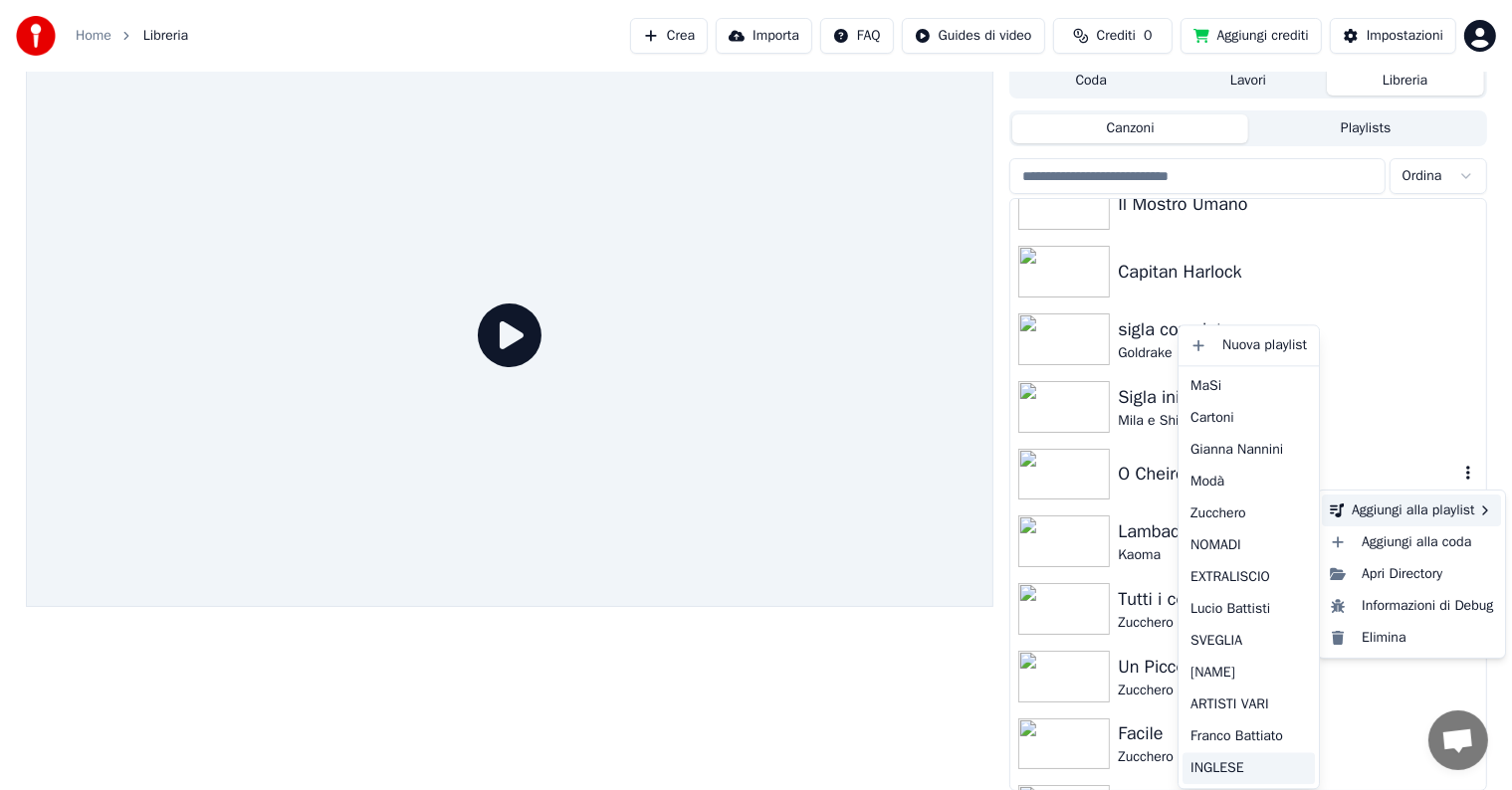 click on "INGLESE" at bounding box center [1248, 768] 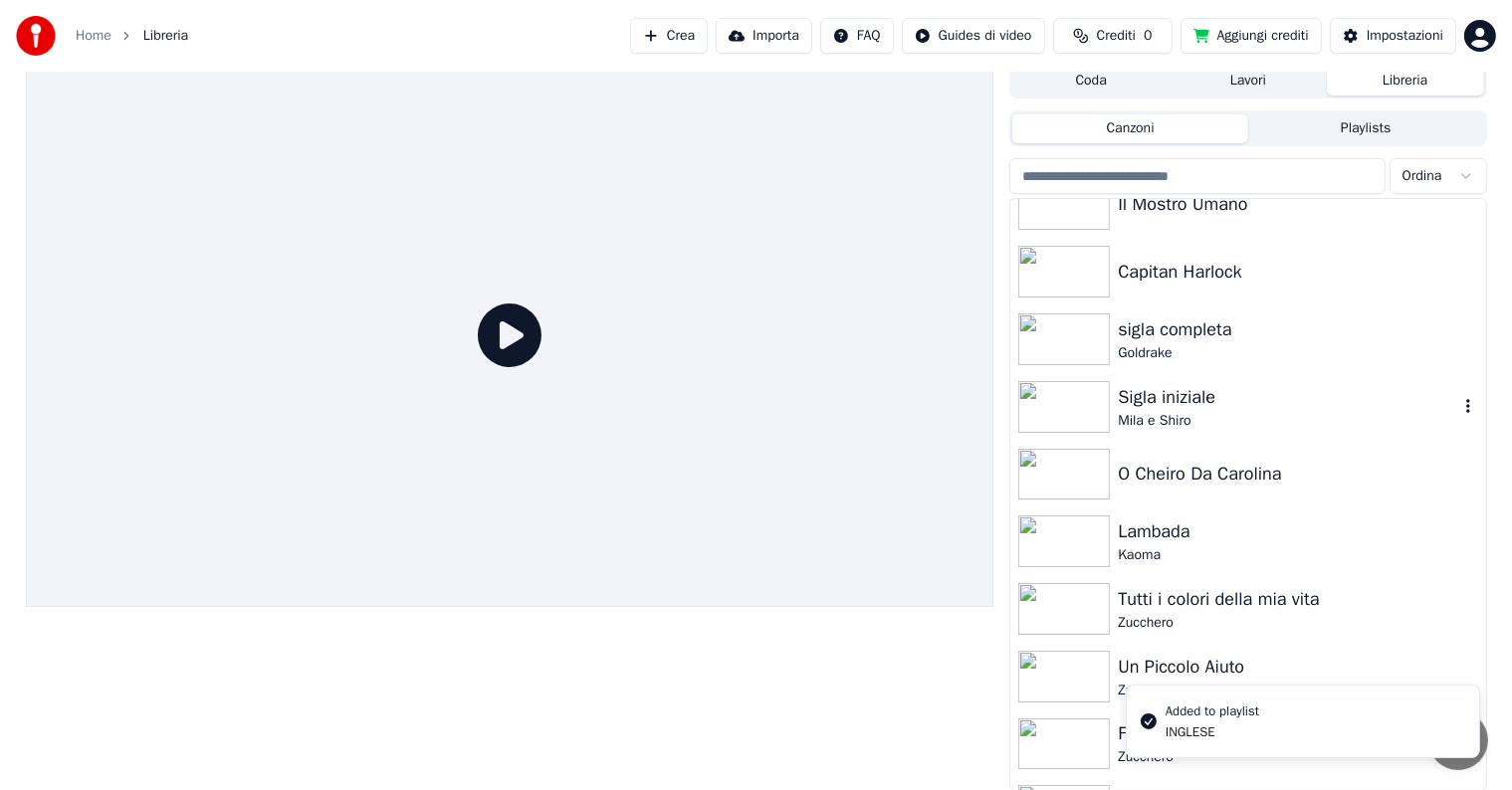 click 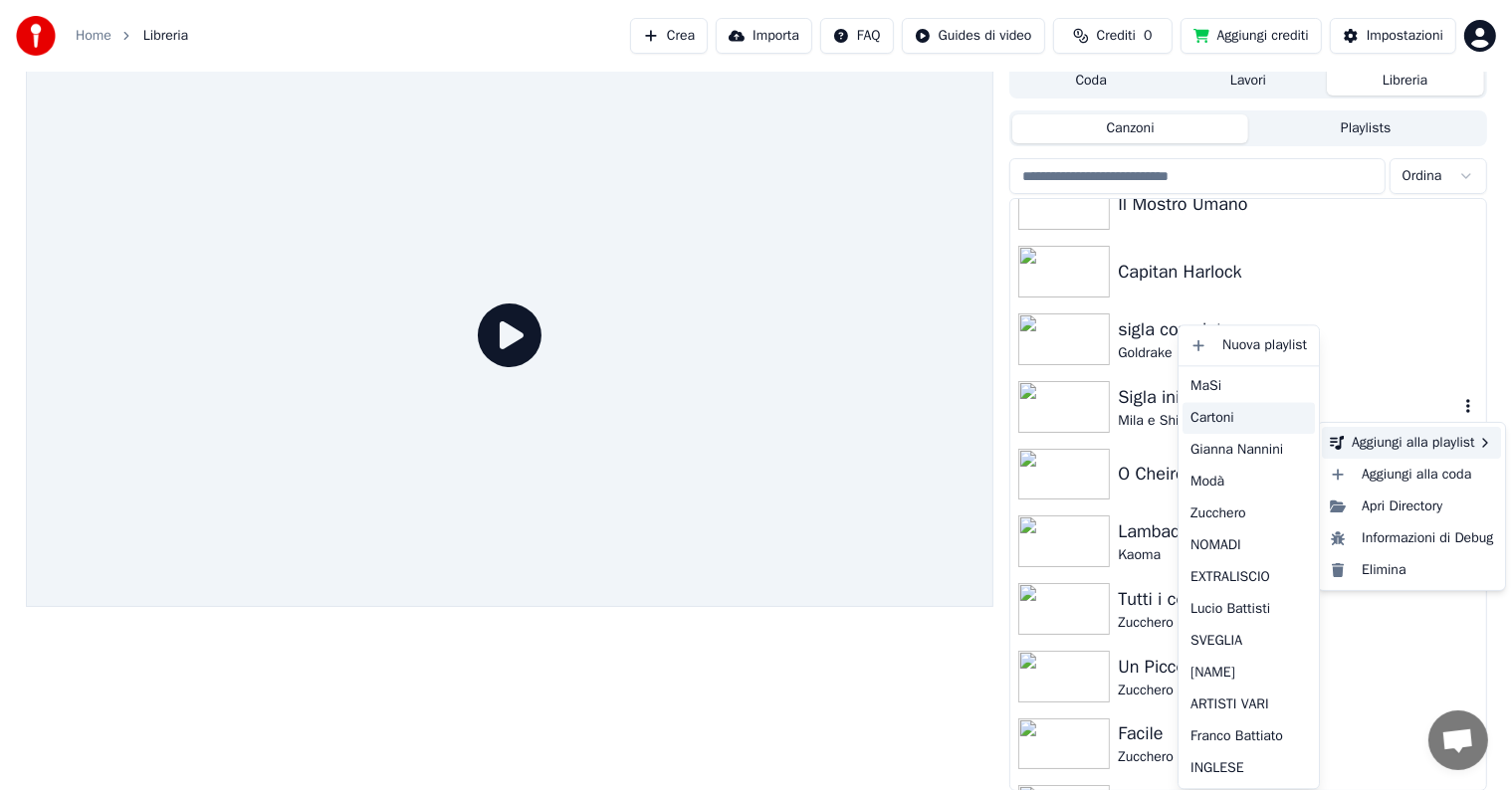 click on "Cartoni" at bounding box center [1248, 418] 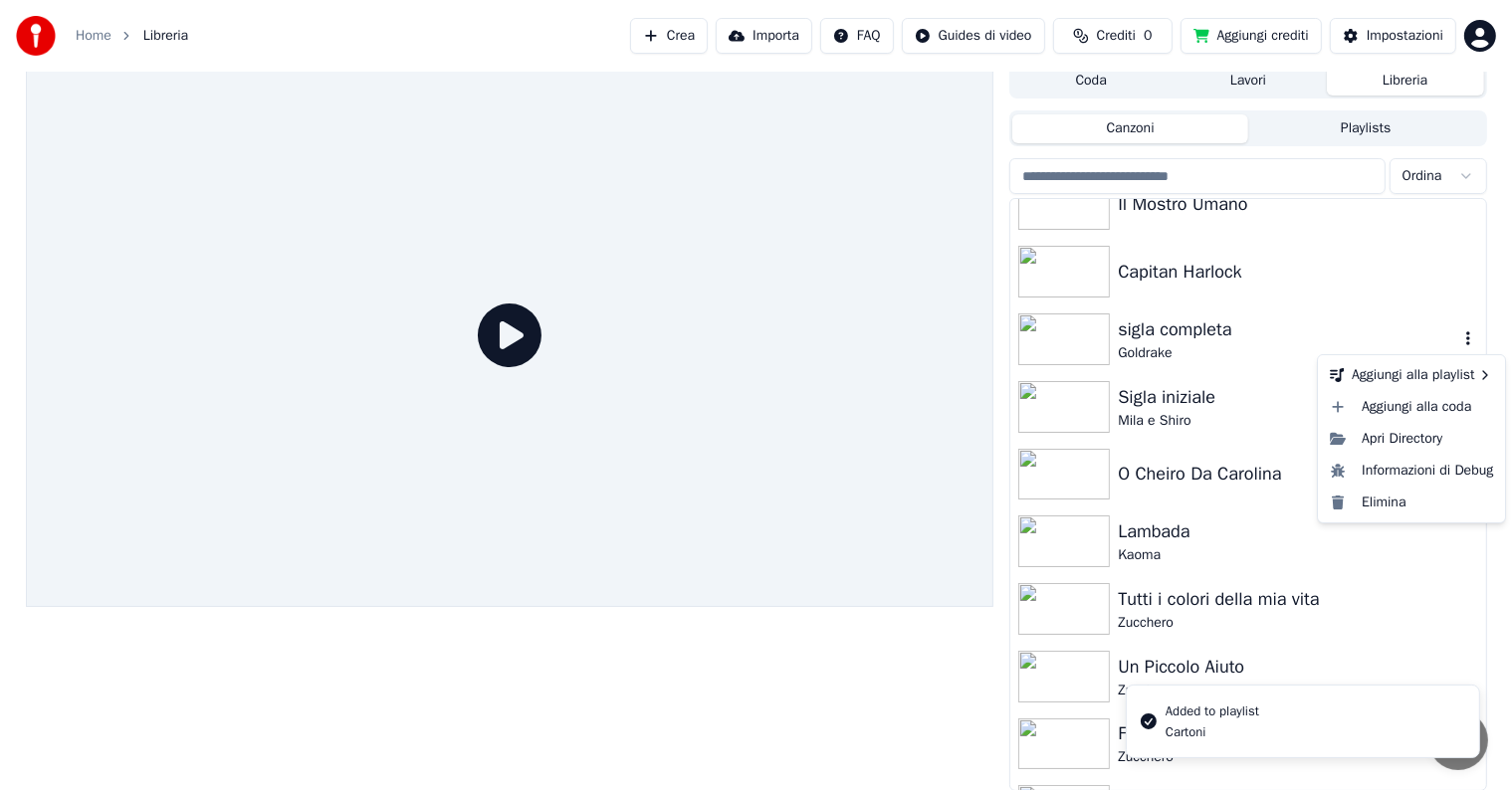 click 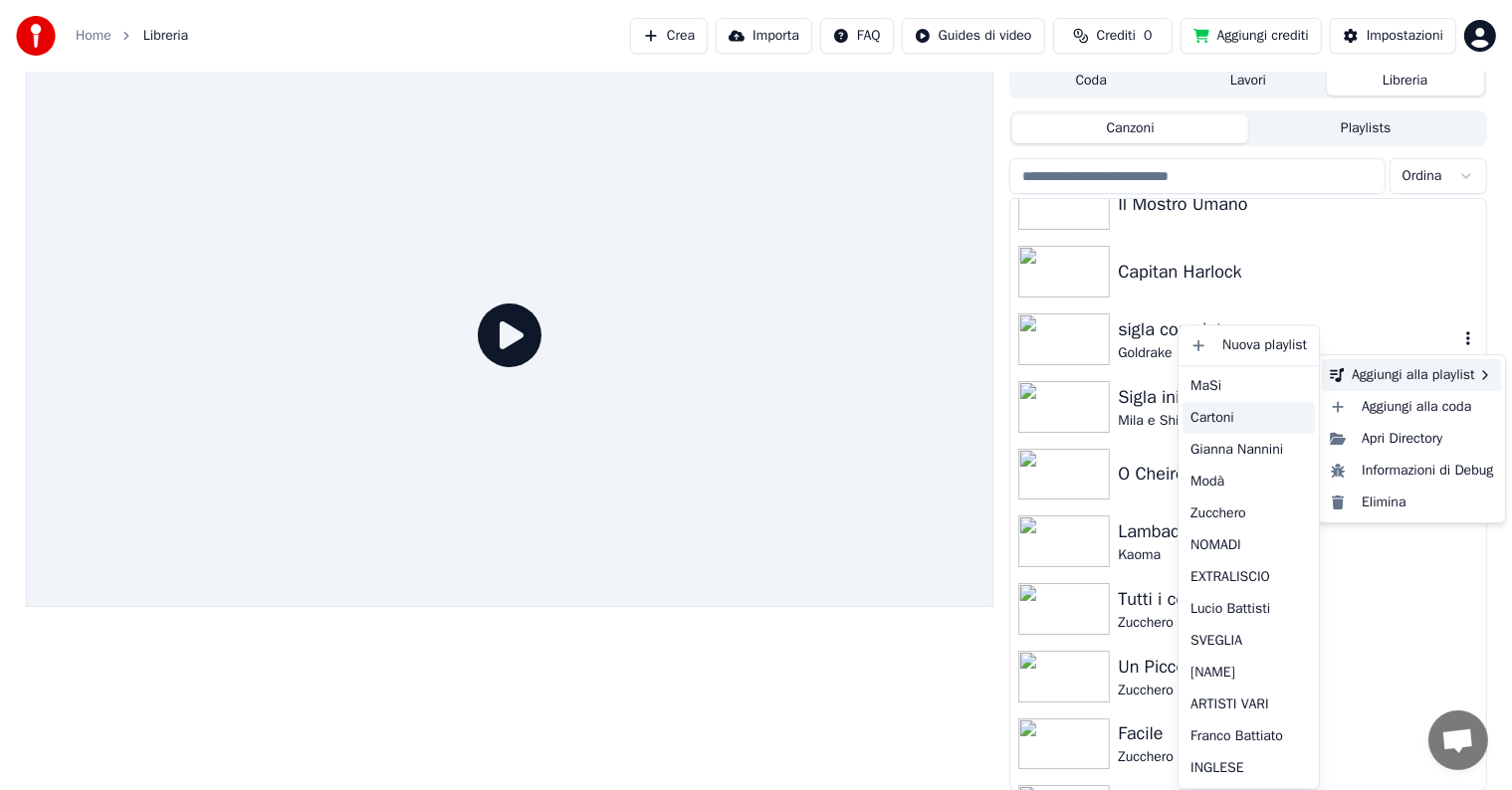 click on "Cartoni" at bounding box center [1248, 418] 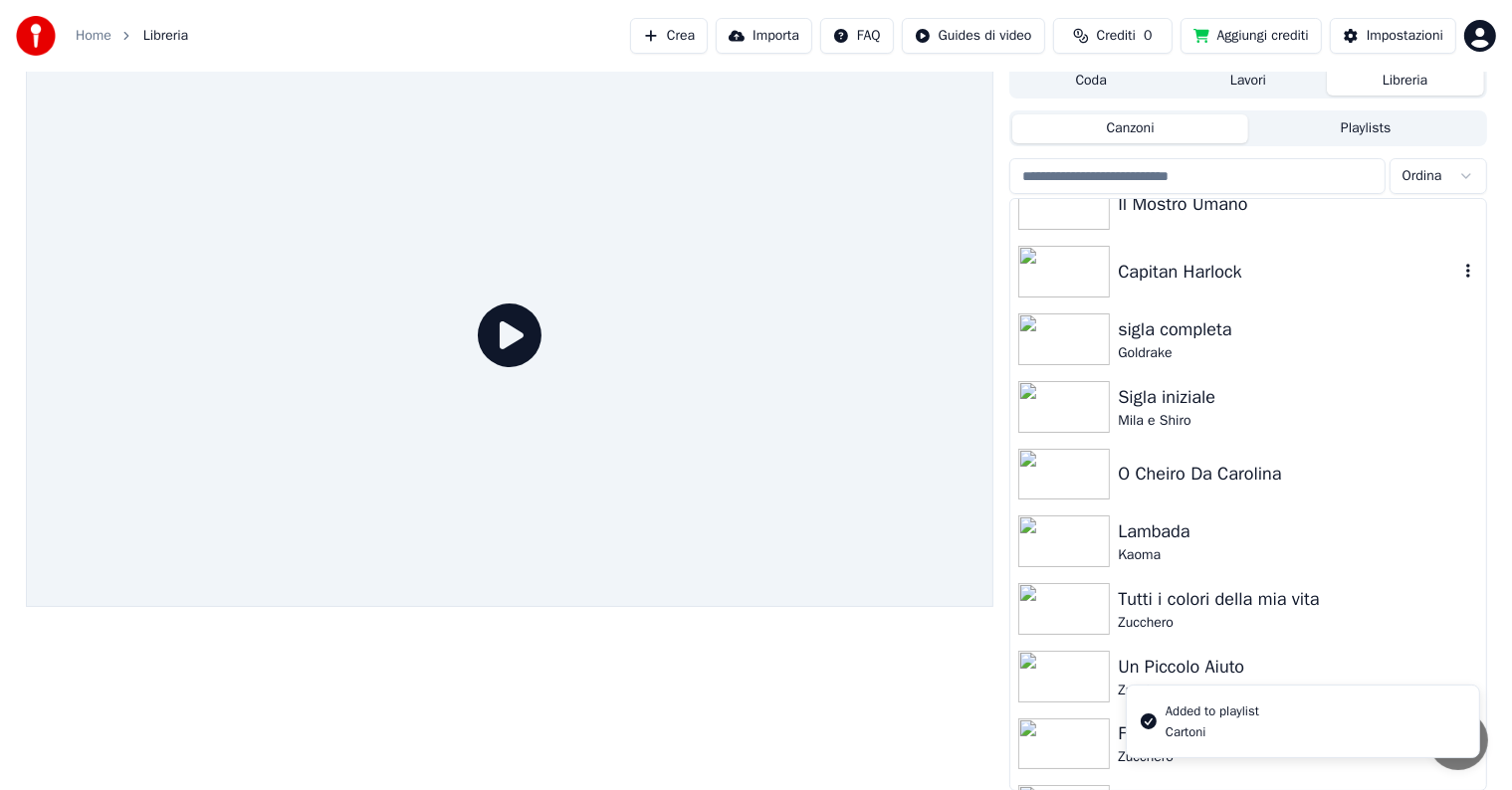 click 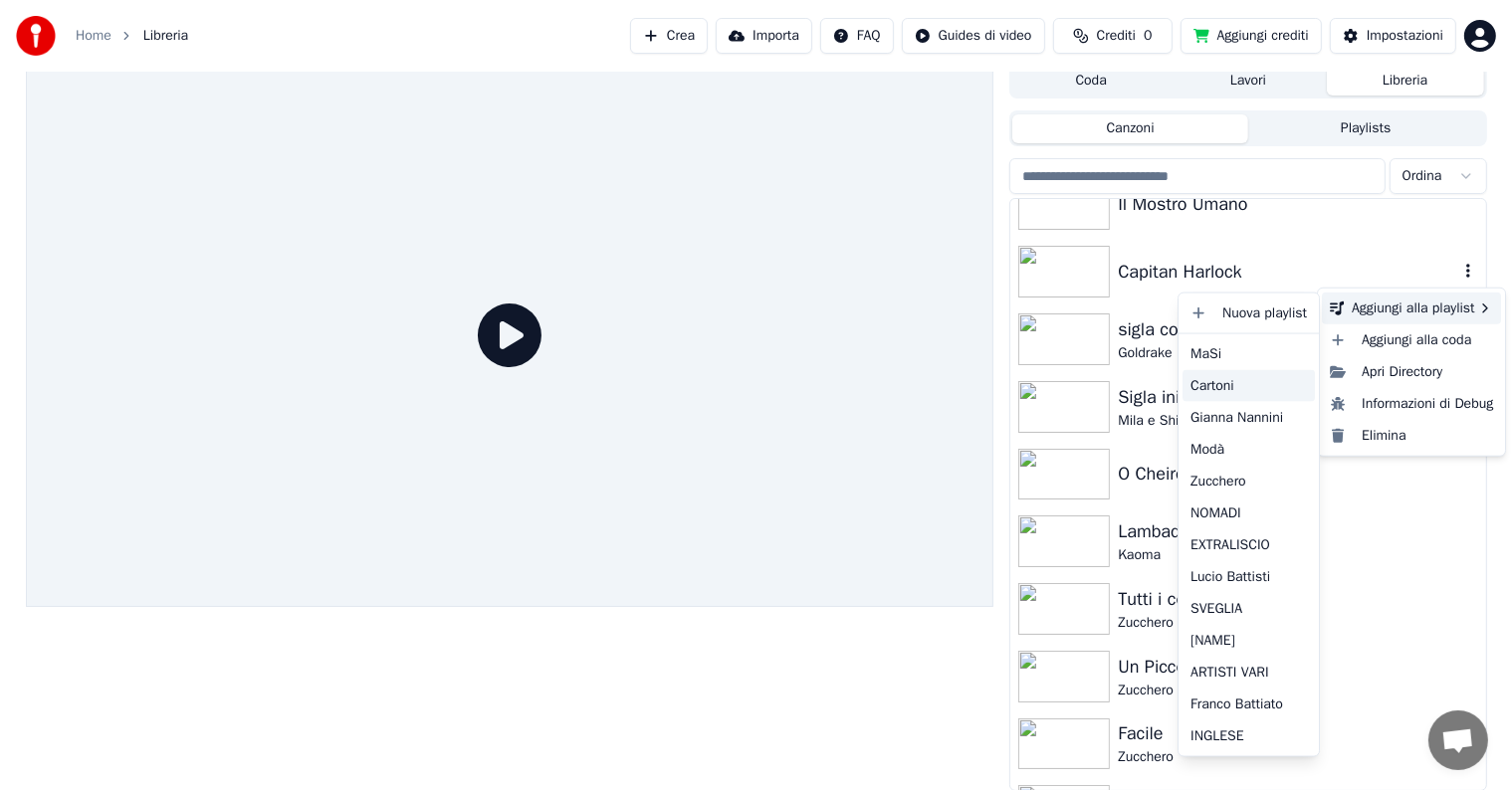 click on "Cartoni" at bounding box center [1248, 386] 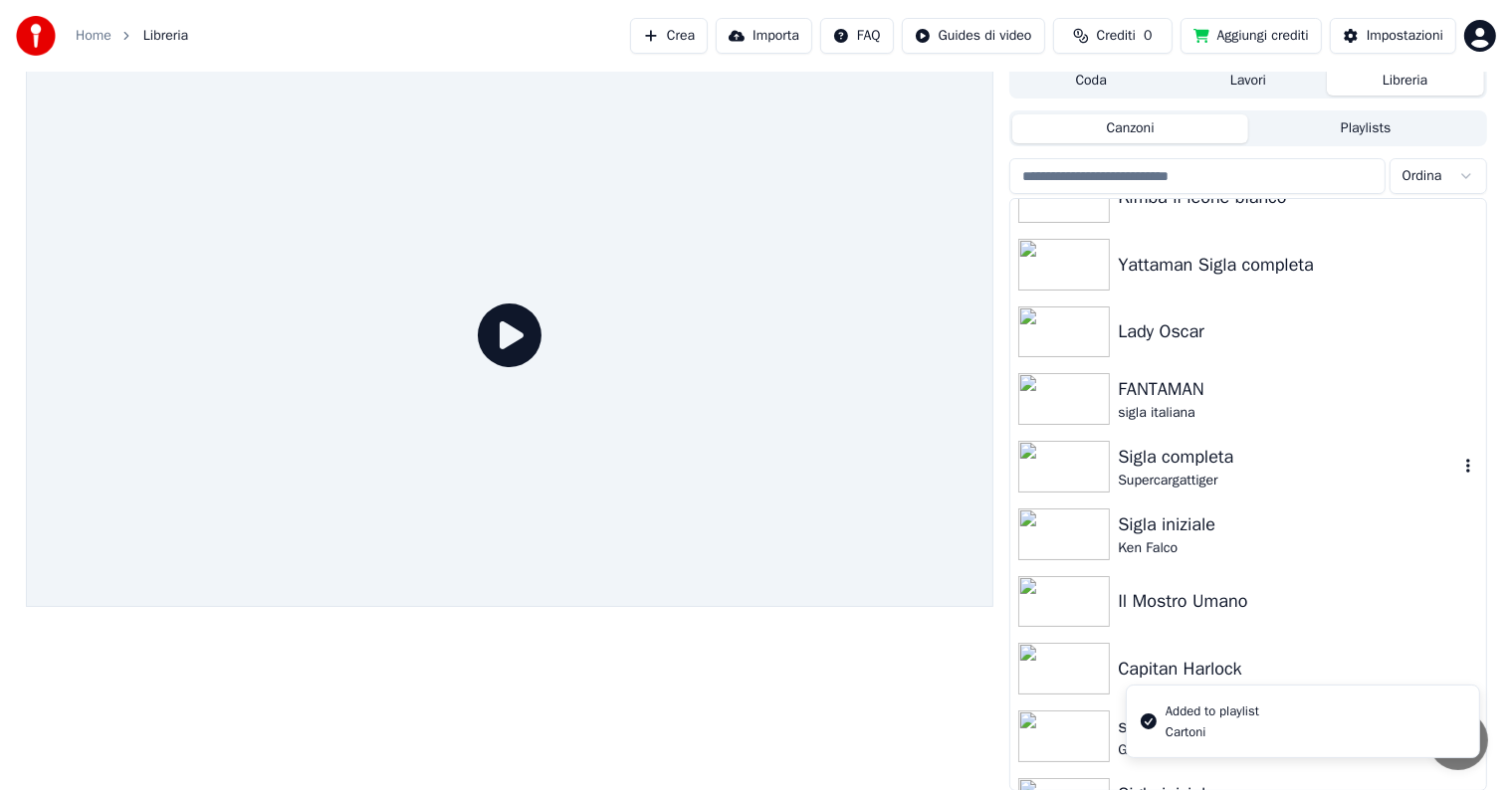 scroll, scrollTop: 1592, scrollLeft: 0, axis: vertical 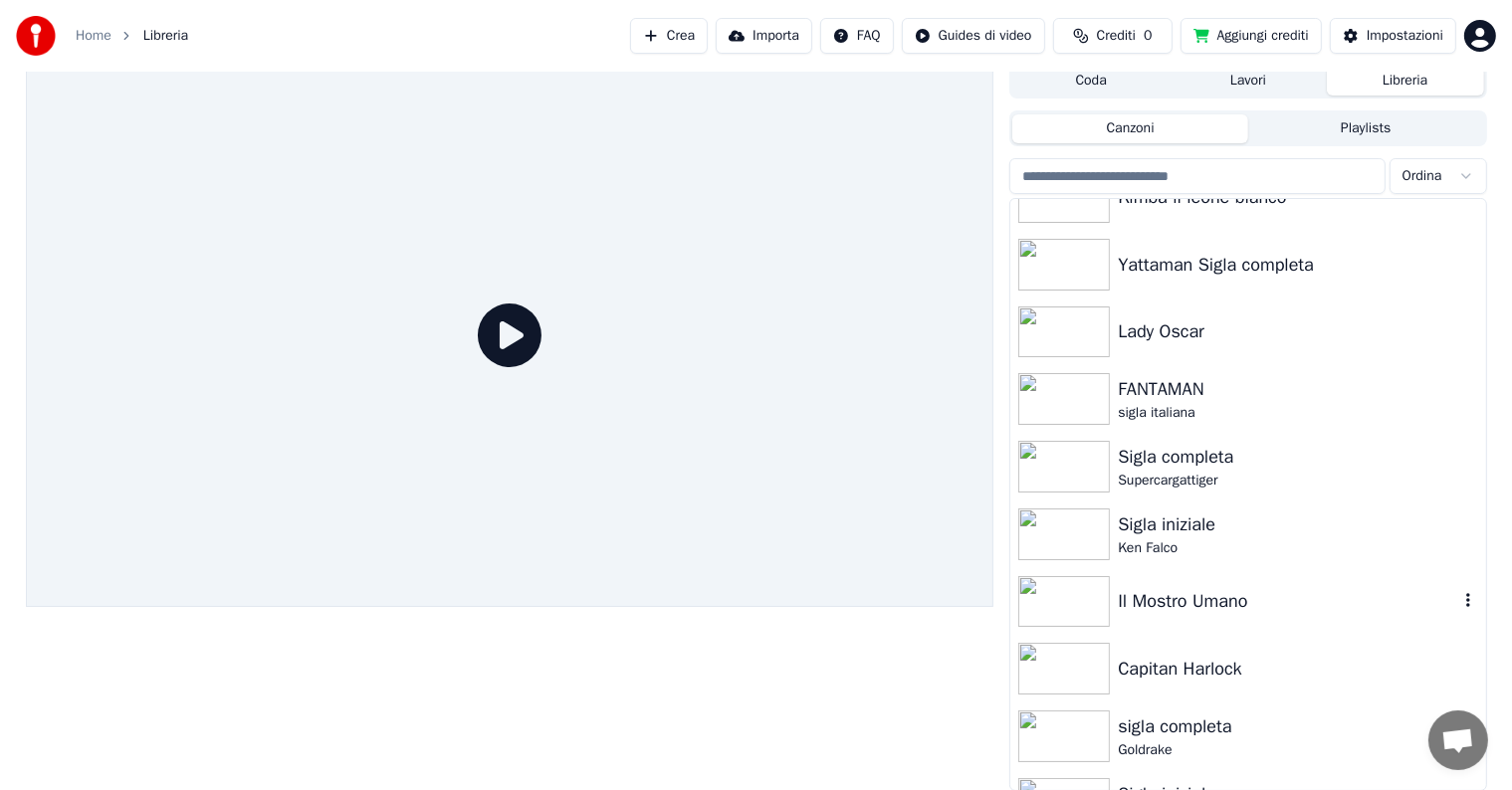 click 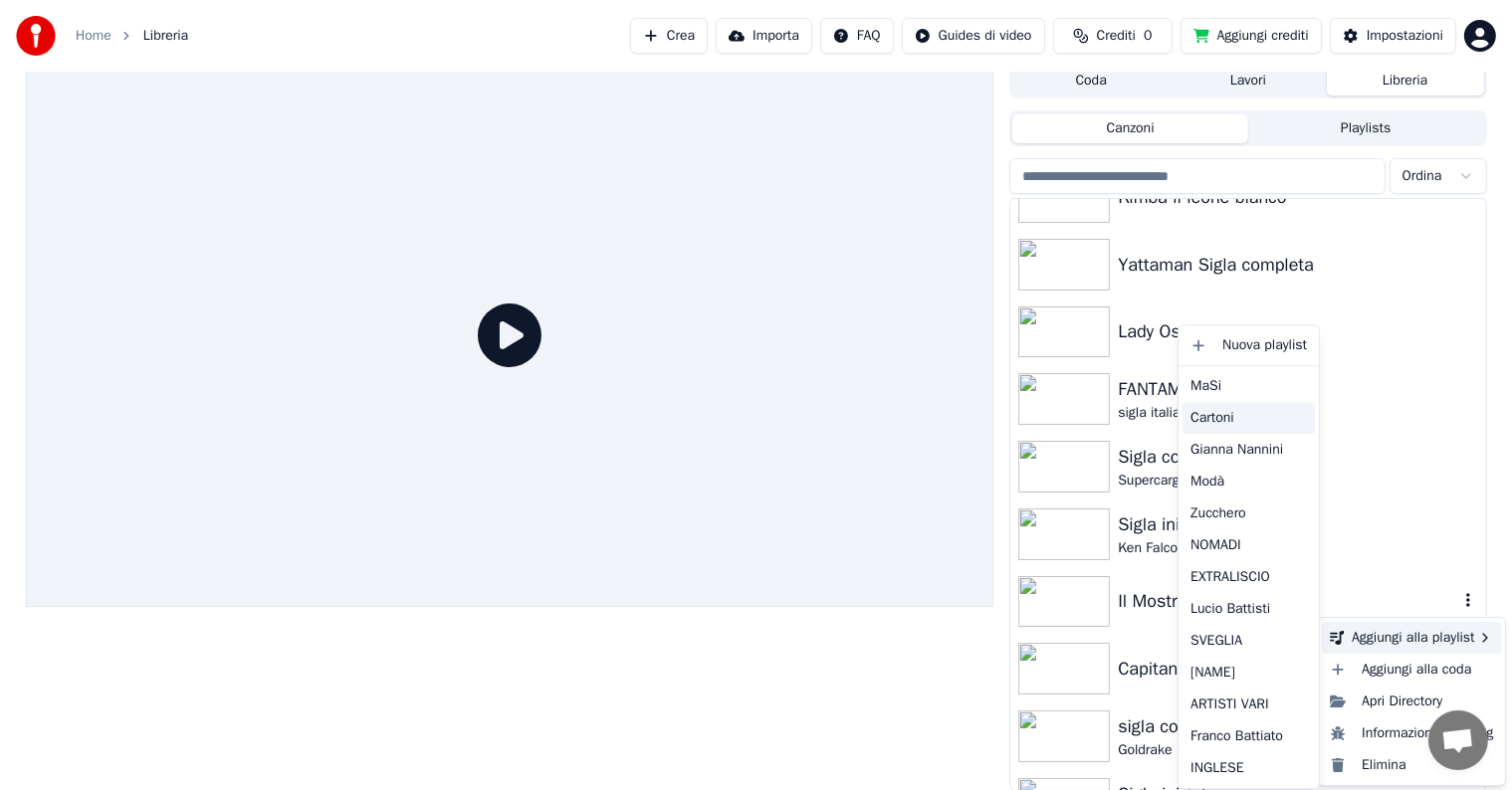 click on "Cartoni" at bounding box center [1248, 418] 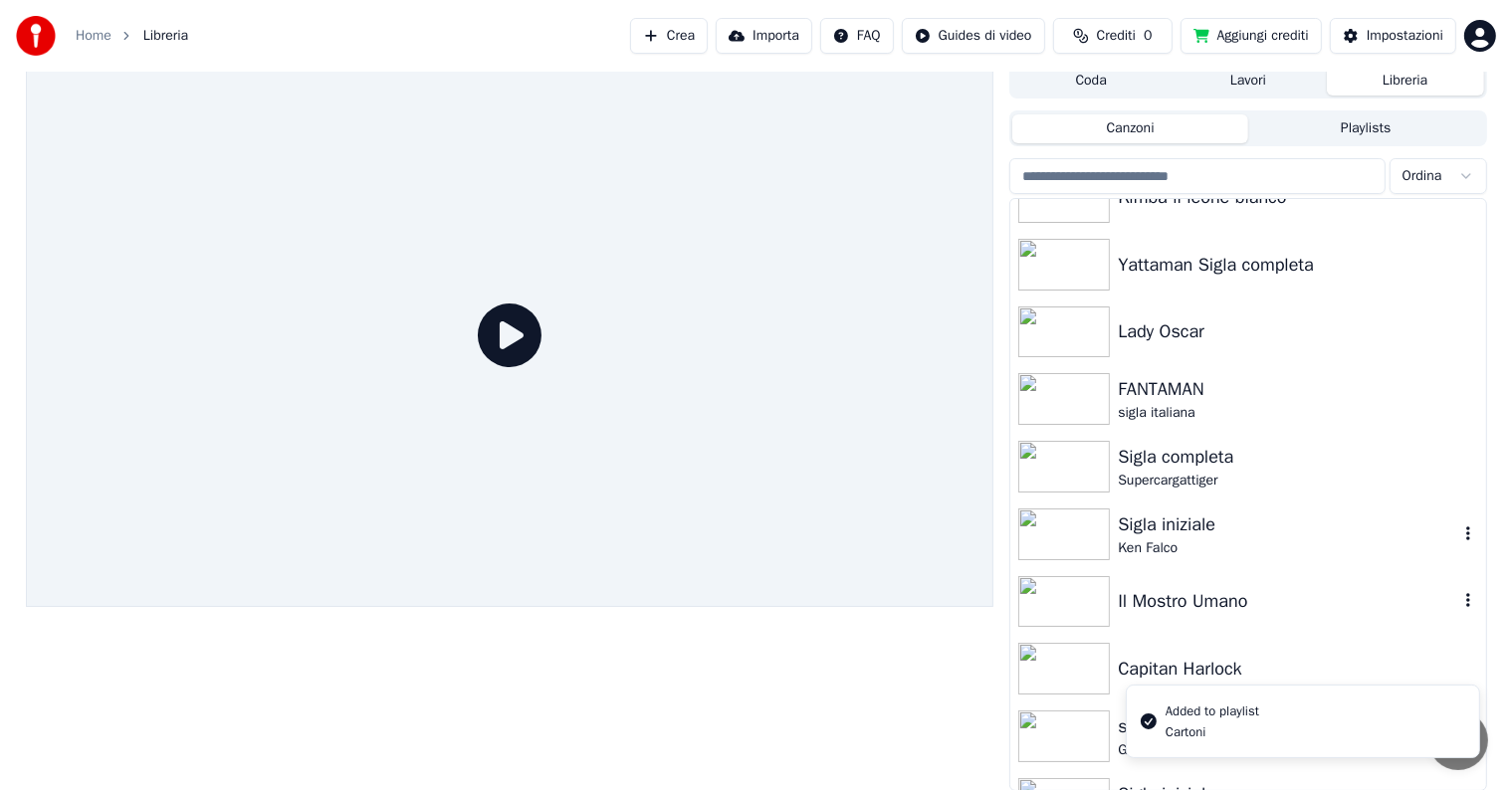 click 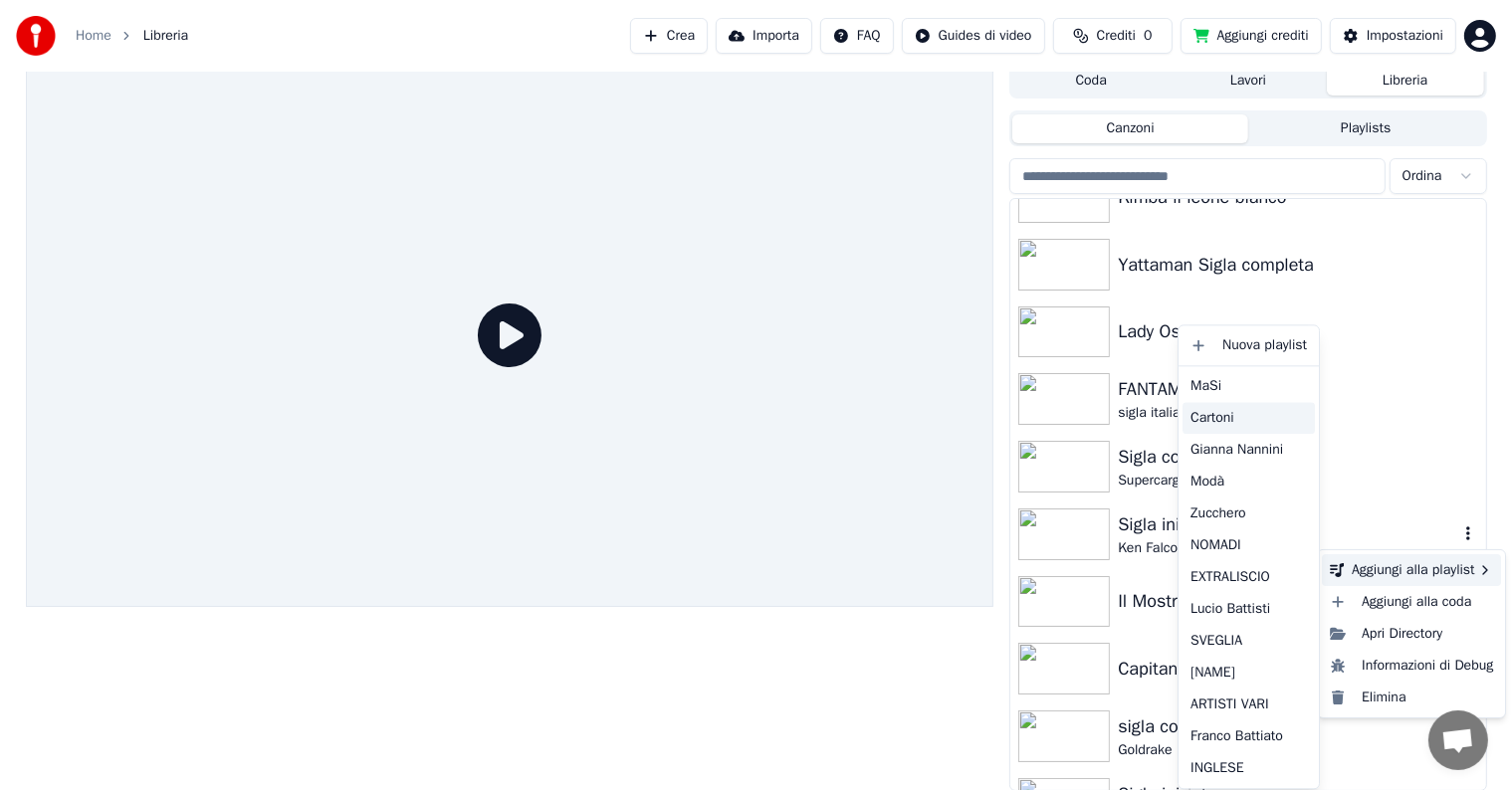 click on "Cartoni" at bounding box center (1248, 418) 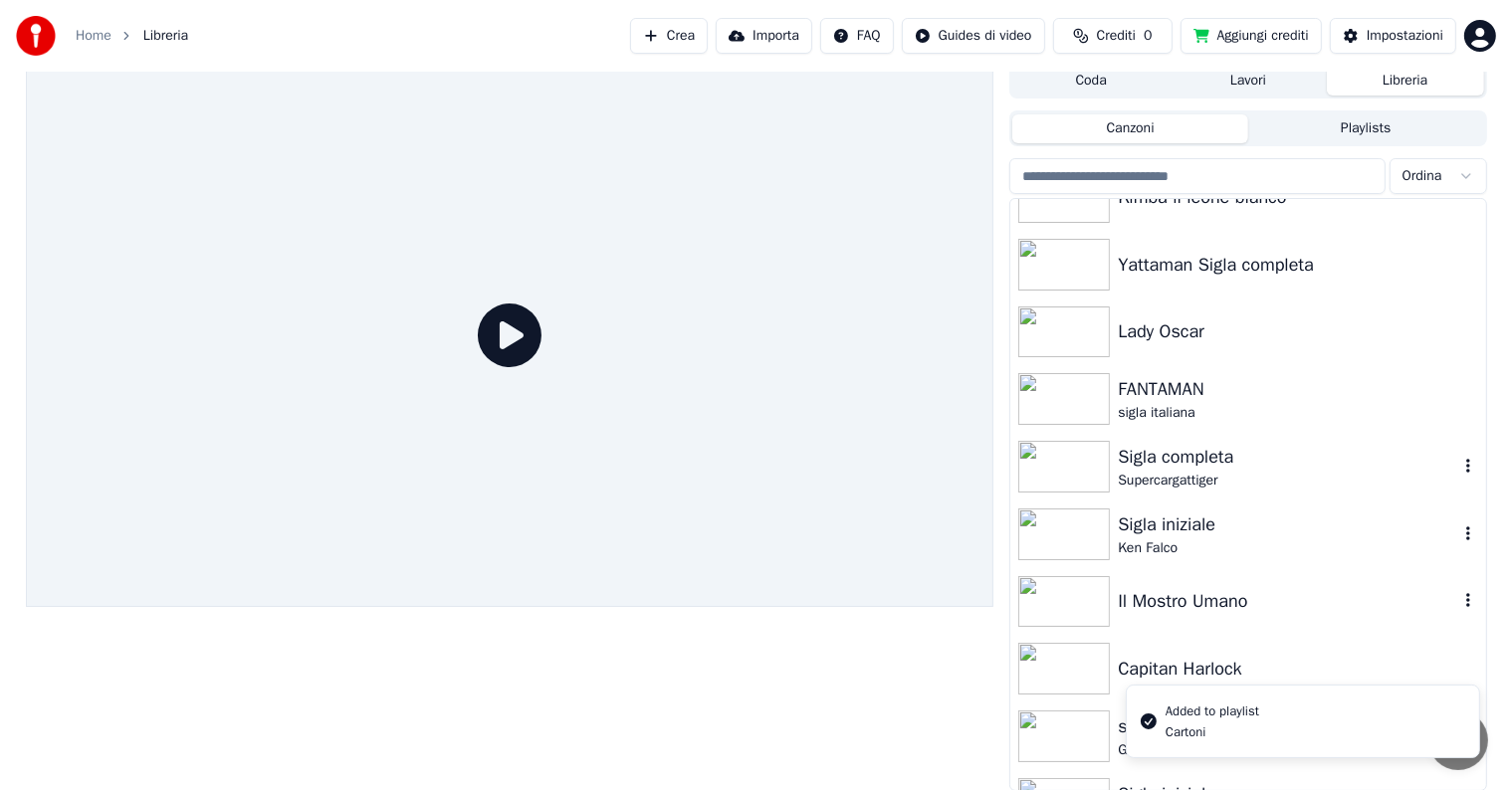 click 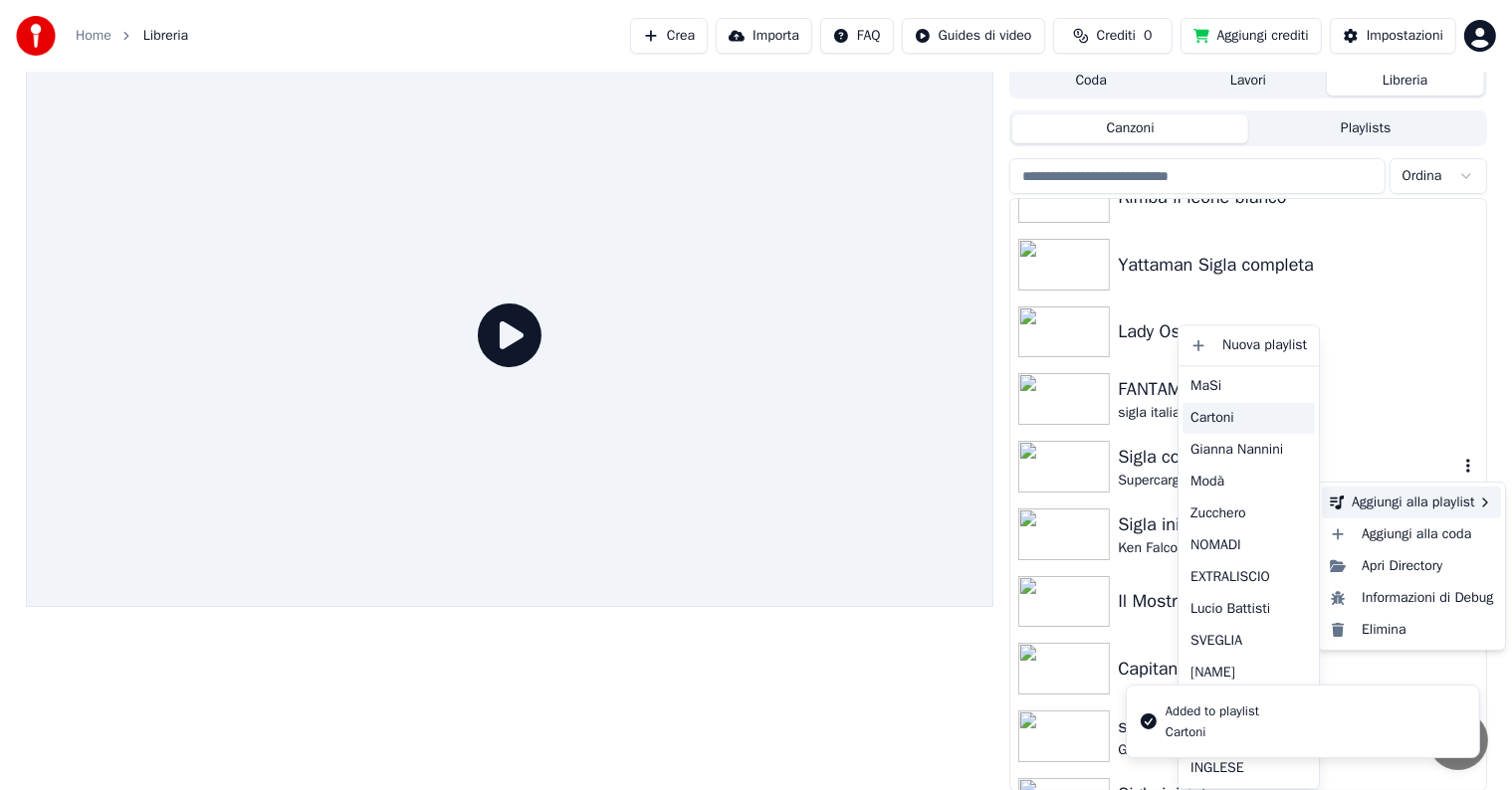 click on "Cartoni" at bounding box center [1248, 418] 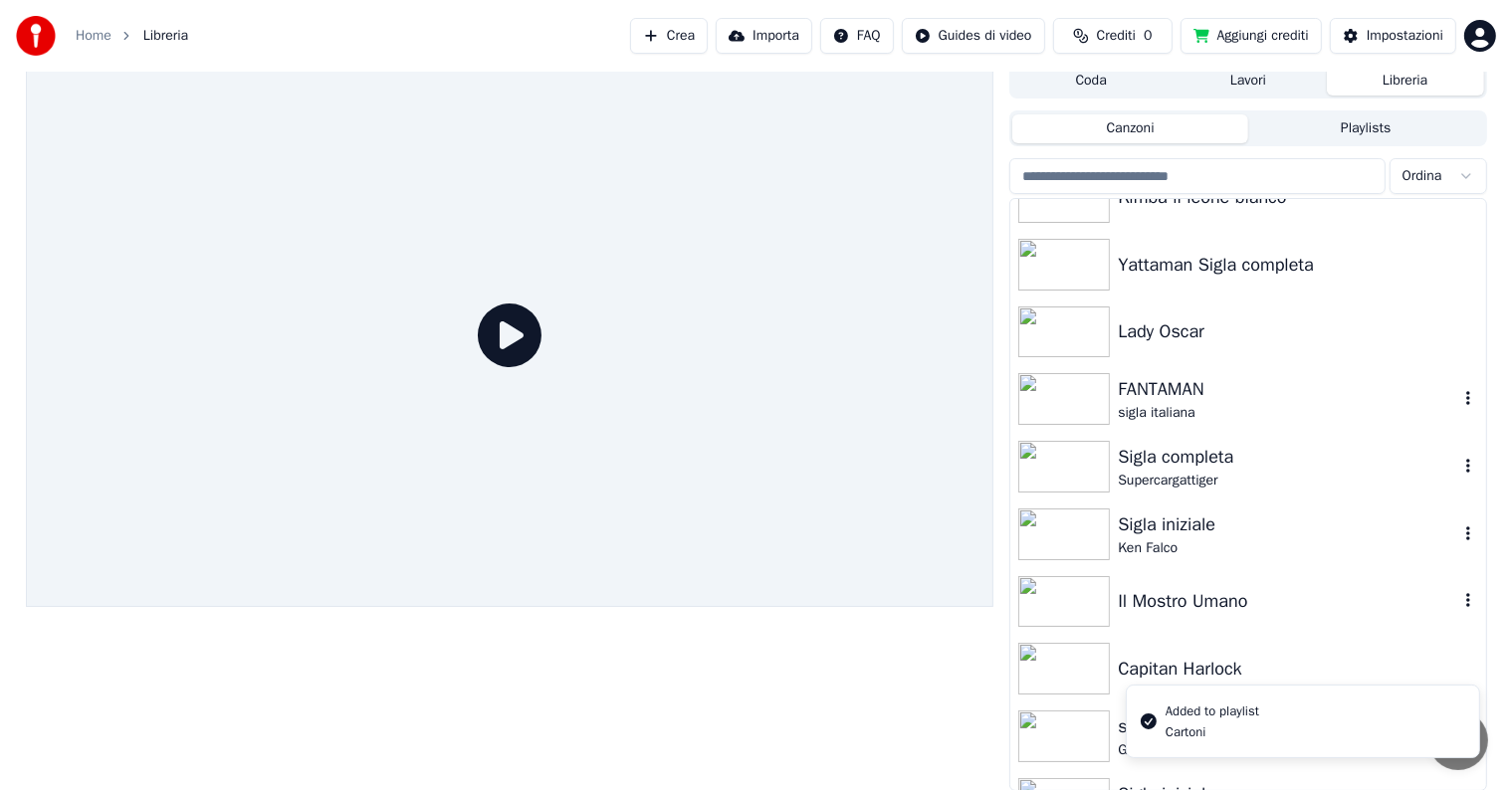 click 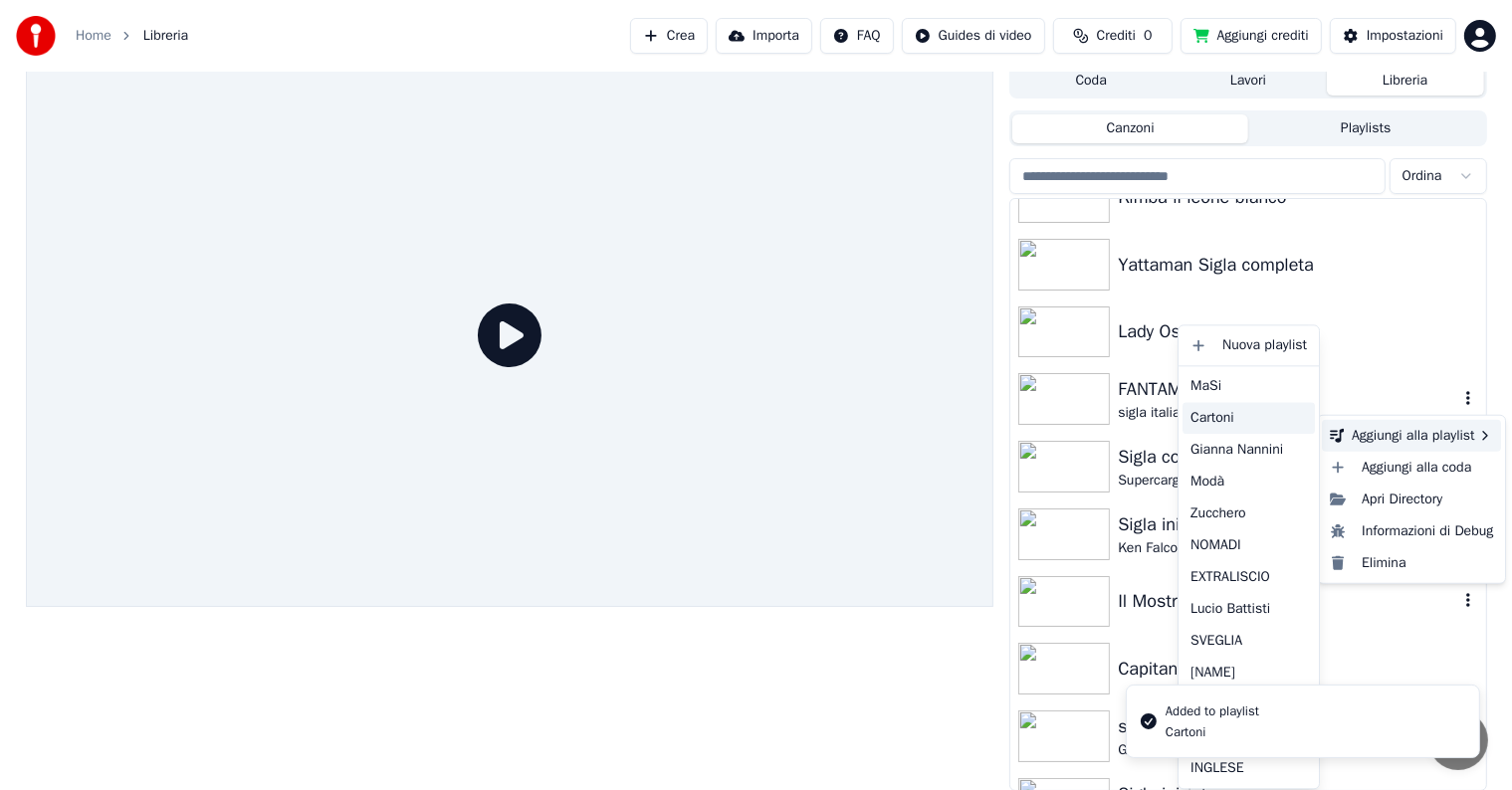 click on "Cartoni" at bounding box center [1248, 418] 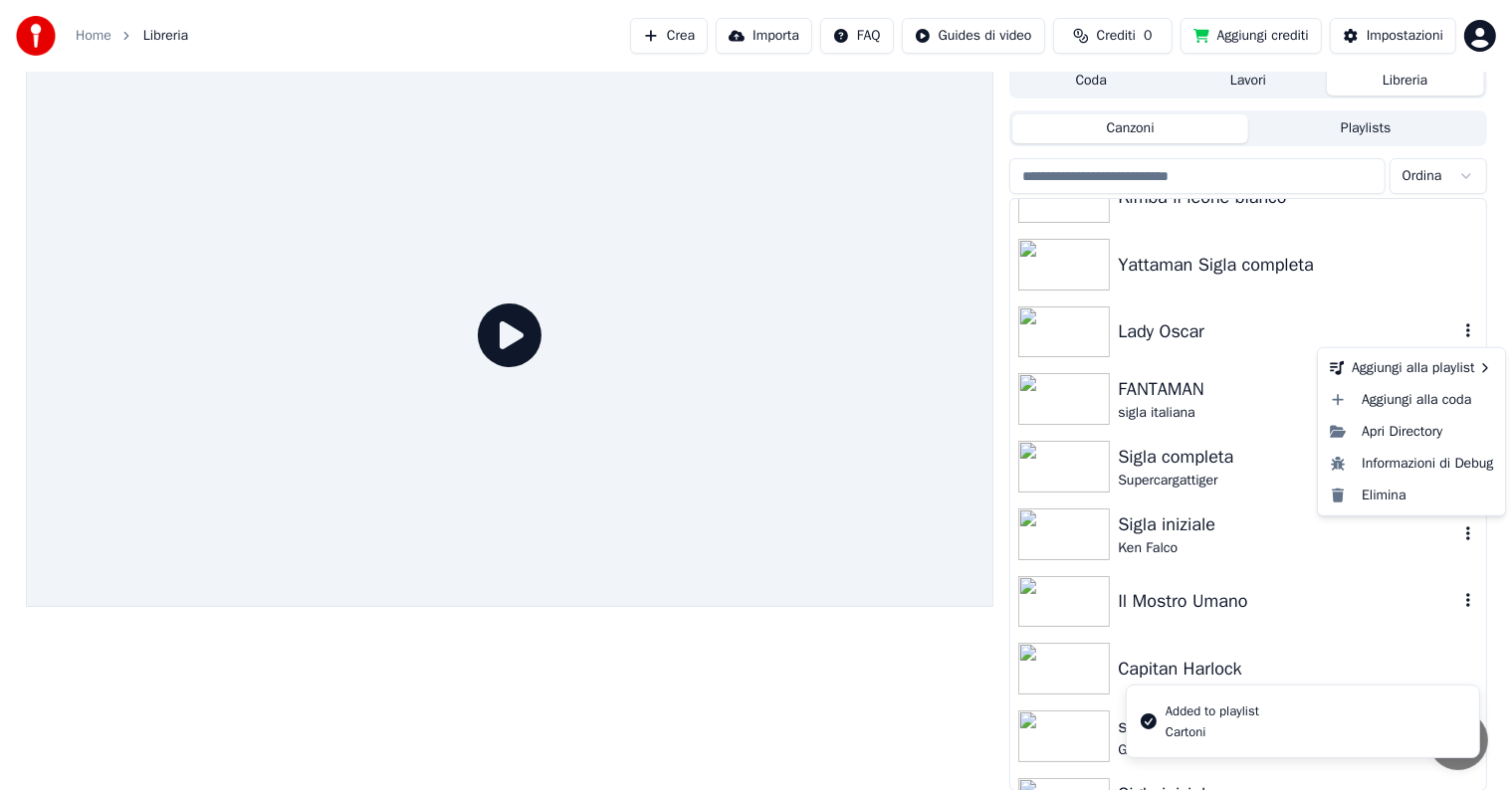 click 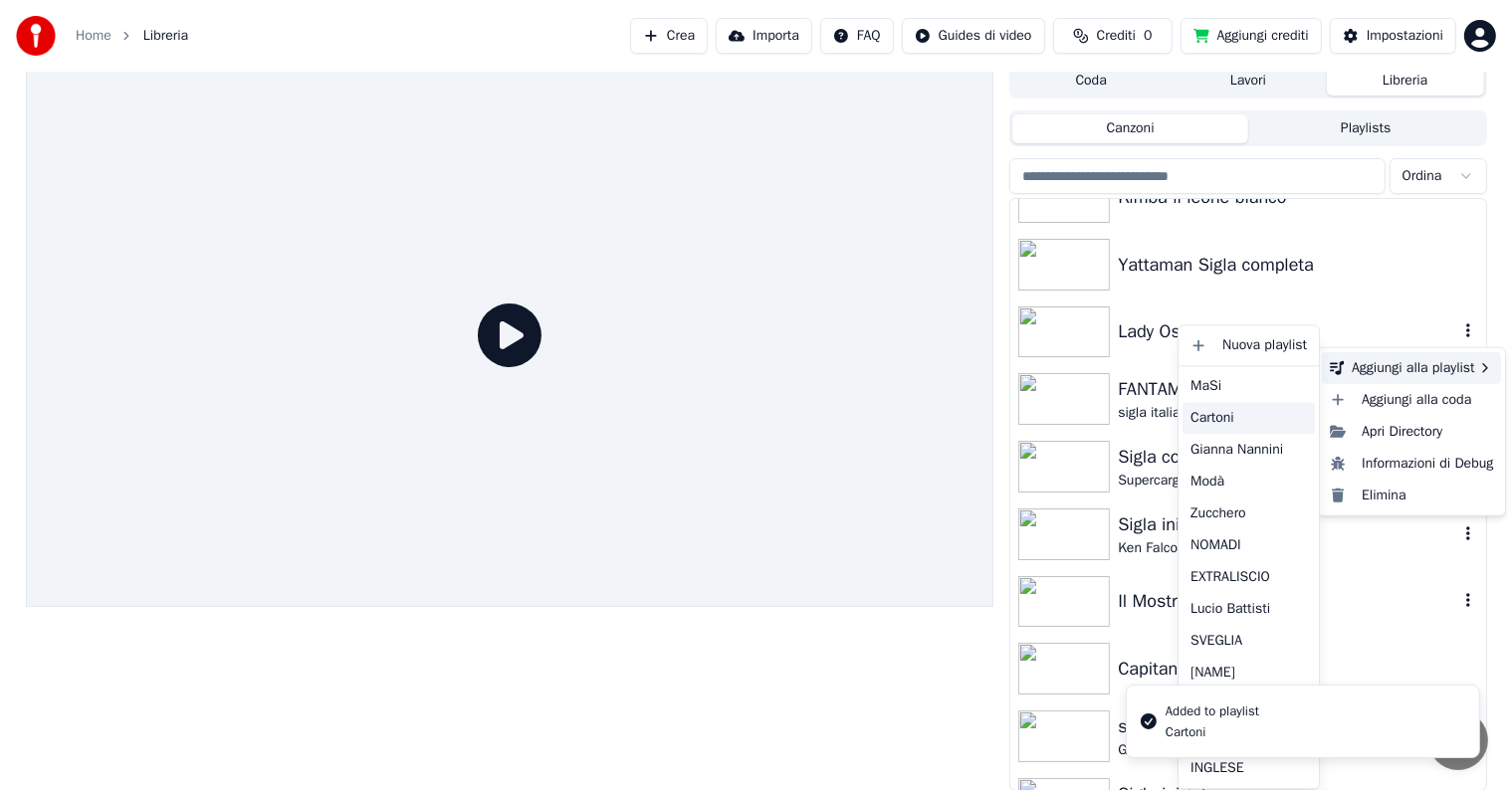 click on "Cartoni" at bounding box center (1248, 418) 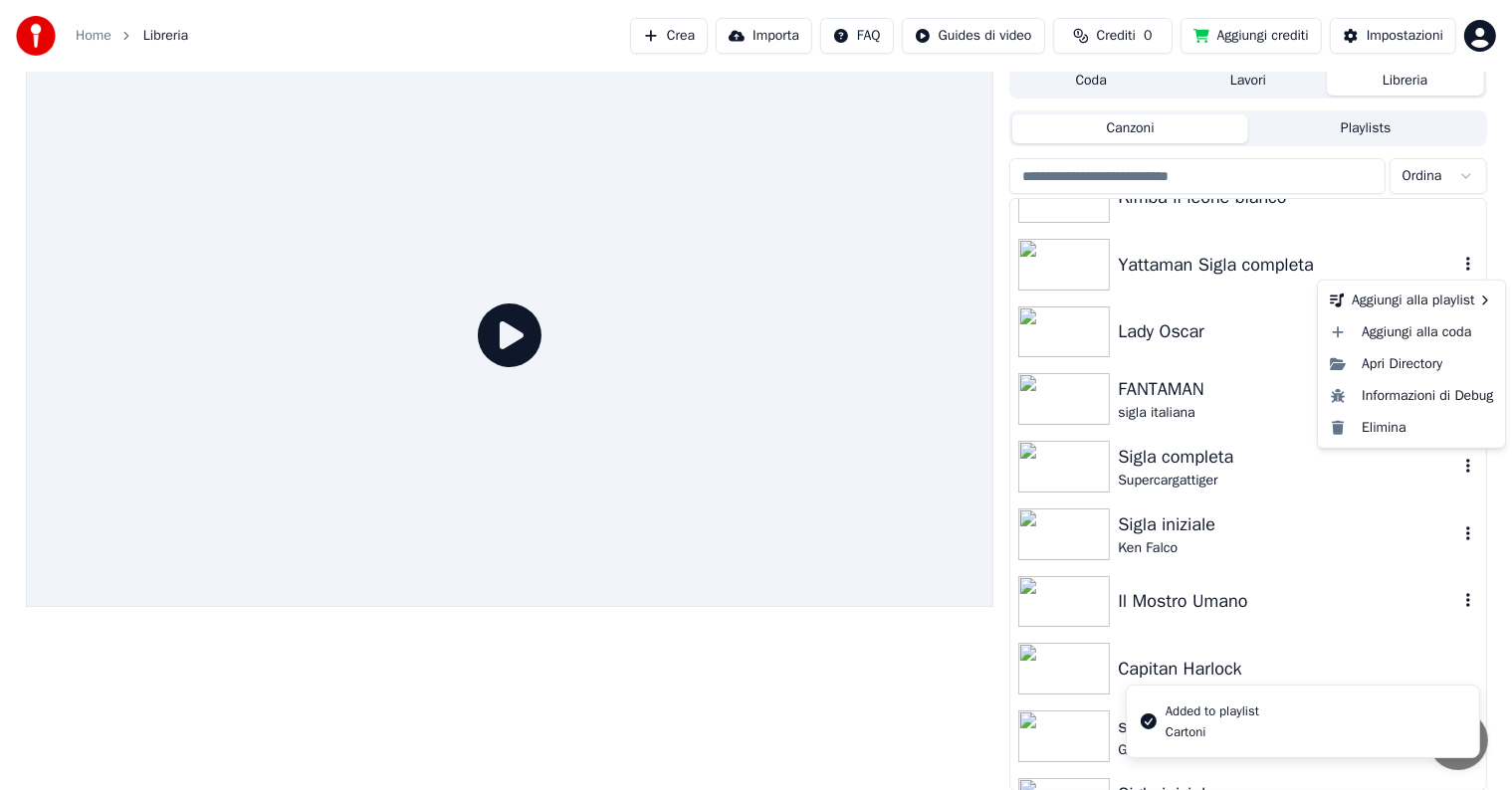 click 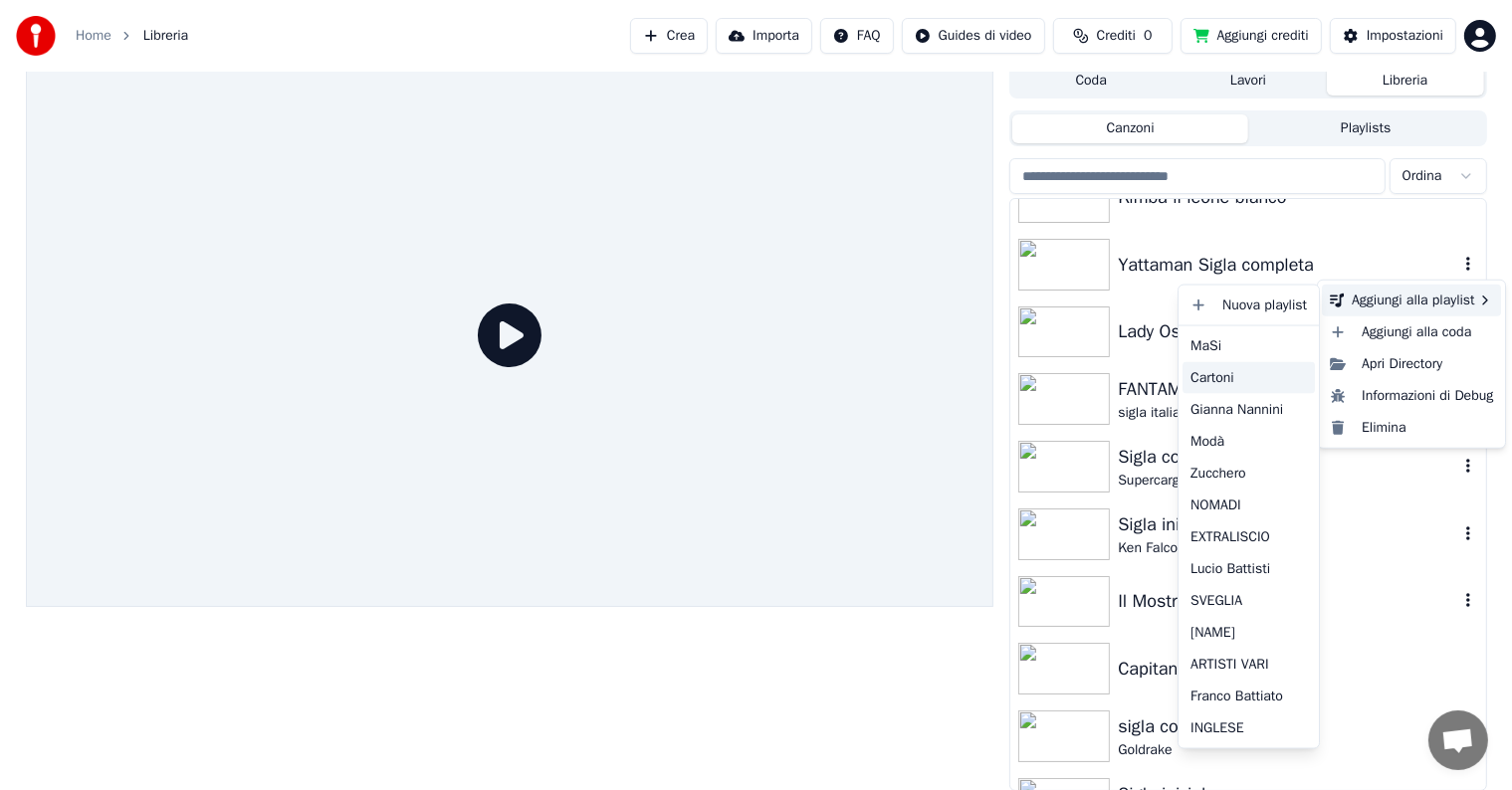 click on "Cartoni" at bounding box center [1248, 378] 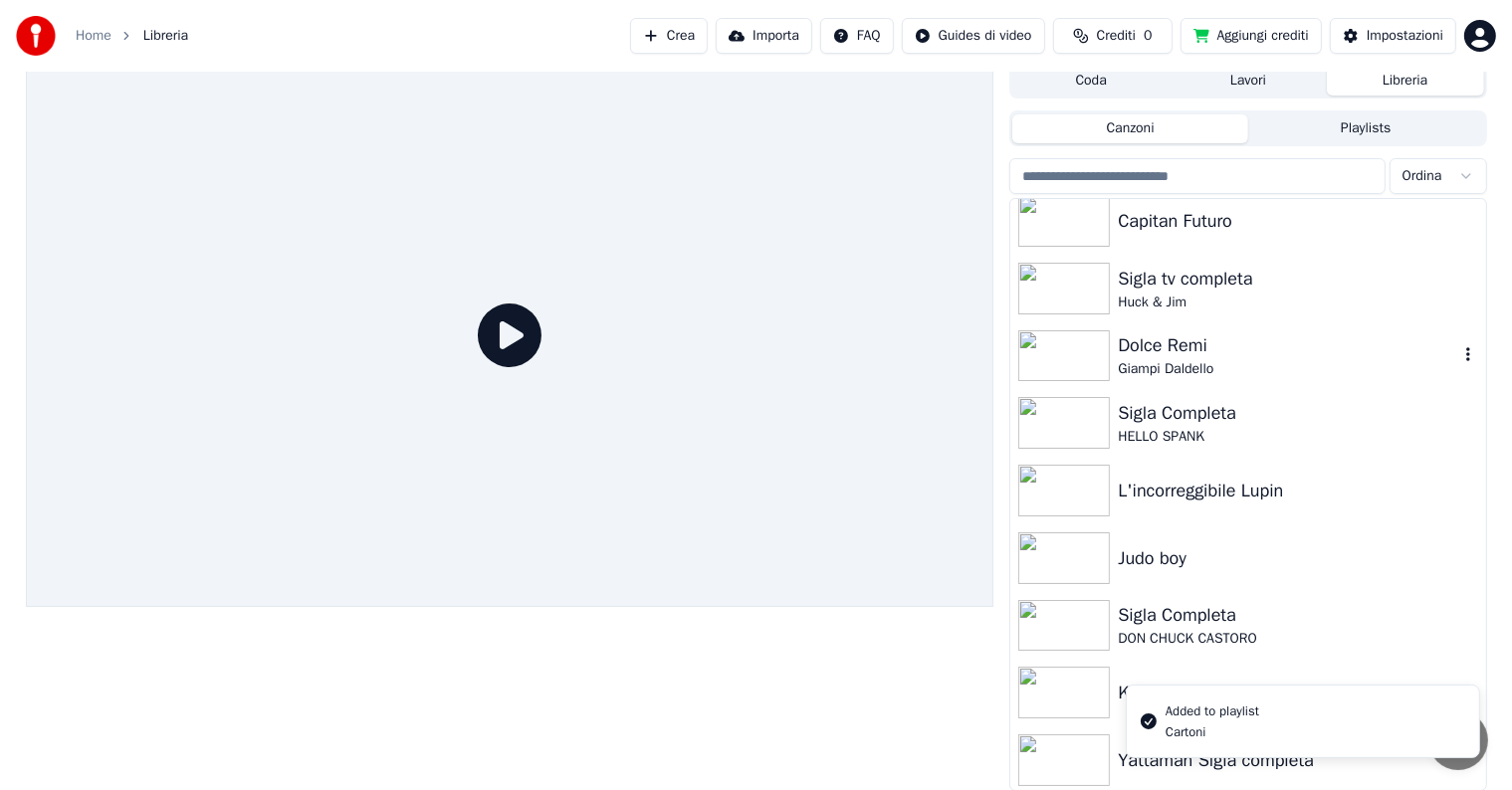 scroll, scrollTop: 1194, scrollLeft: 0, axis: vertical 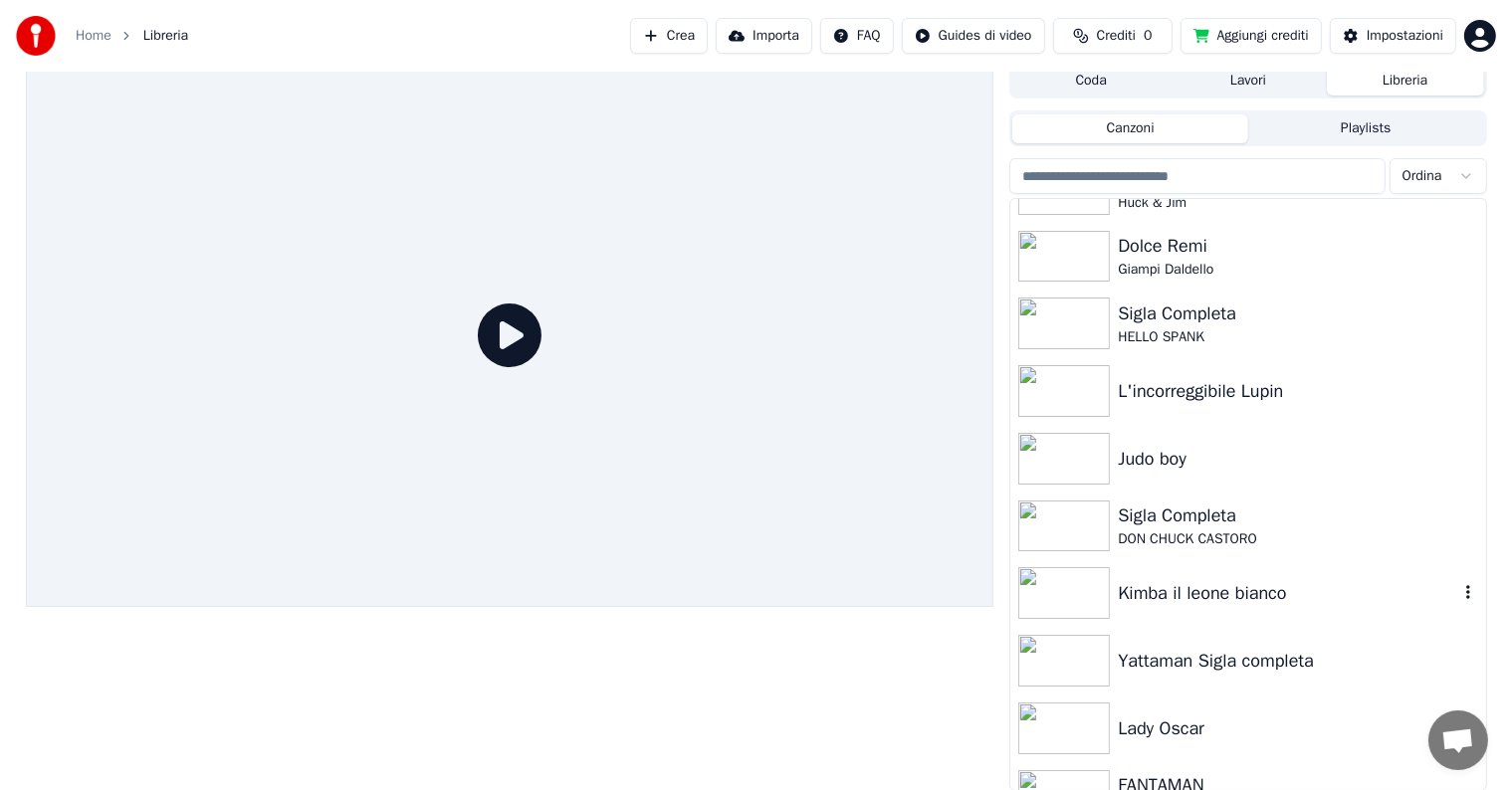 click 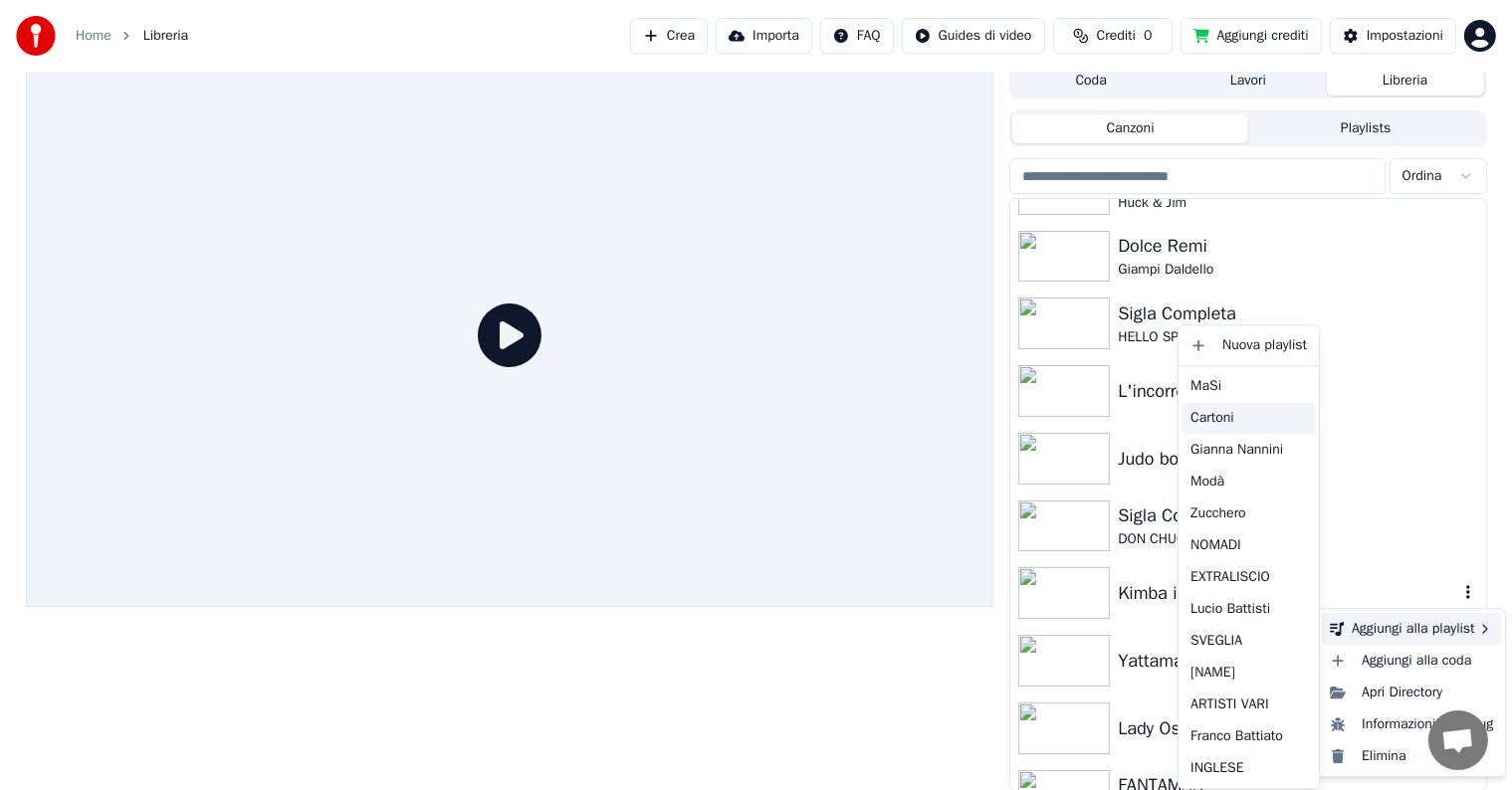click on "Cartoni" at bounding box center (1248, 418) 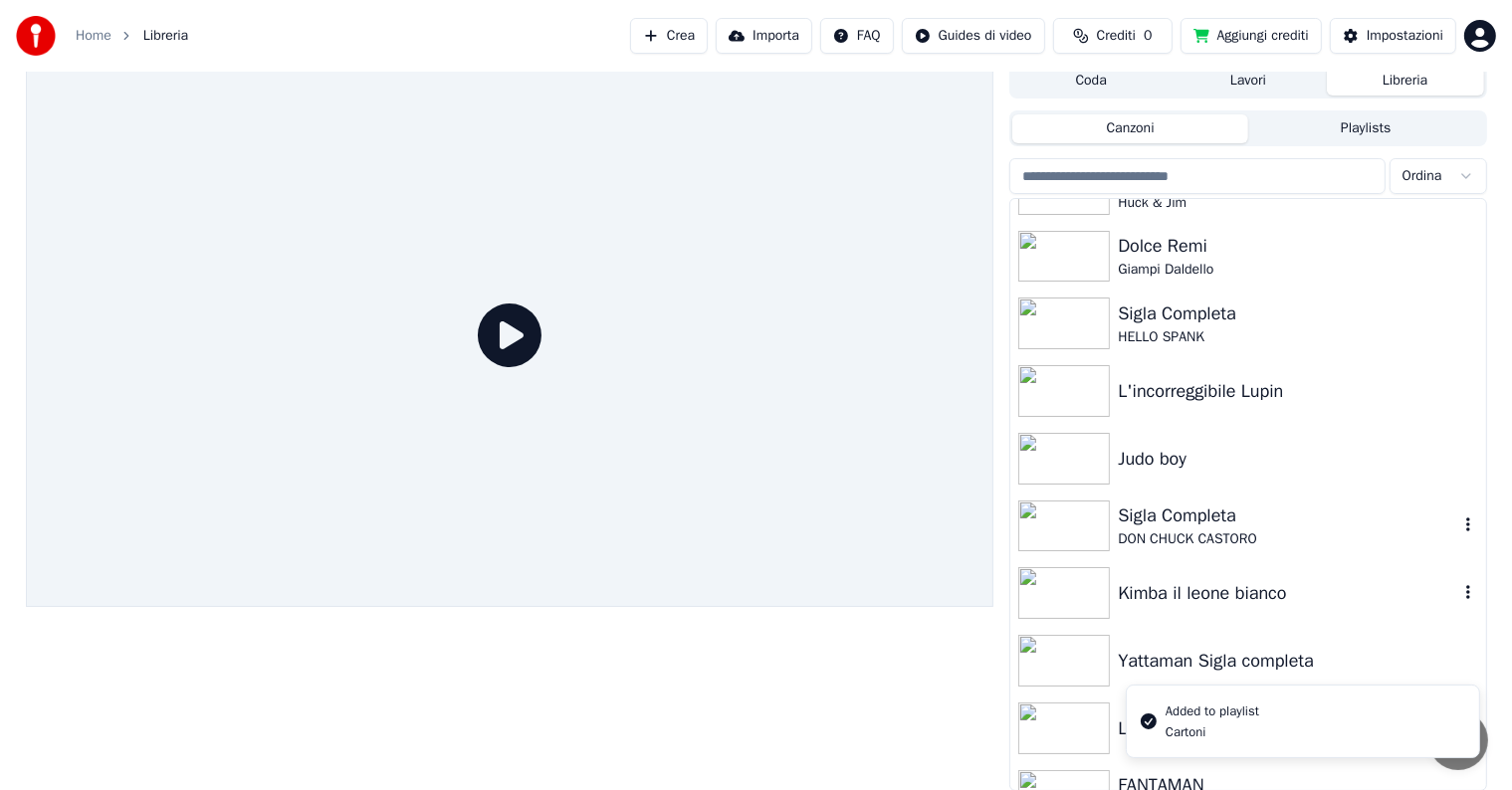 click 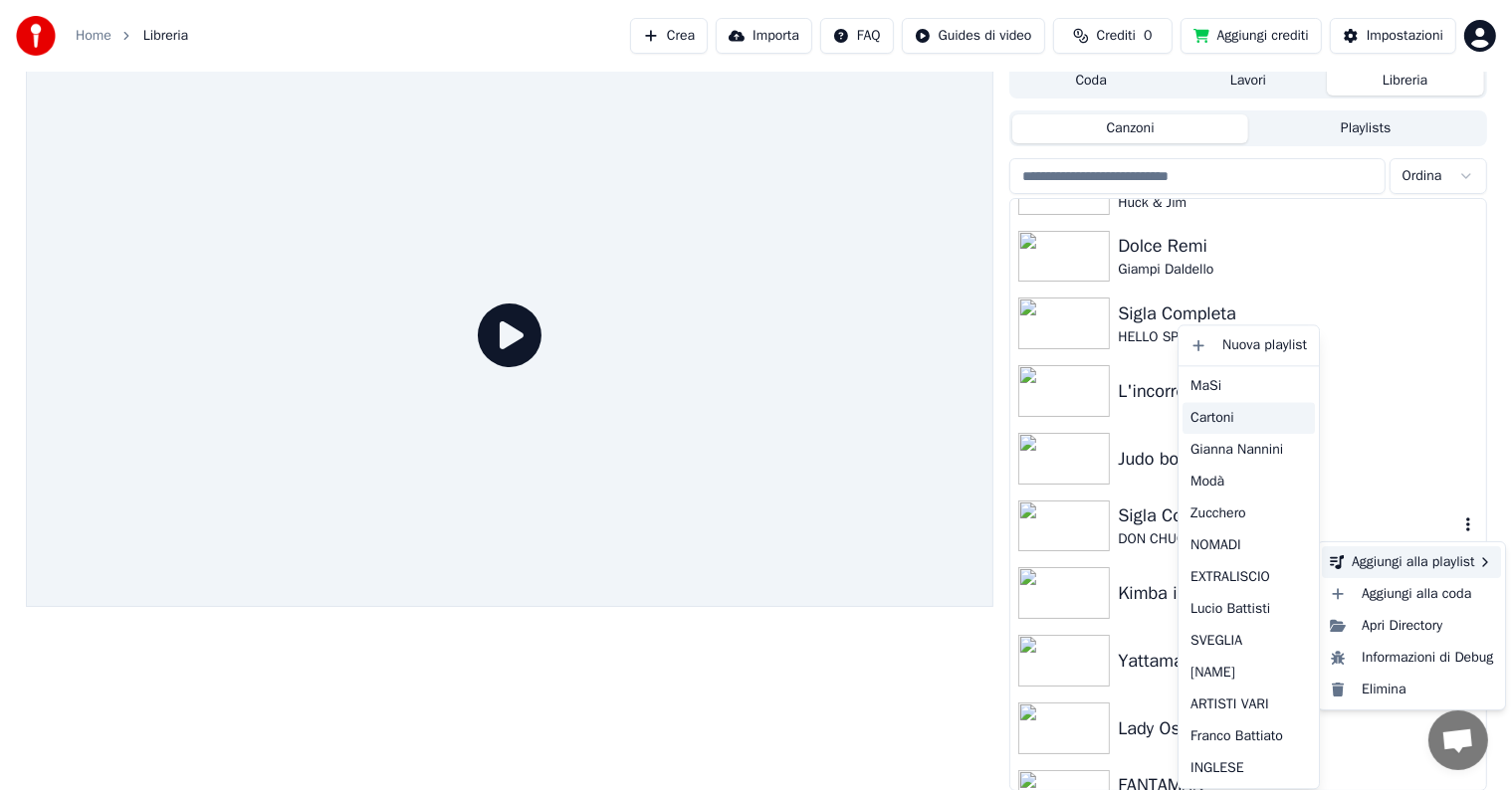 click on "Cartoni" at bounding box center (1248, 418) 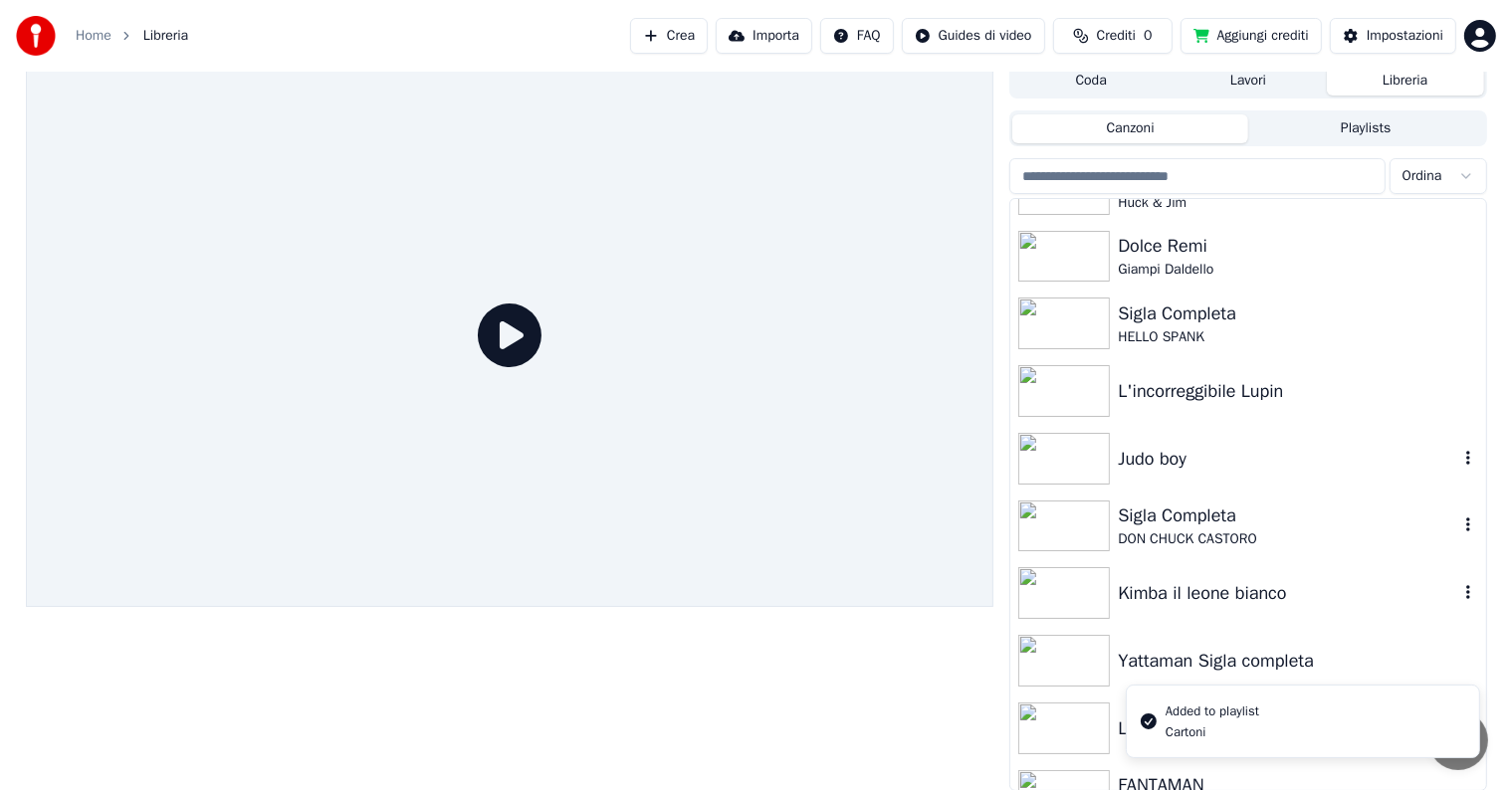 click 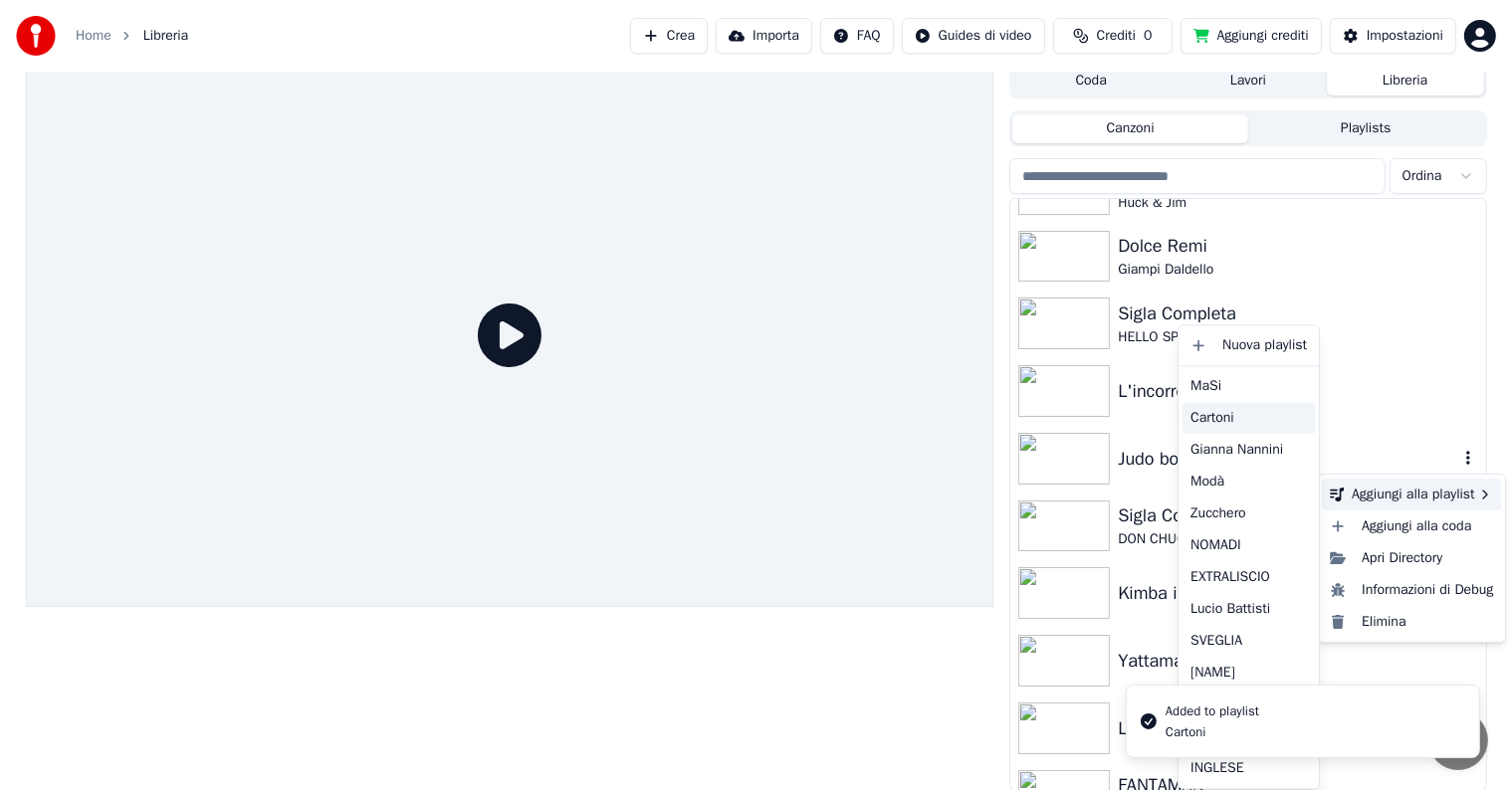 click on "Cartoni" at bounding box center [1248, 418] 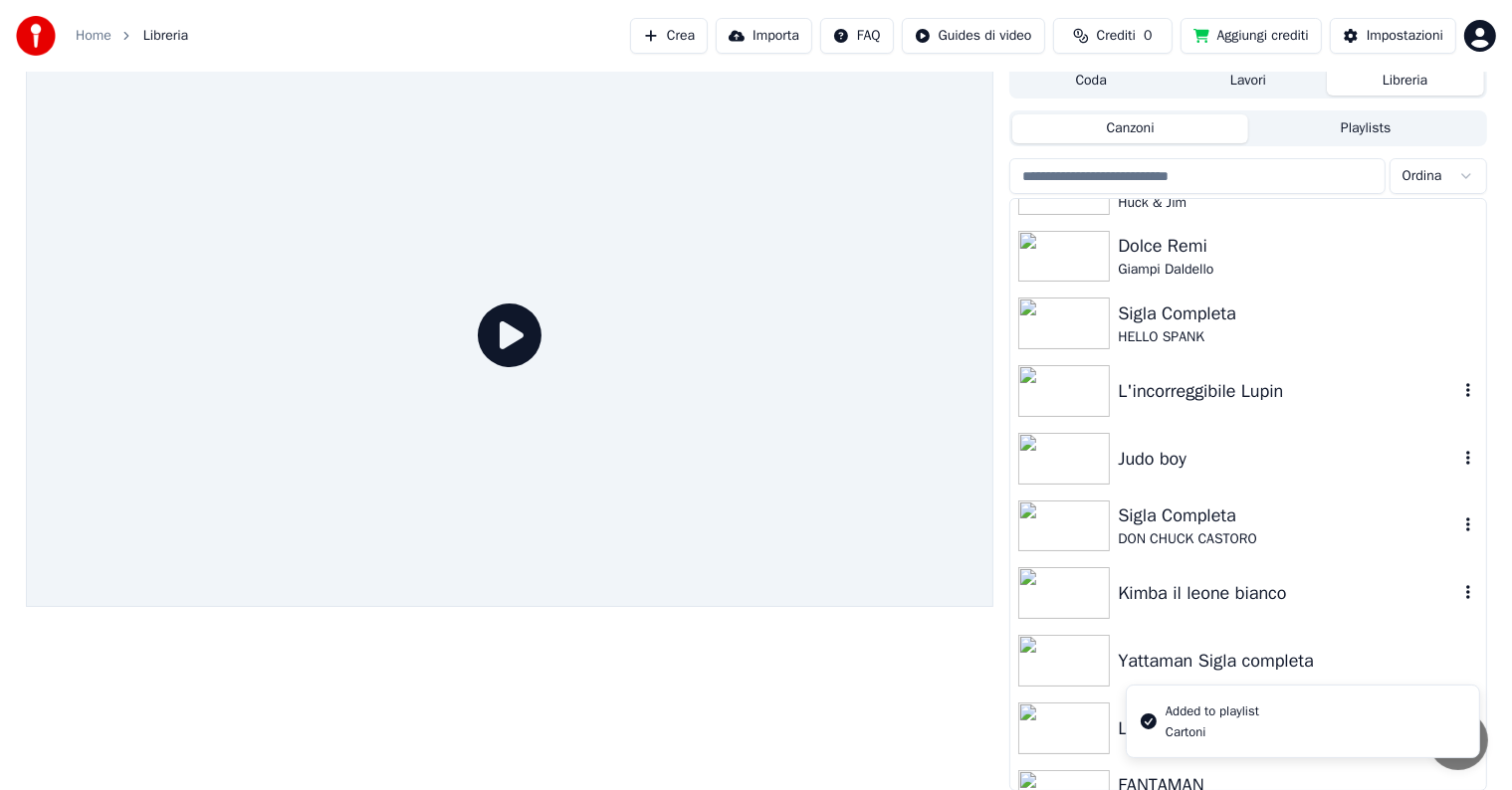 click 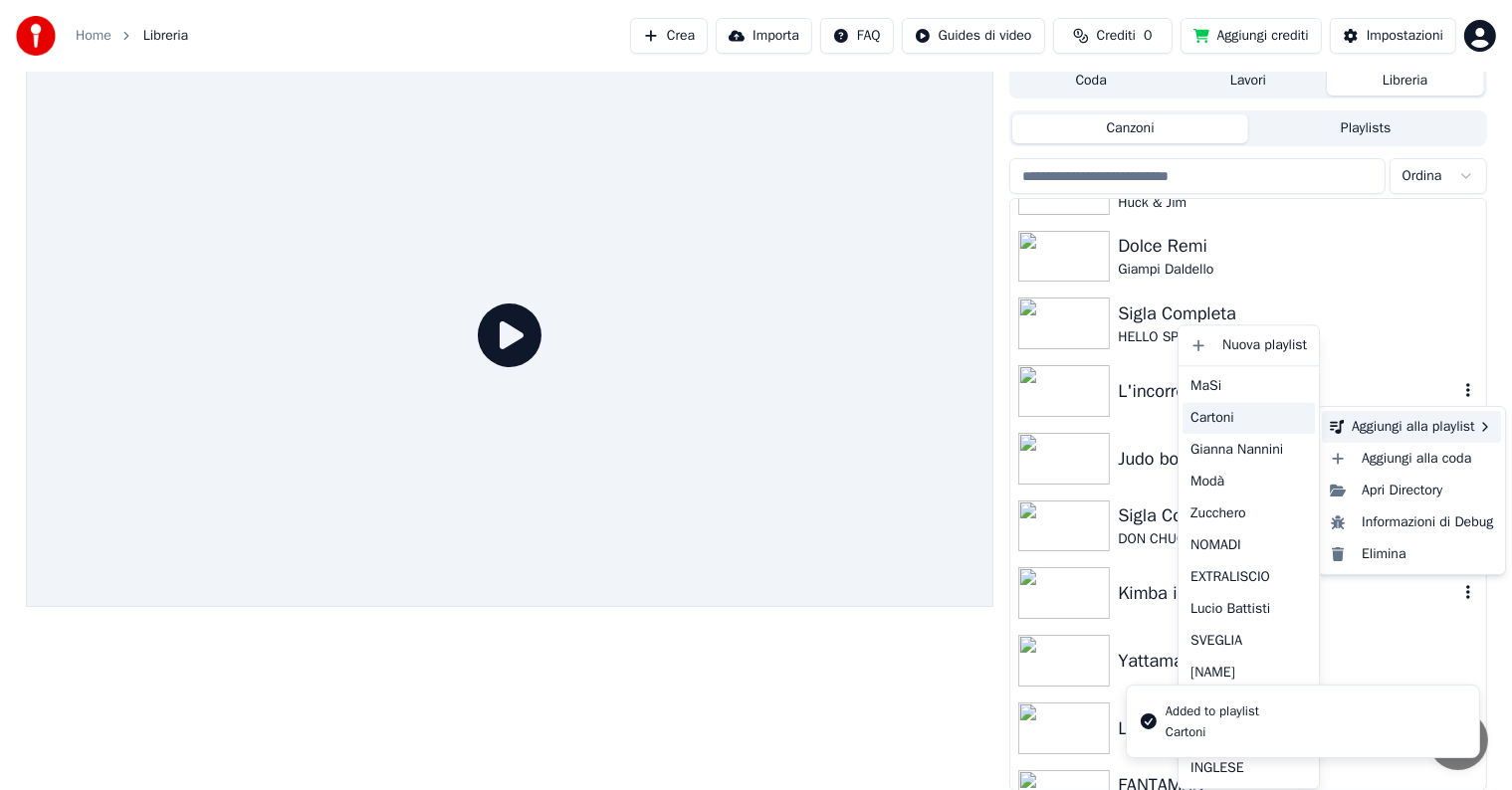 click on "Cartoni" at bounding box center (1248, 418) 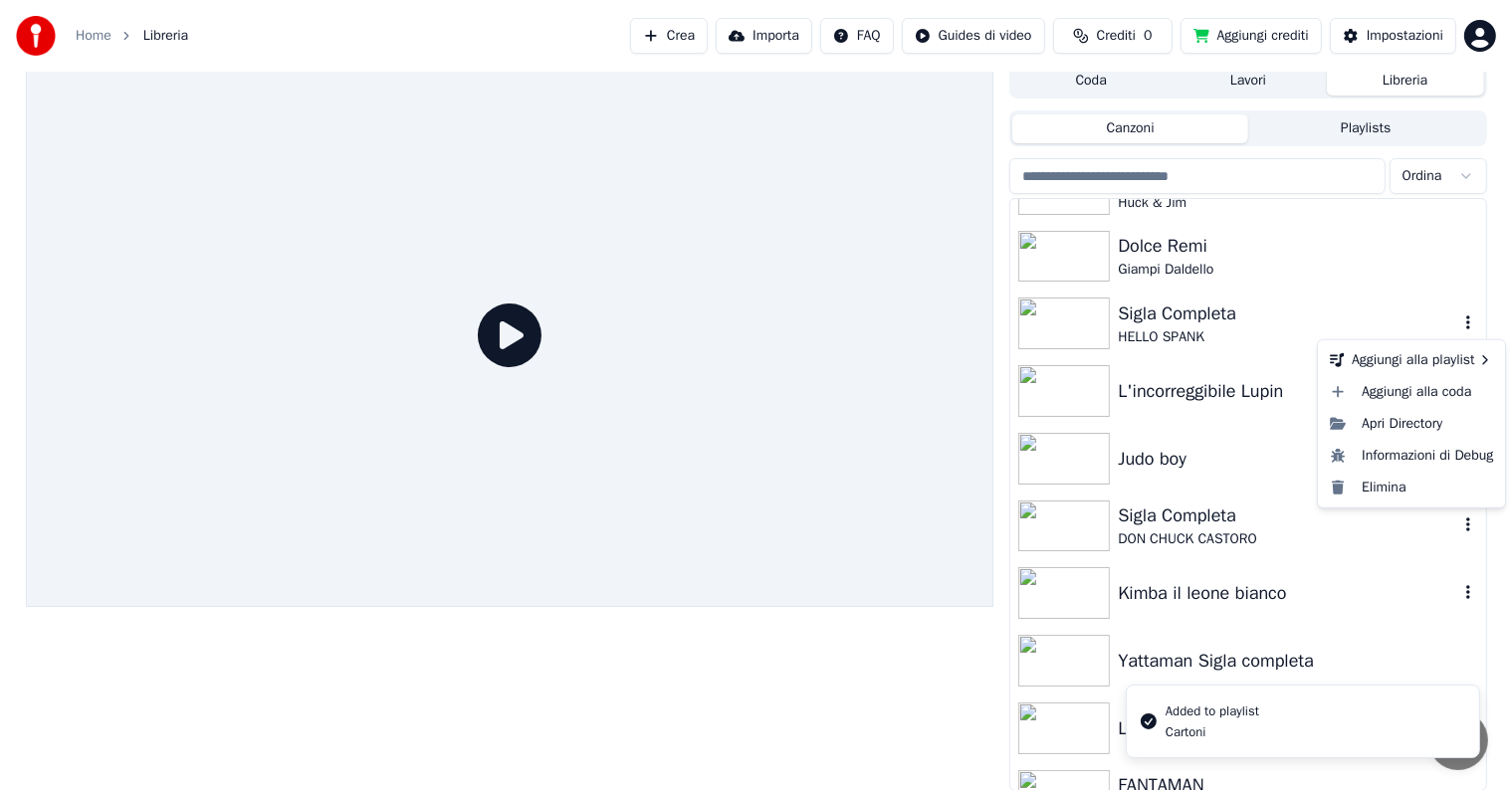 click 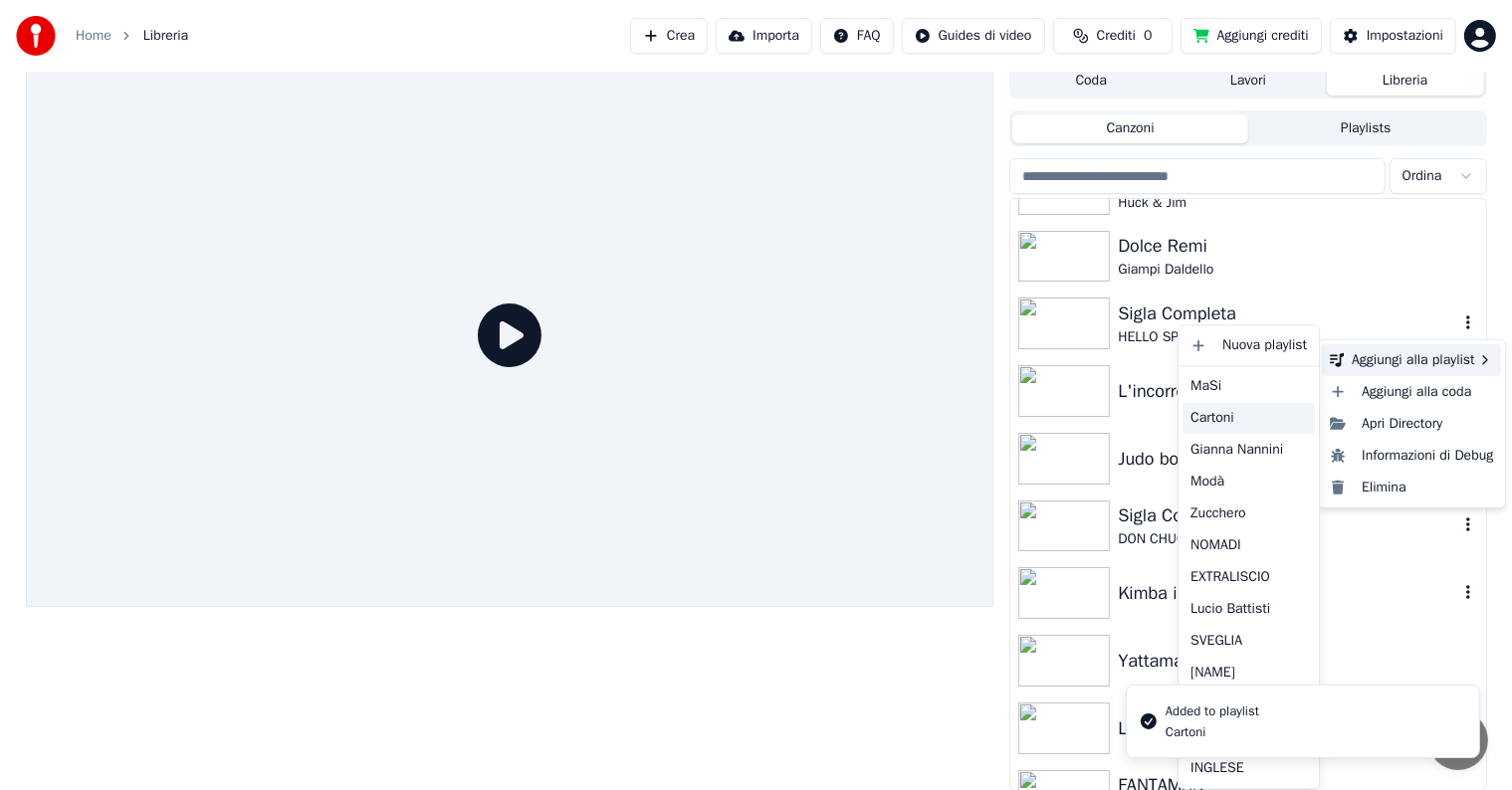 click on "Cartoni" at bounding box center [1248, 418] 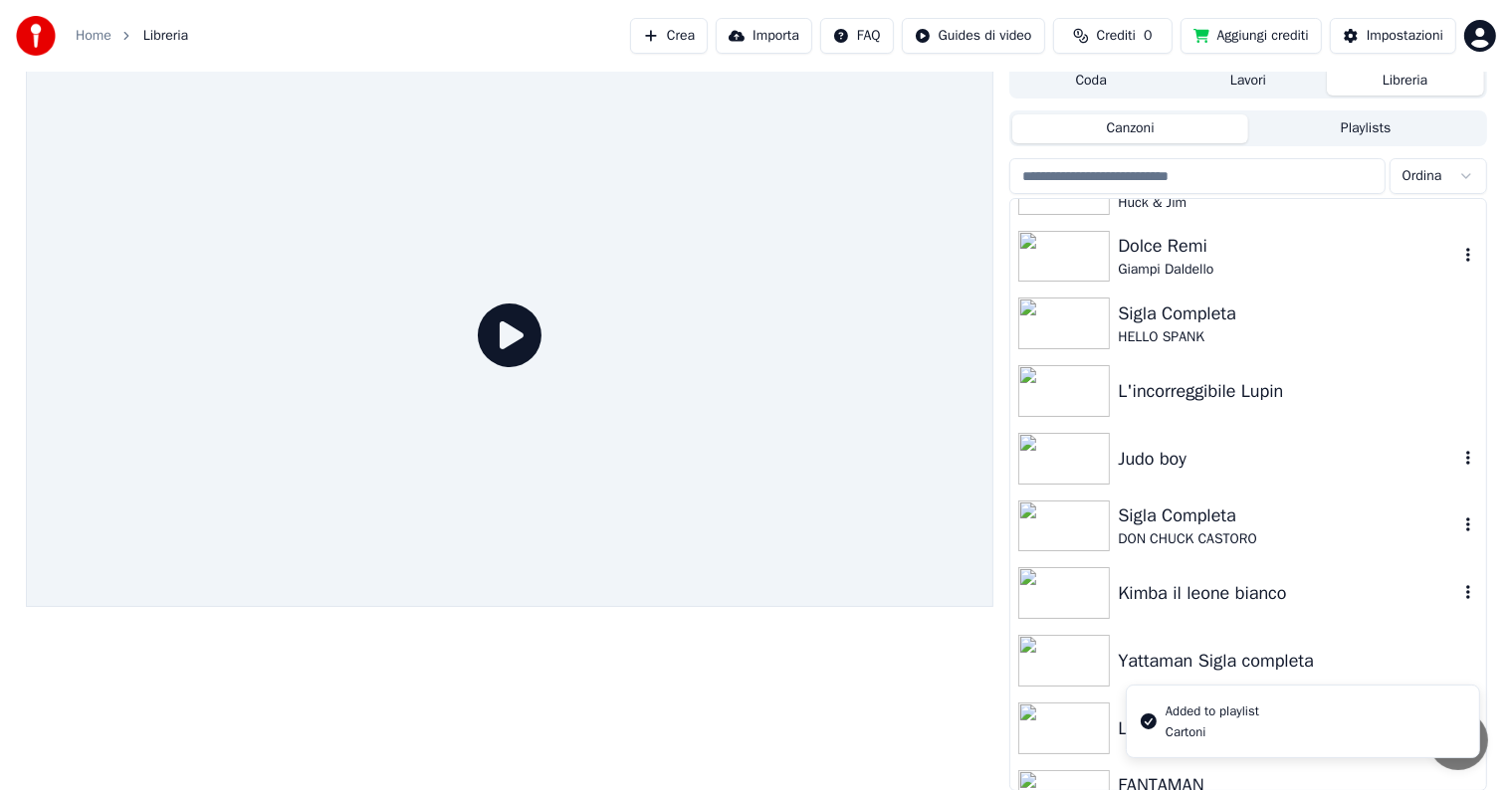 click 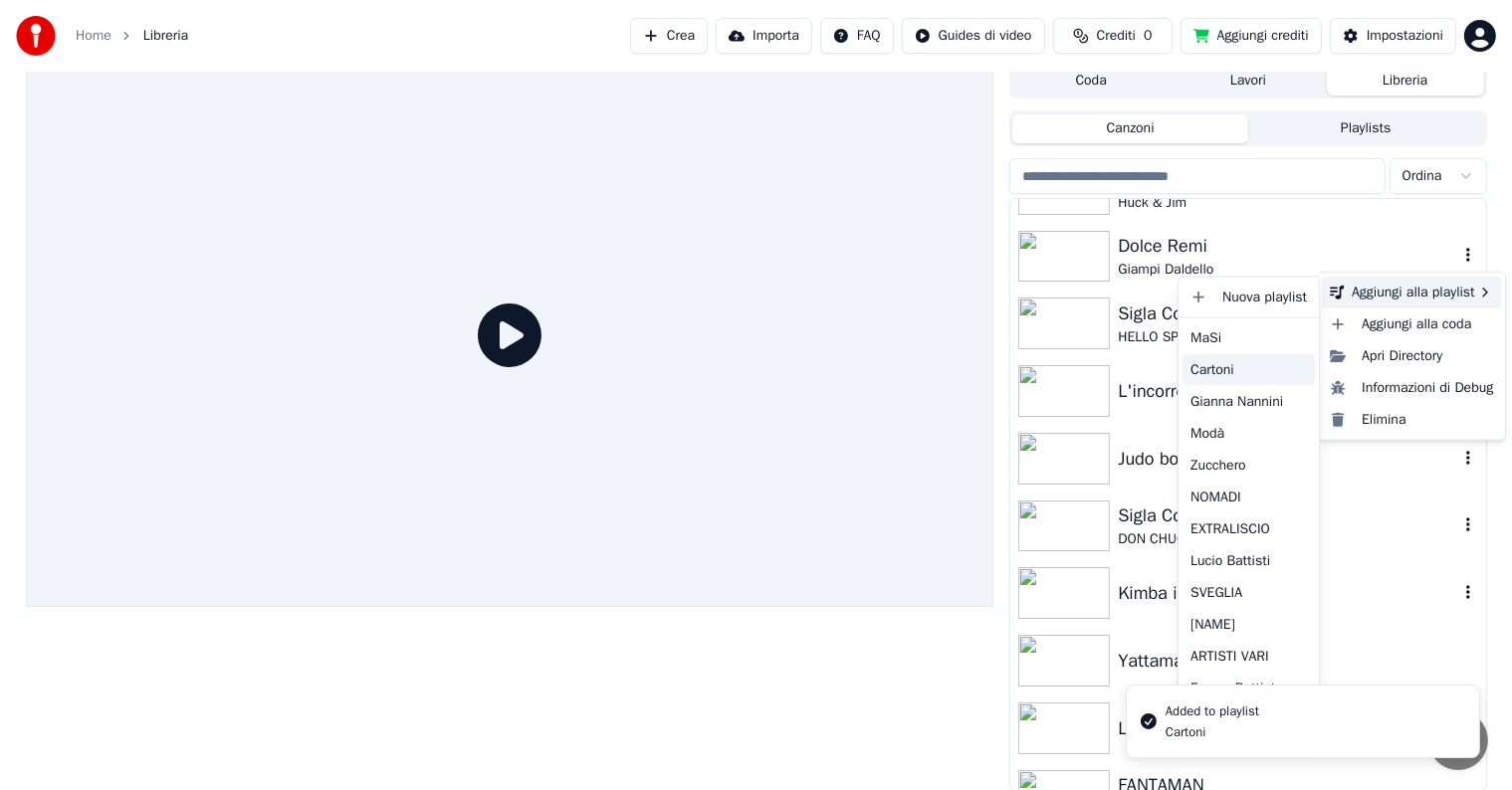 click on "Cartoni" at bounding box center (1248, 370) 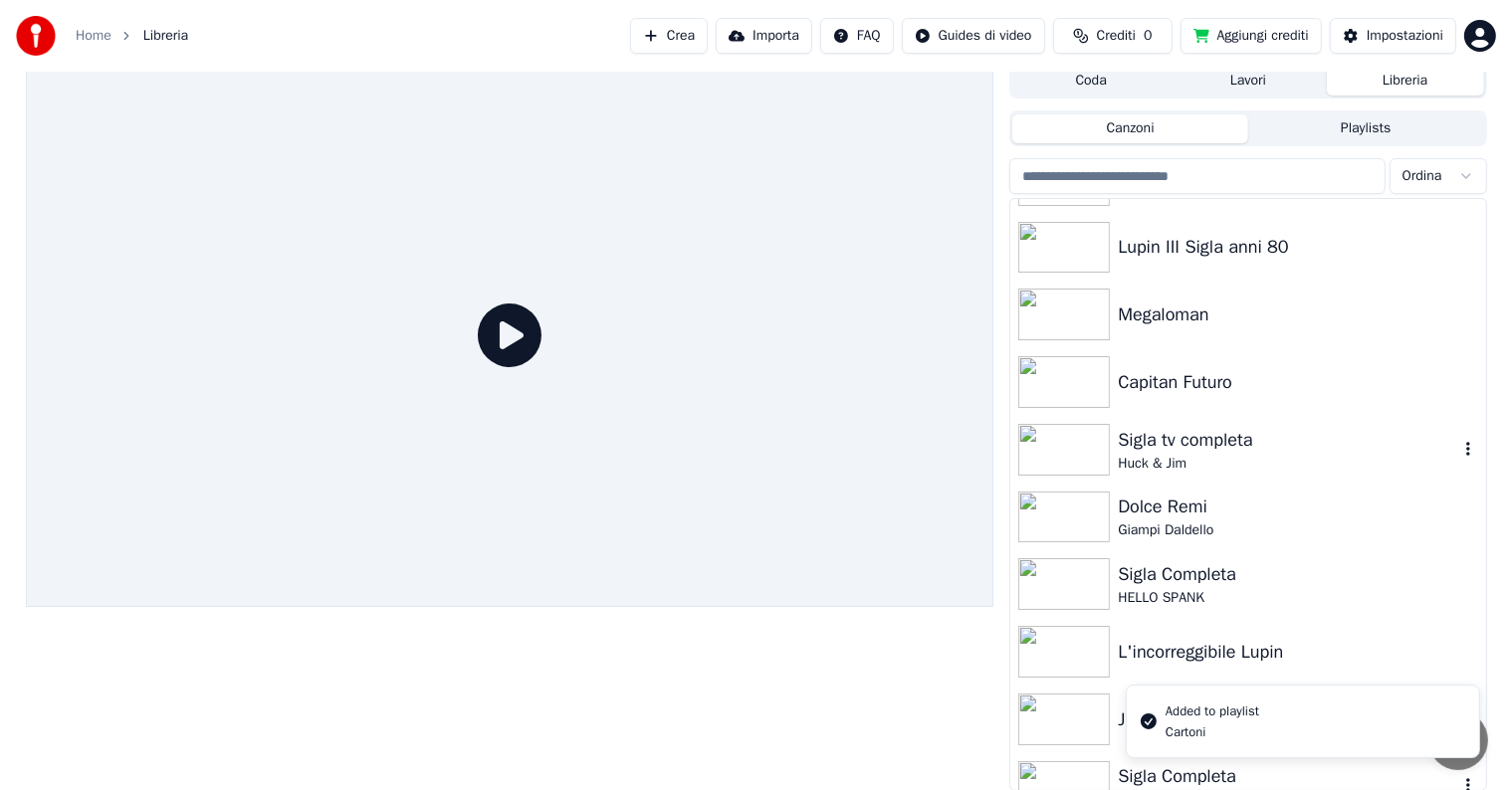 scroll, scrollTop: 895, scrollLeft: 0, axis: vertical 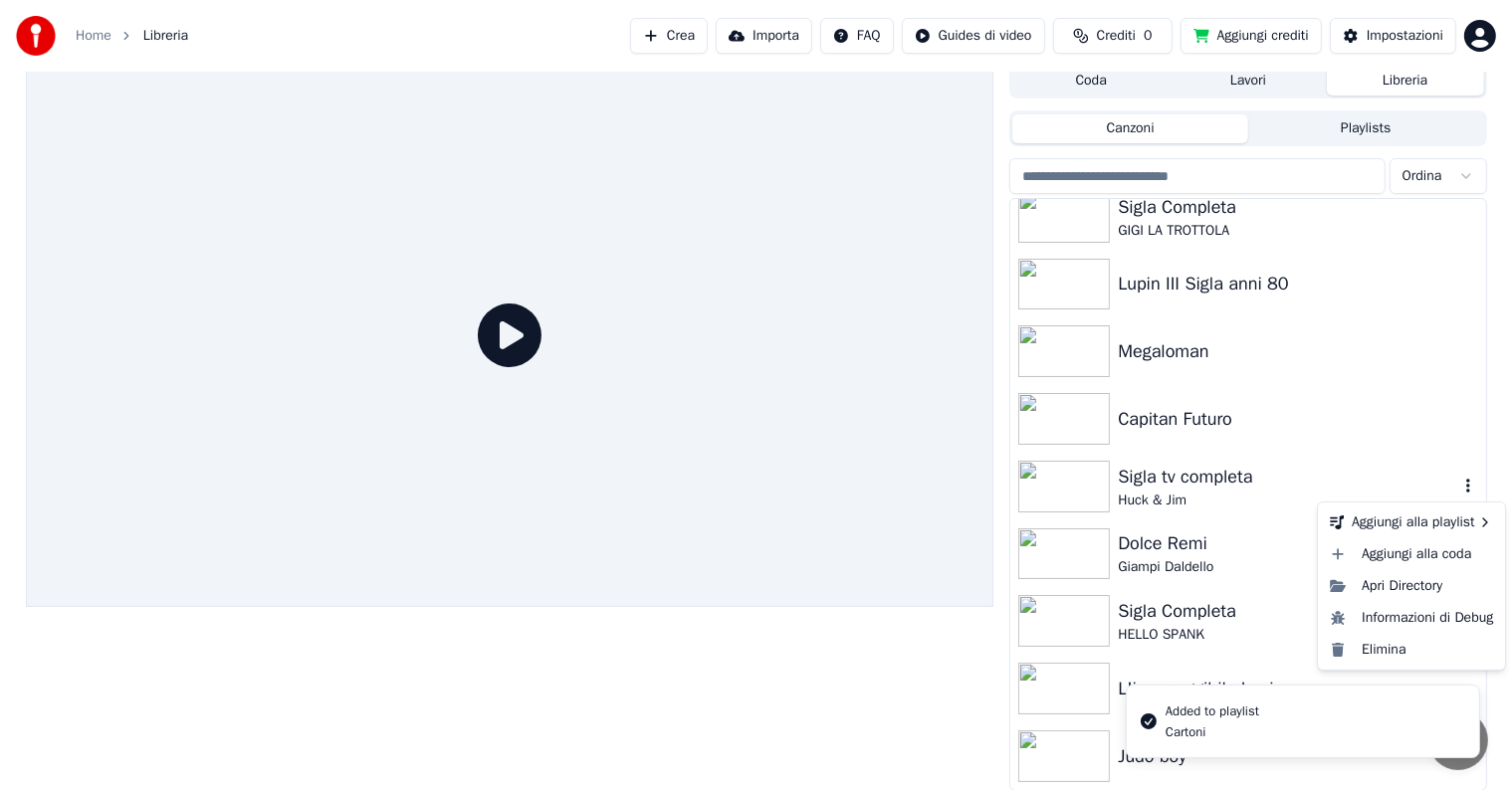 click 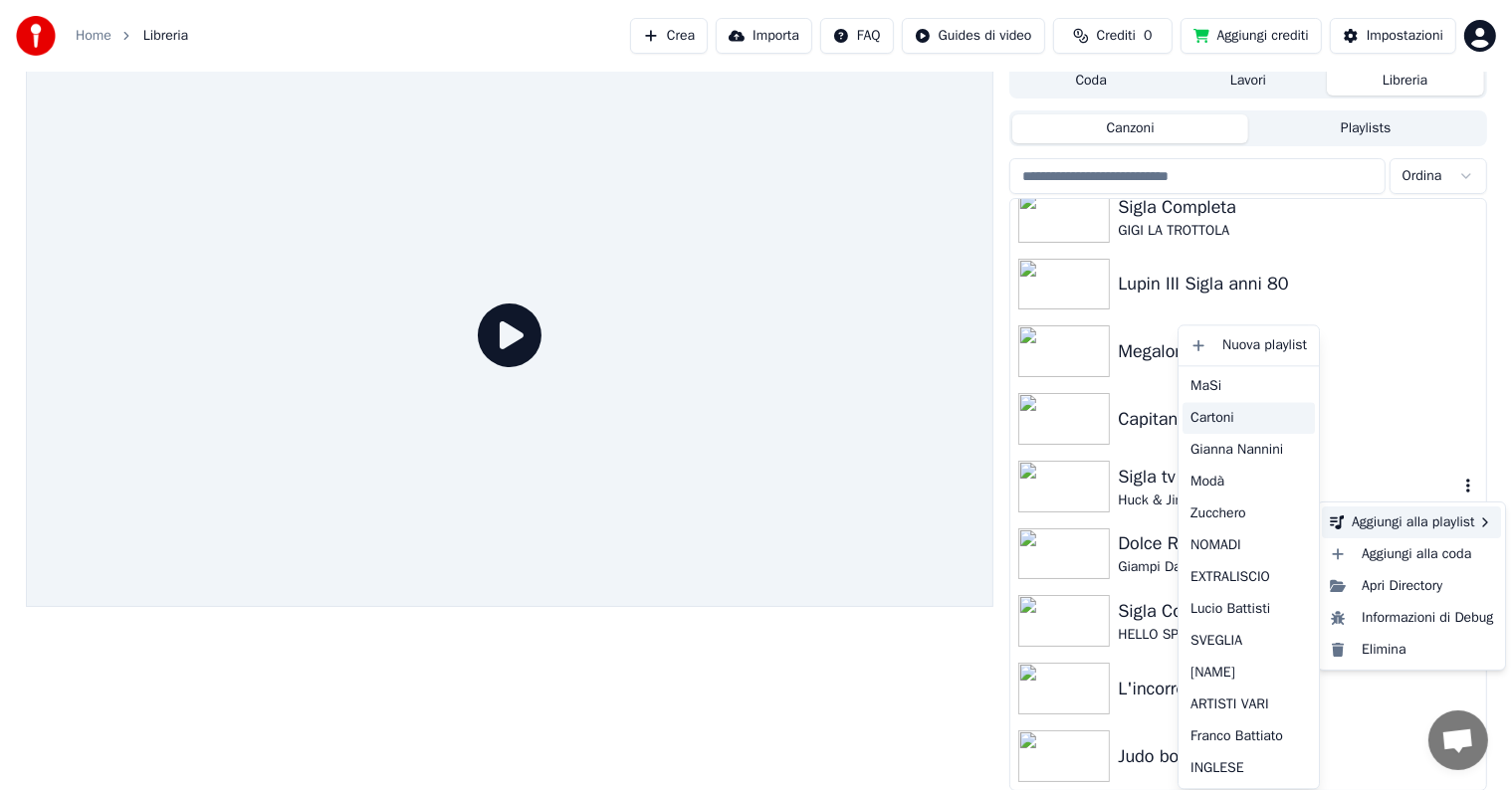 click on "Cartoni" at bounding box center (1248, 418) 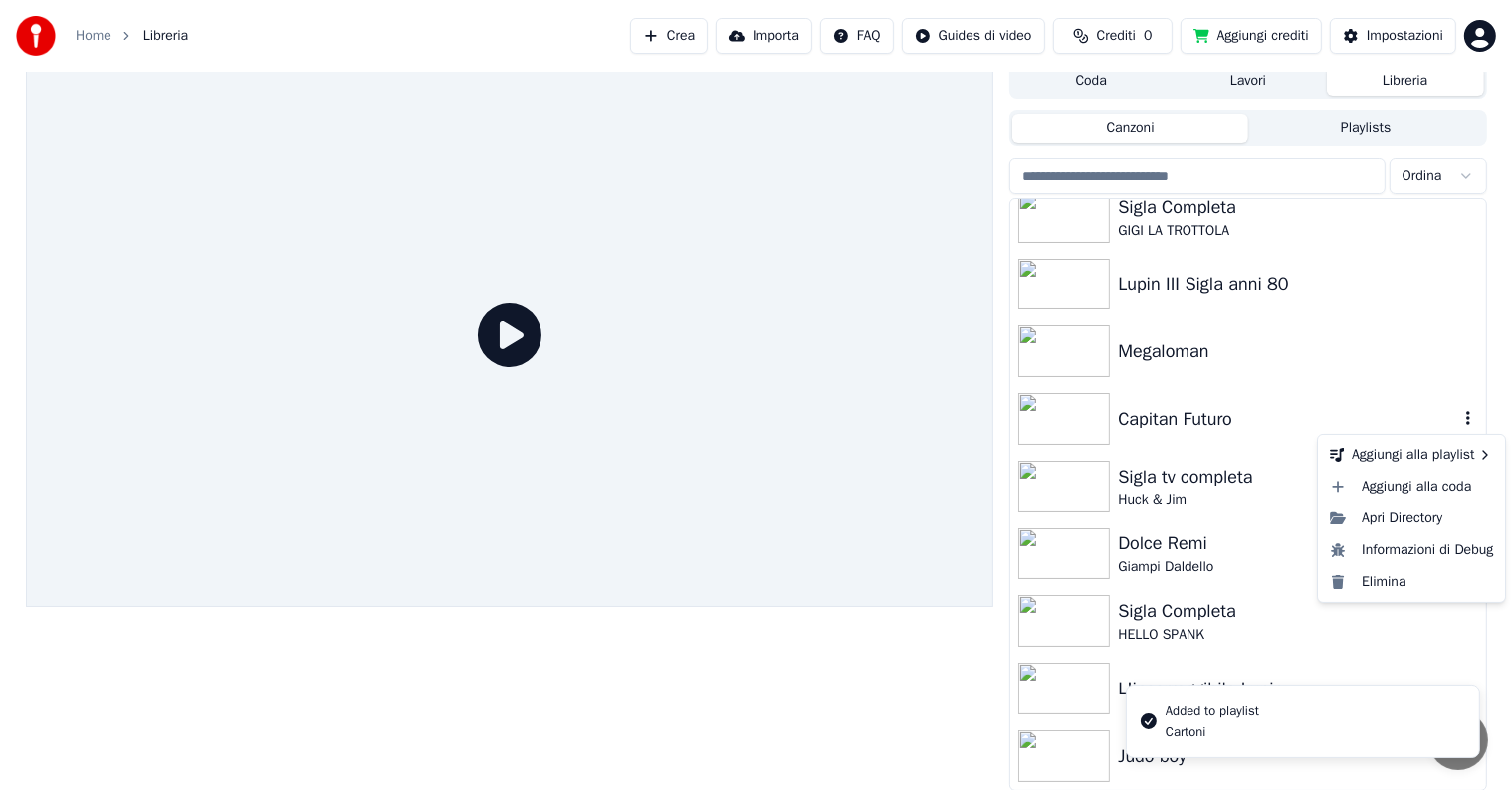click 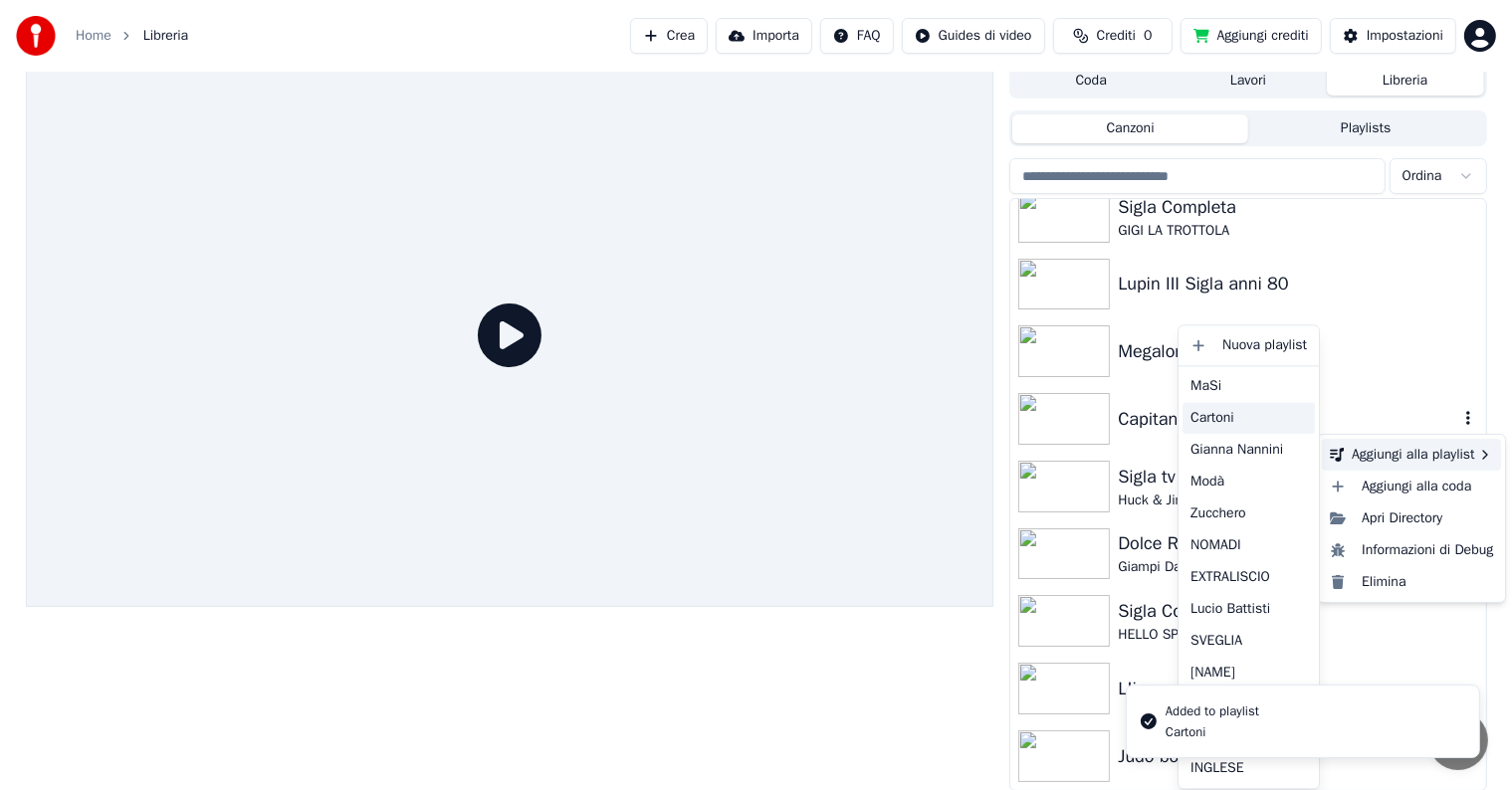 click on "Cartoni" at bounding box center [1248, 418] 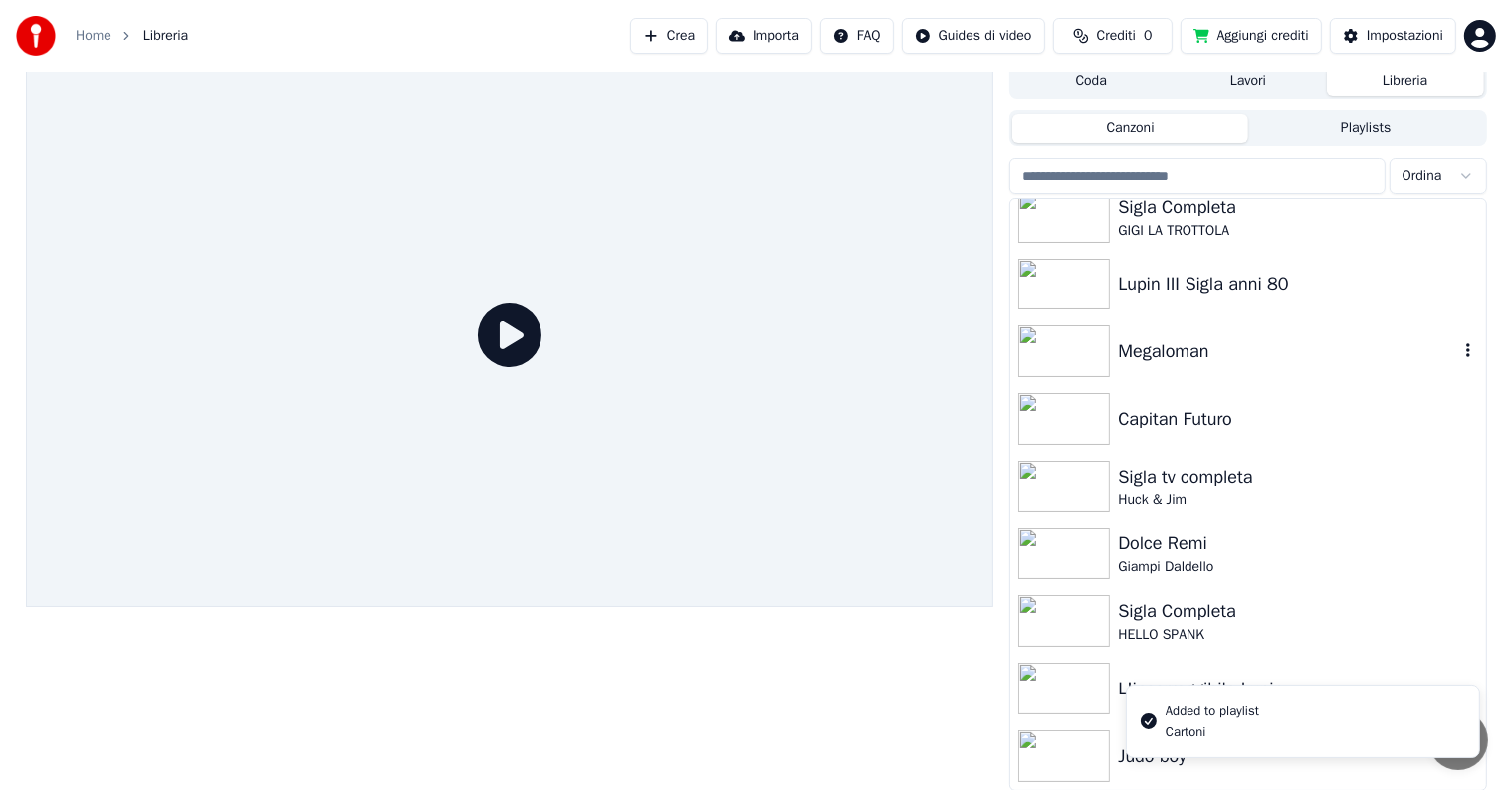 click 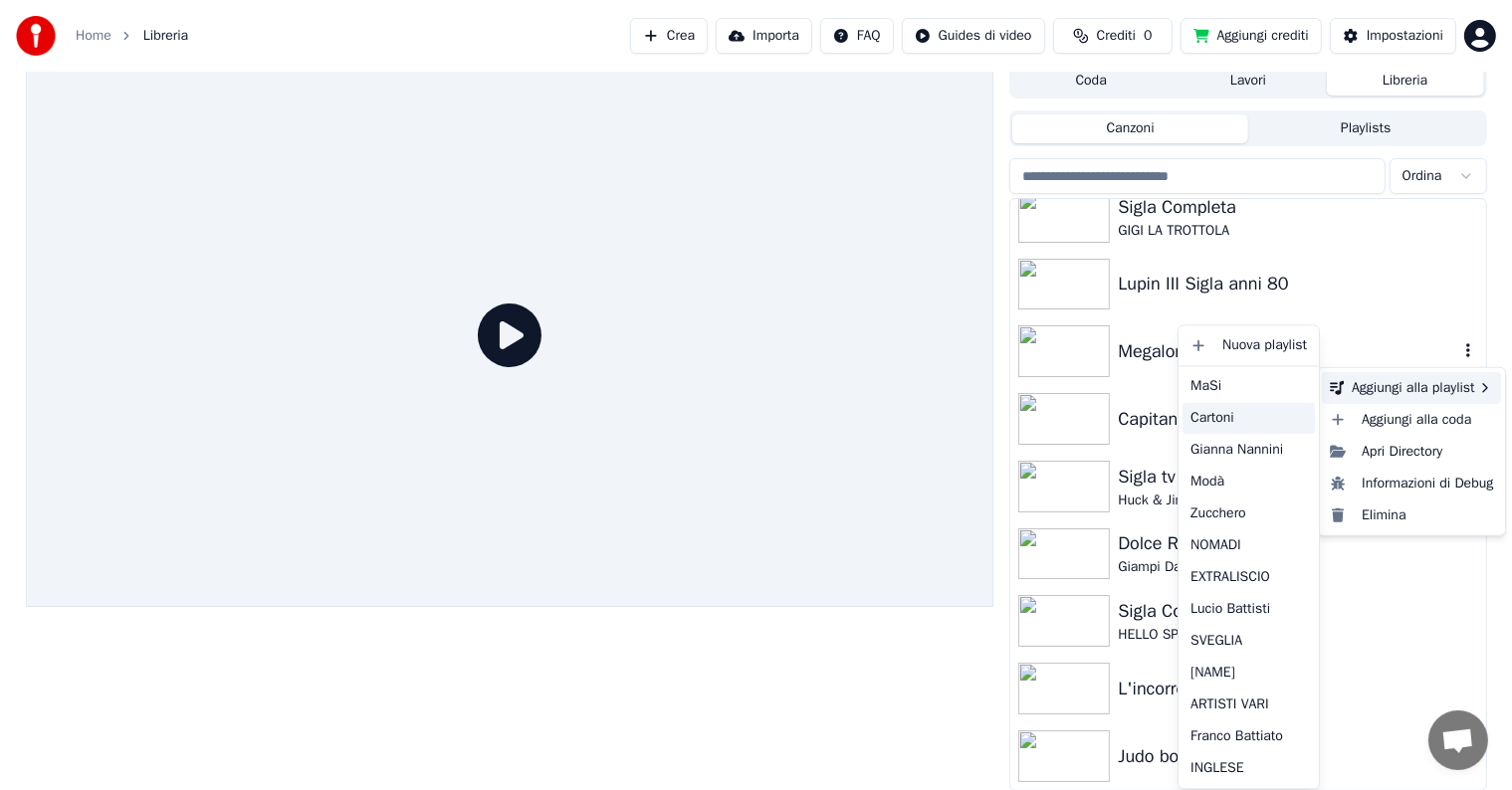 click on "Cartoni" at bounding box center [1248, 418] 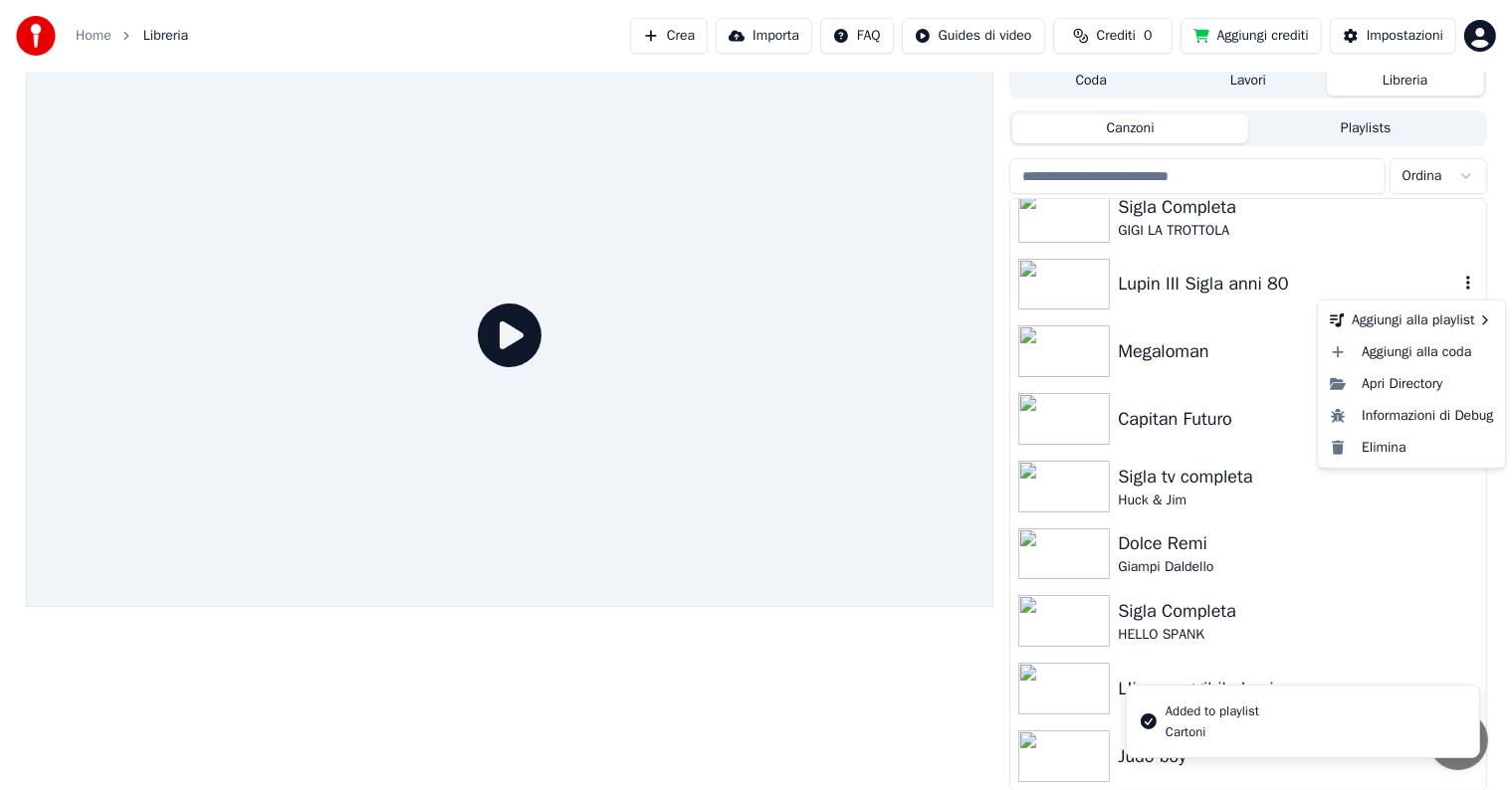 click 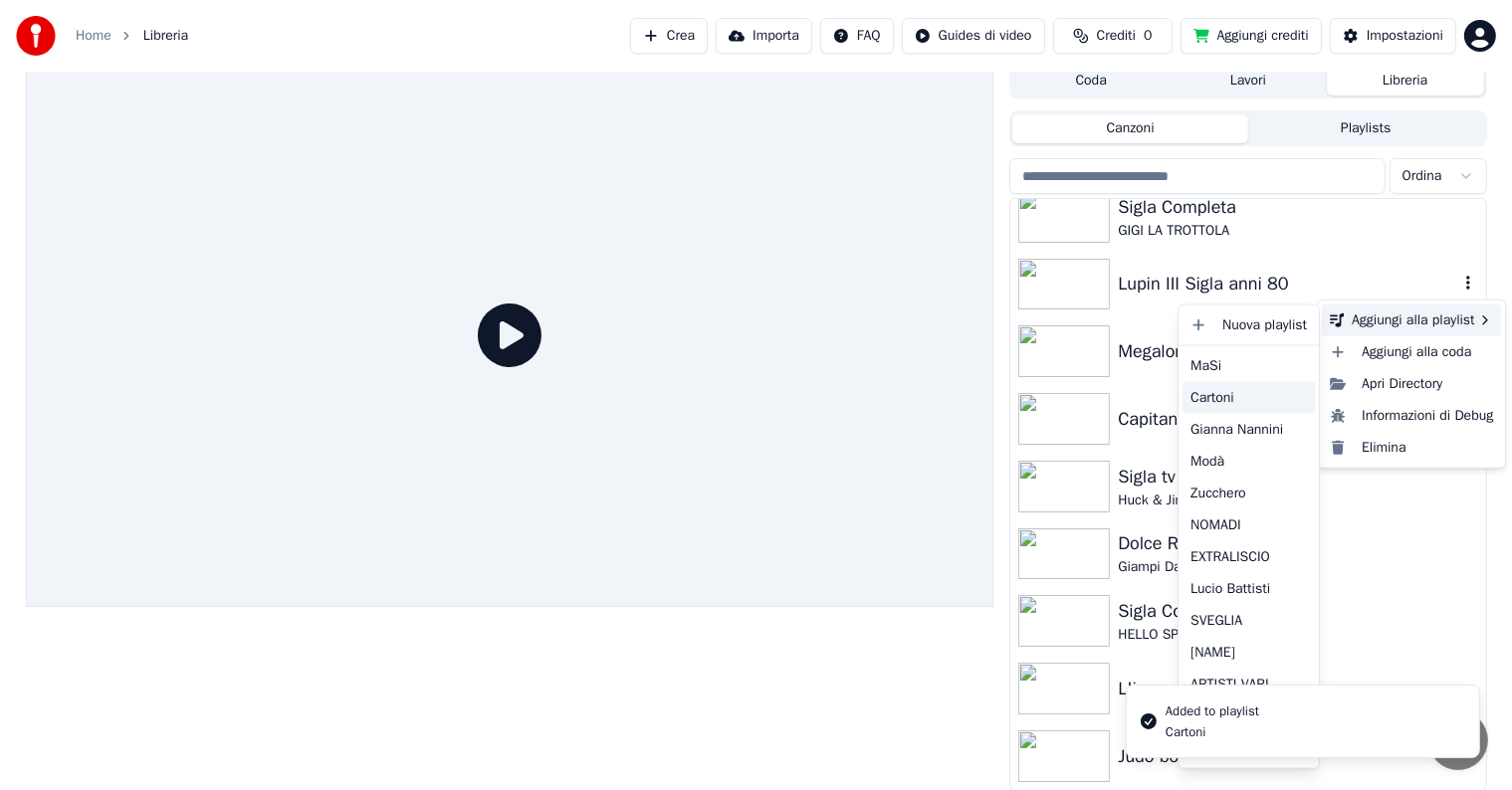 click on "Cartoni" at bounding box center [1248, 398] 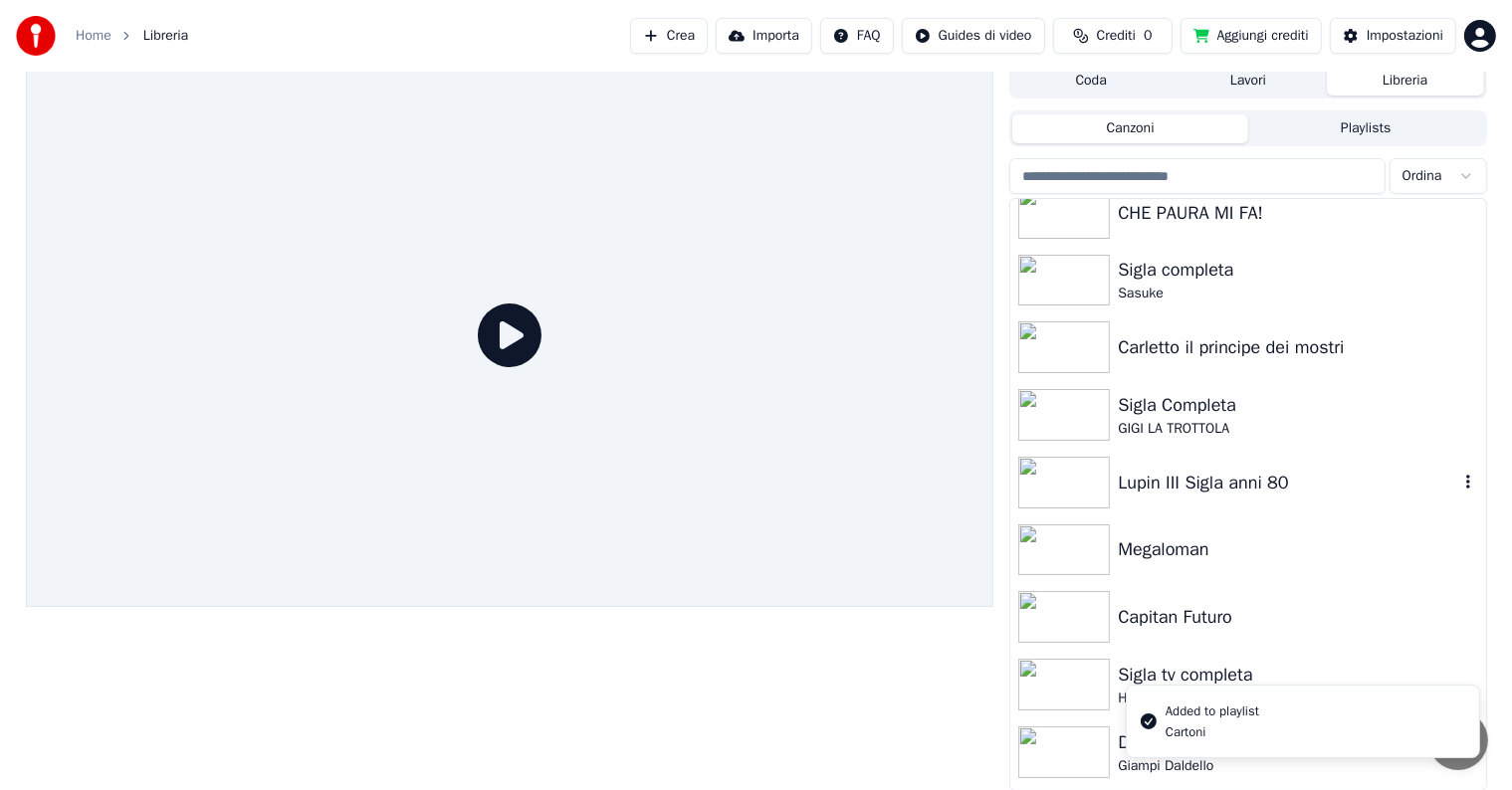 scroll, scrollTop: 597, scrollLeft: 0, axis: vertical 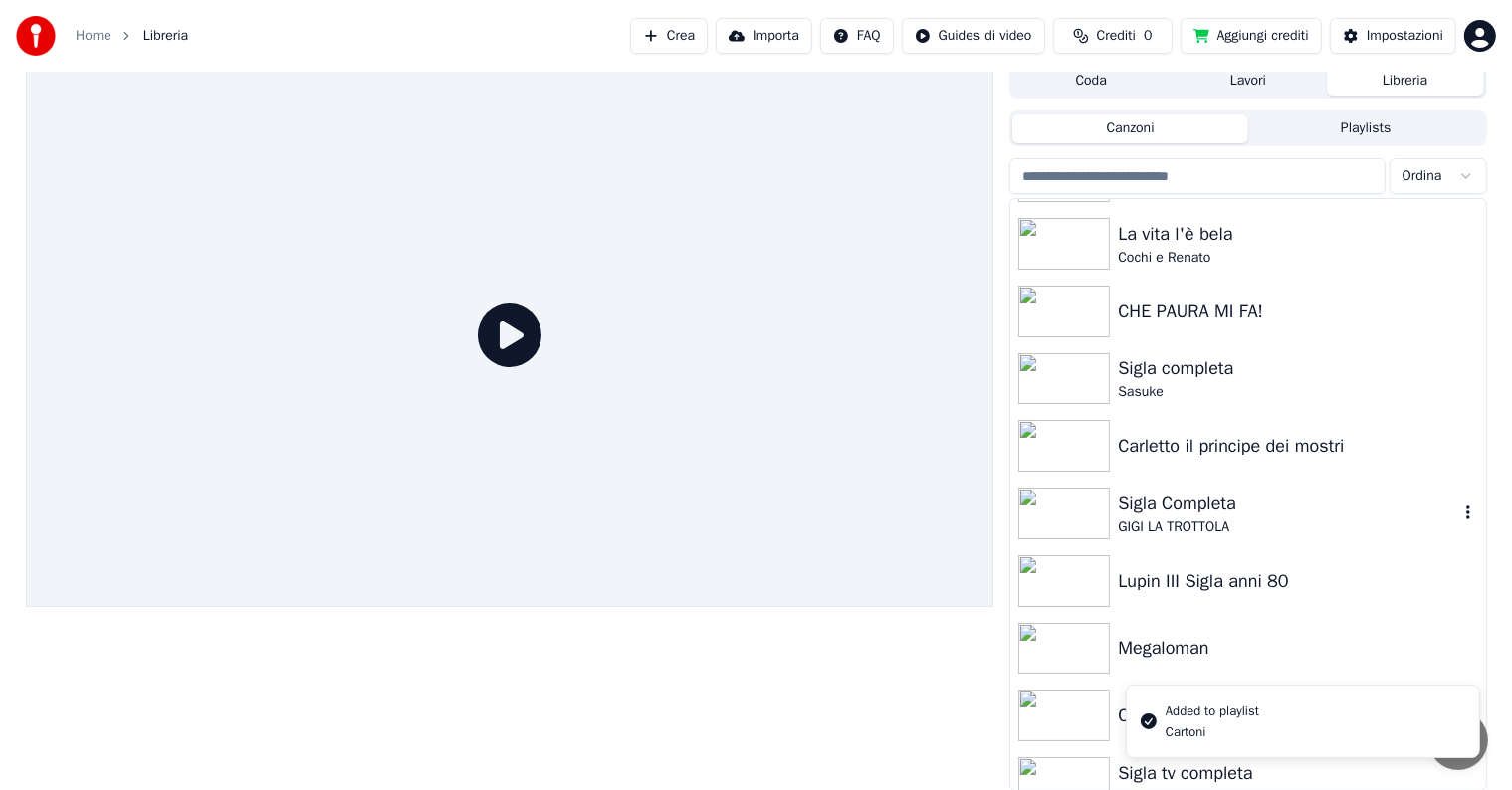 click 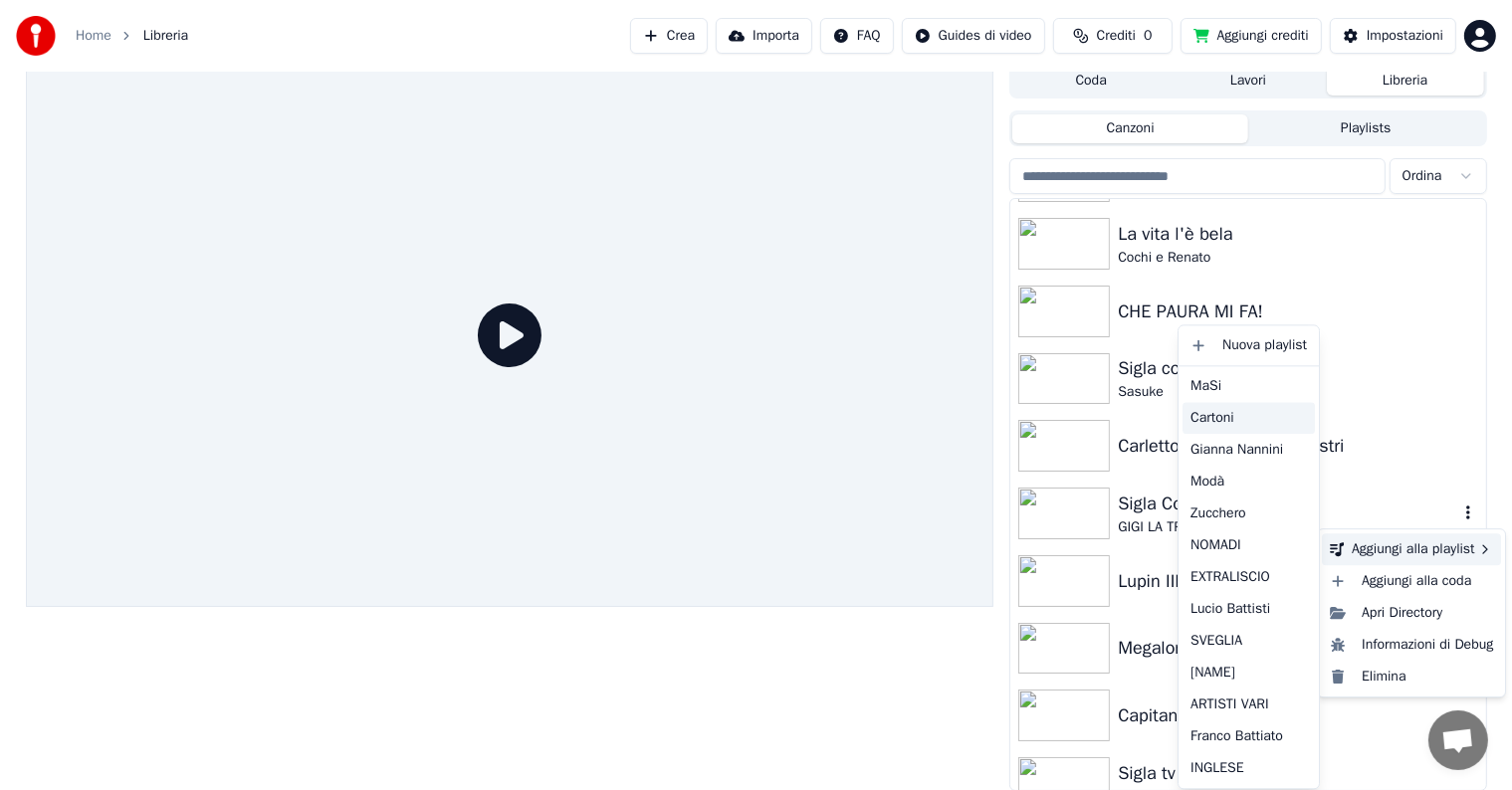click on "Cartoni" at bounding box center (1248, 418) 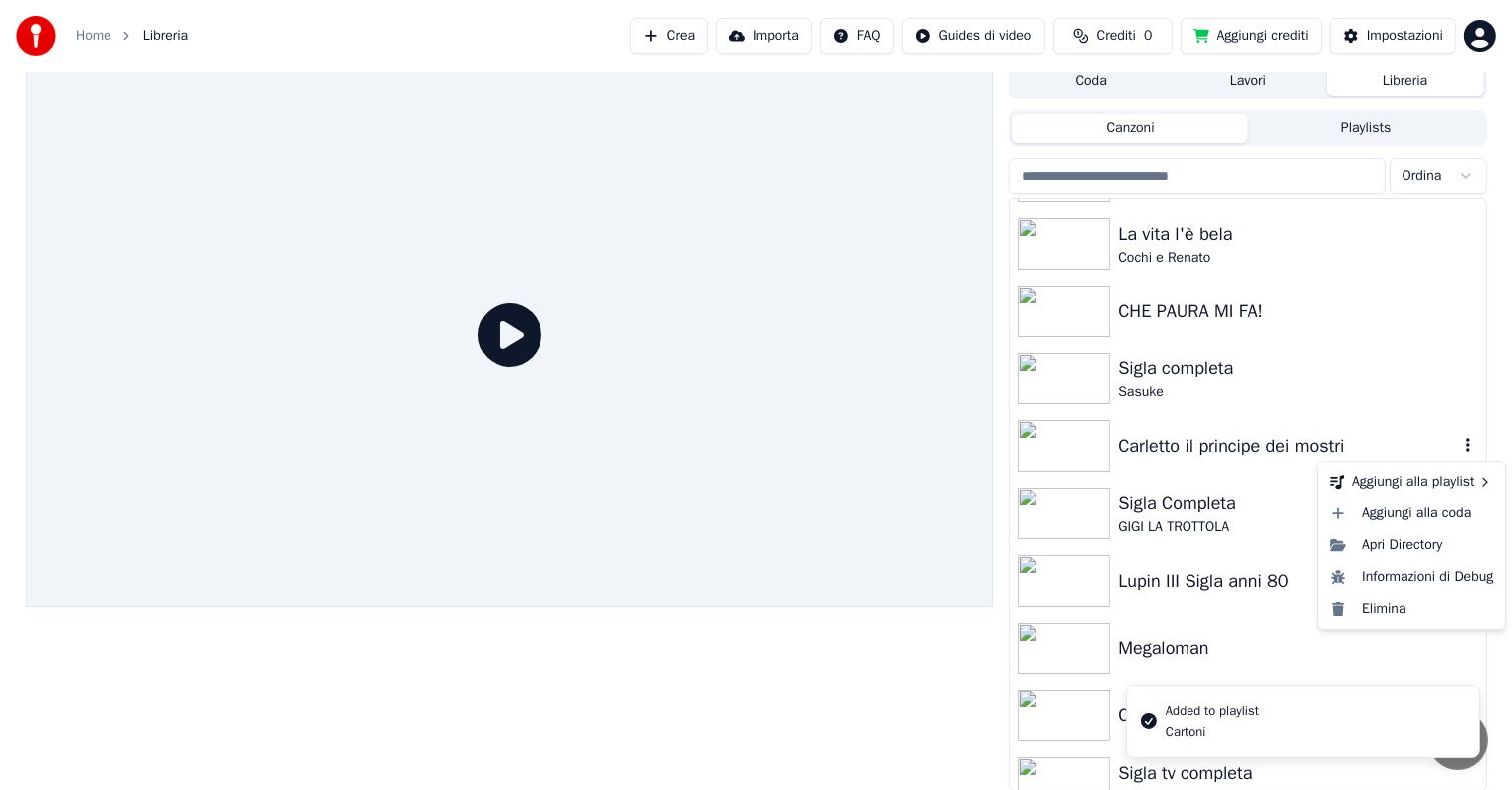 click 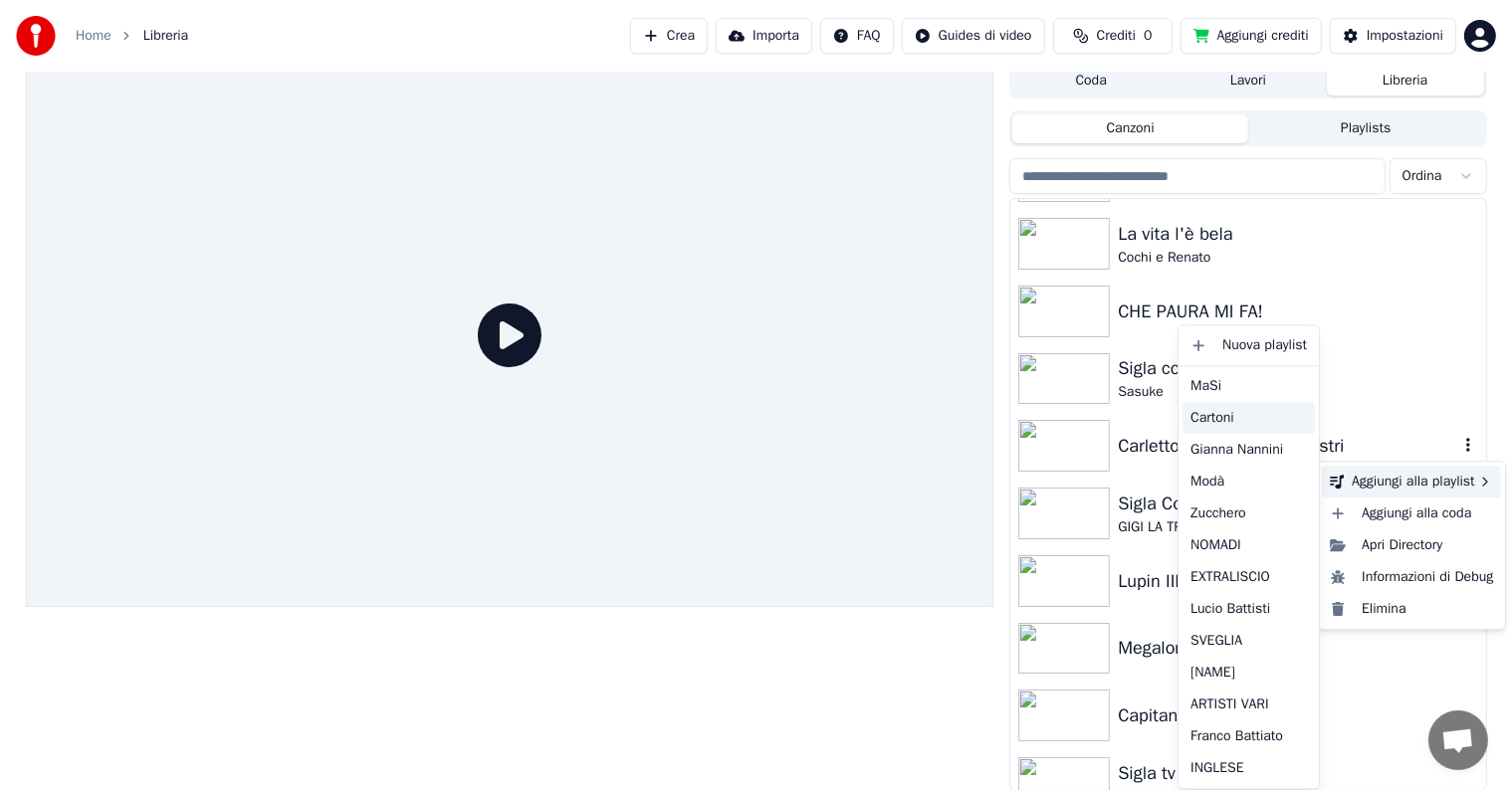 click on "Cartoni" at bounding box center (1248, 418) 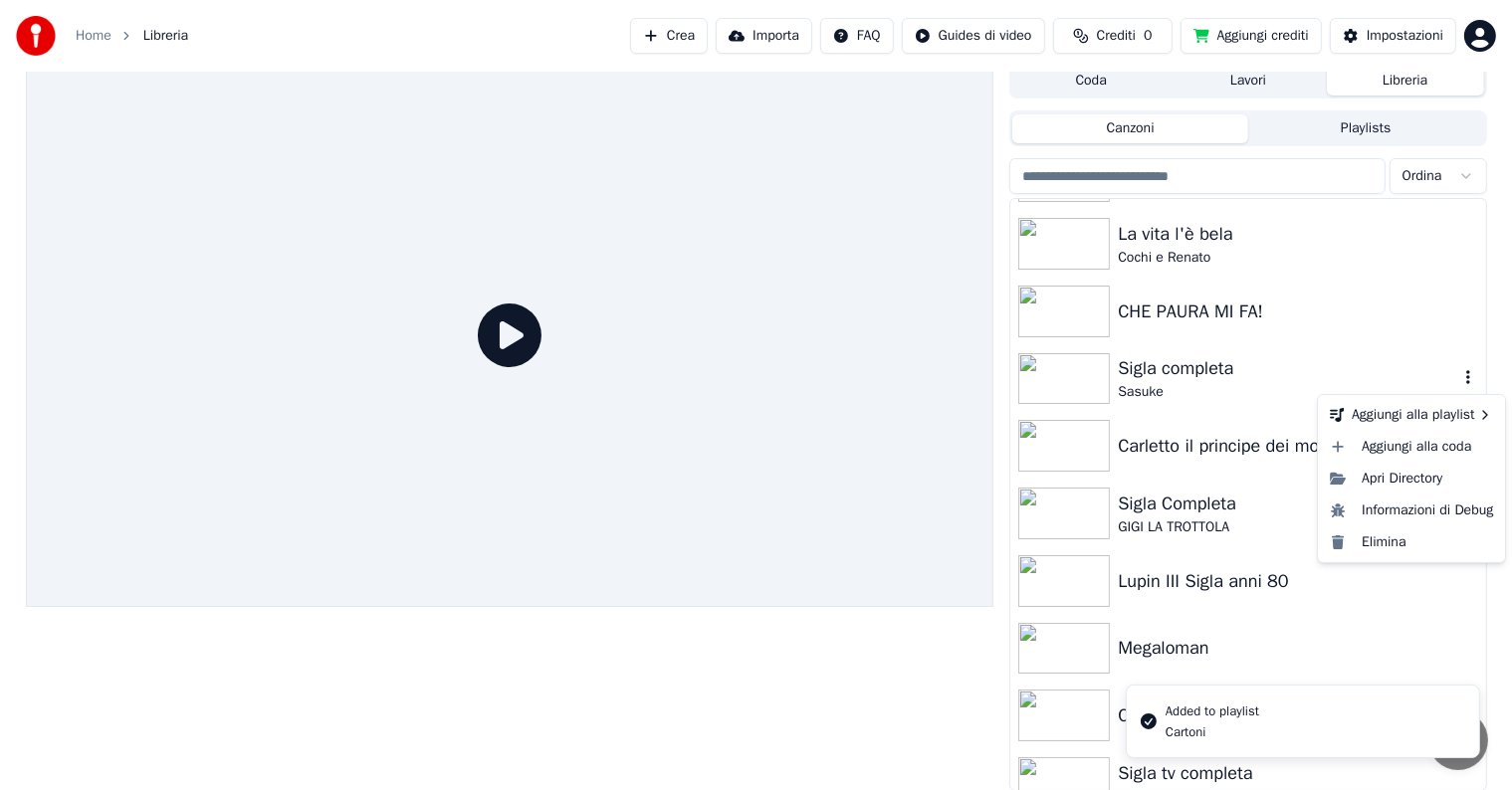 click 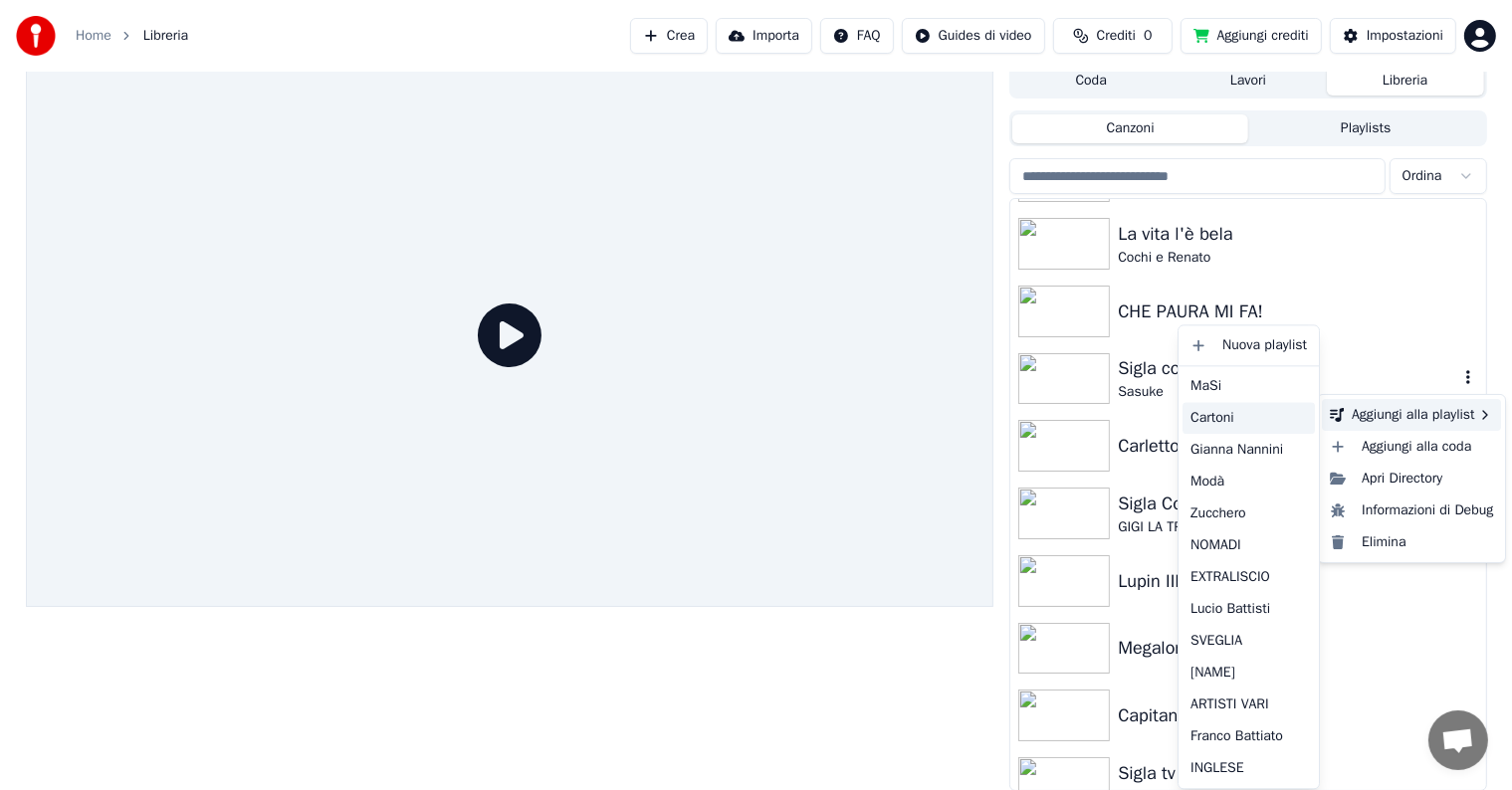 click on "Cartoni" at bounding box center (1248, 418) 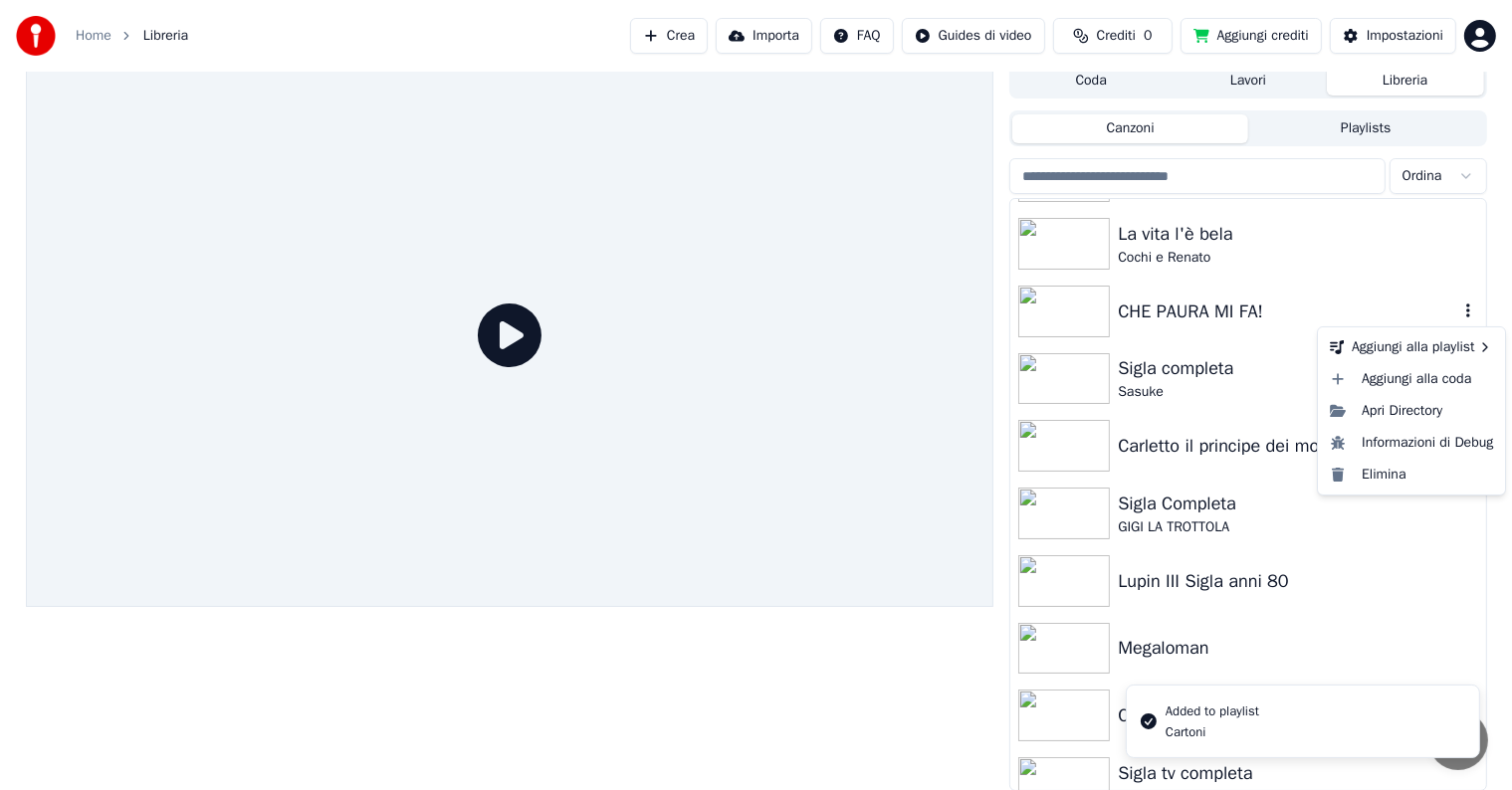 click 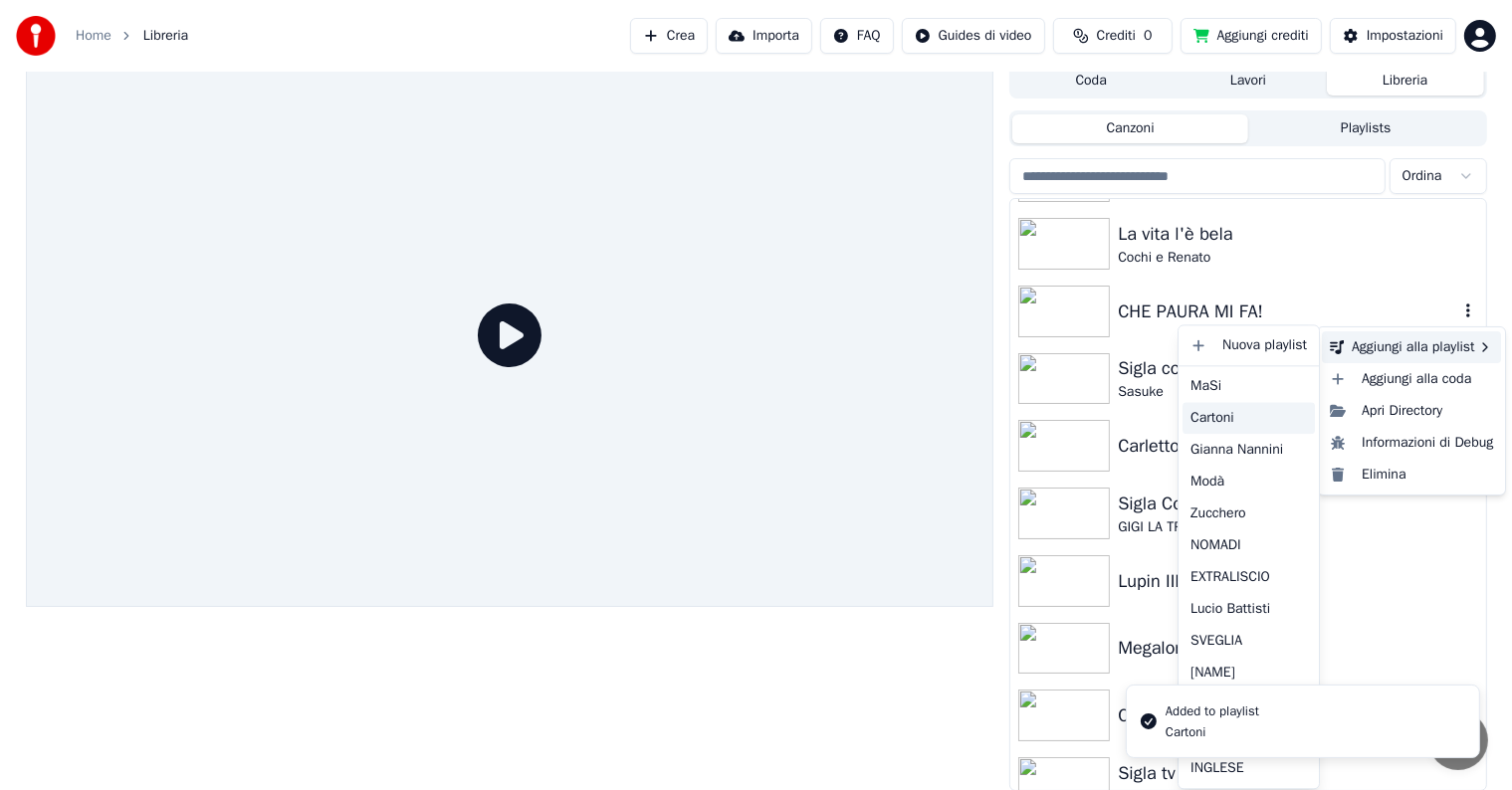 click on "Cartoni" at bounding box center [1248, 418] 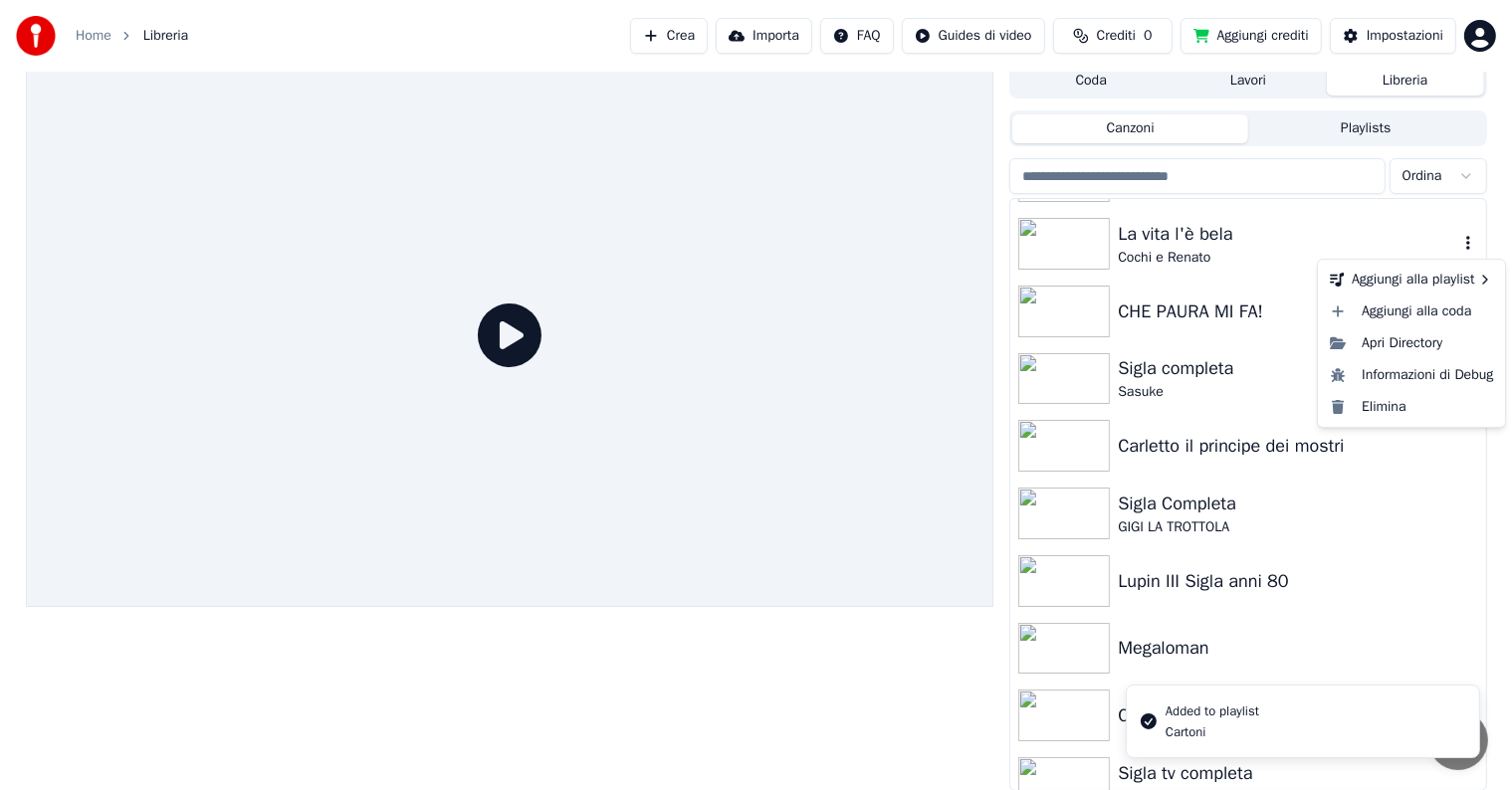 click 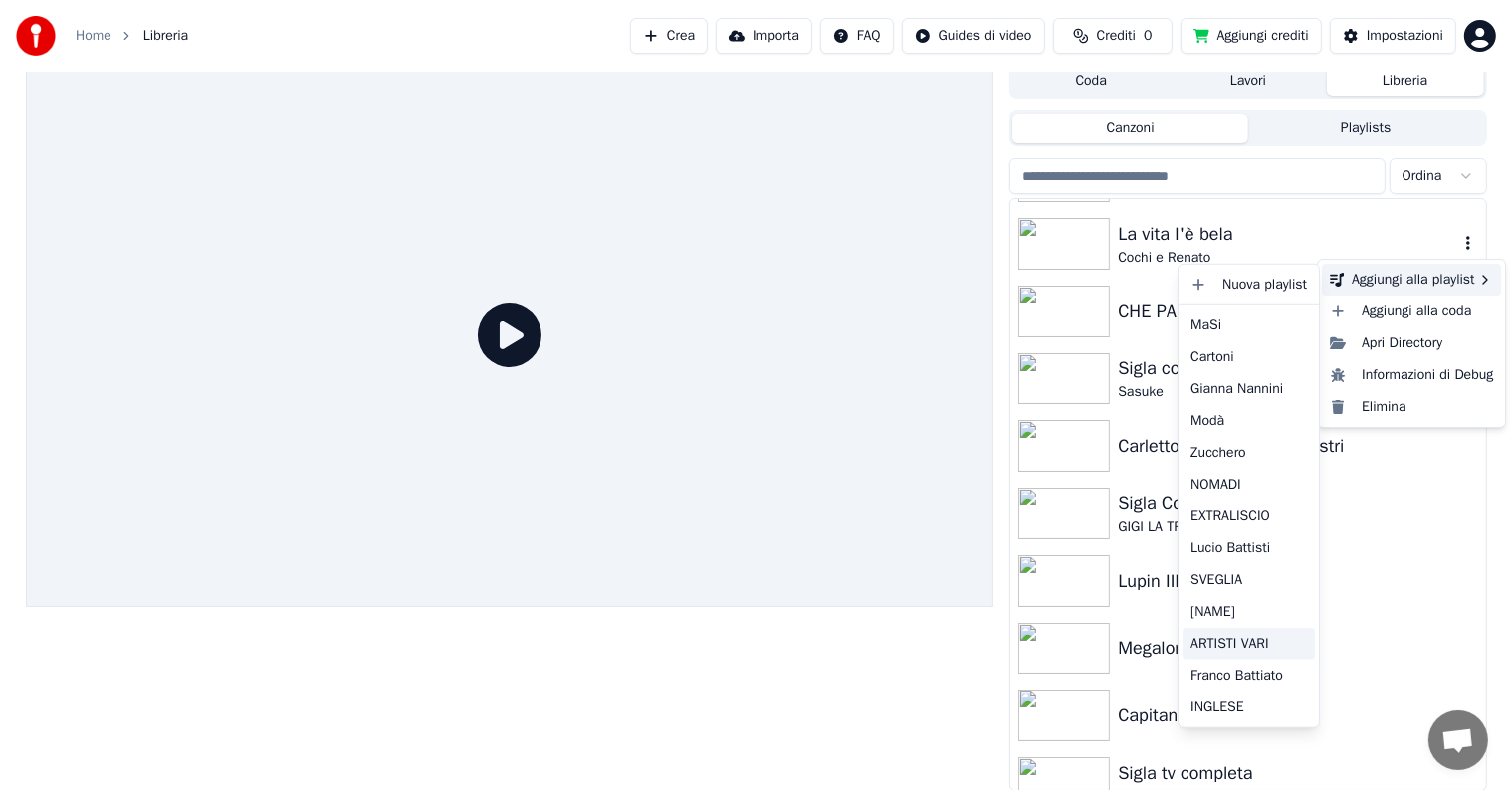 click on "ARTISTI VARI" at bounding box center (1248, 644) 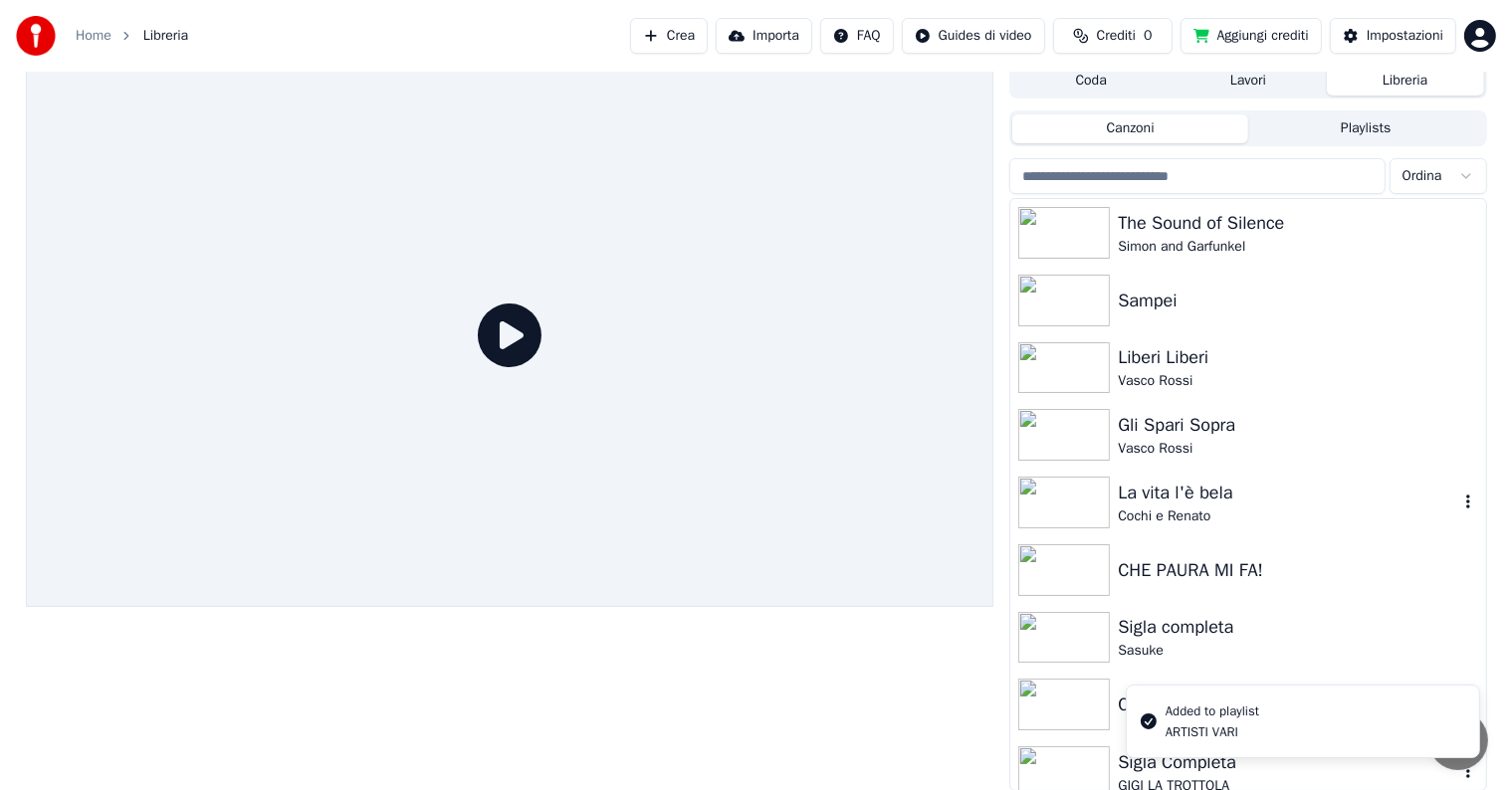 scroll, scrollTop: 298, scrollLeft: 0, axis: vertical 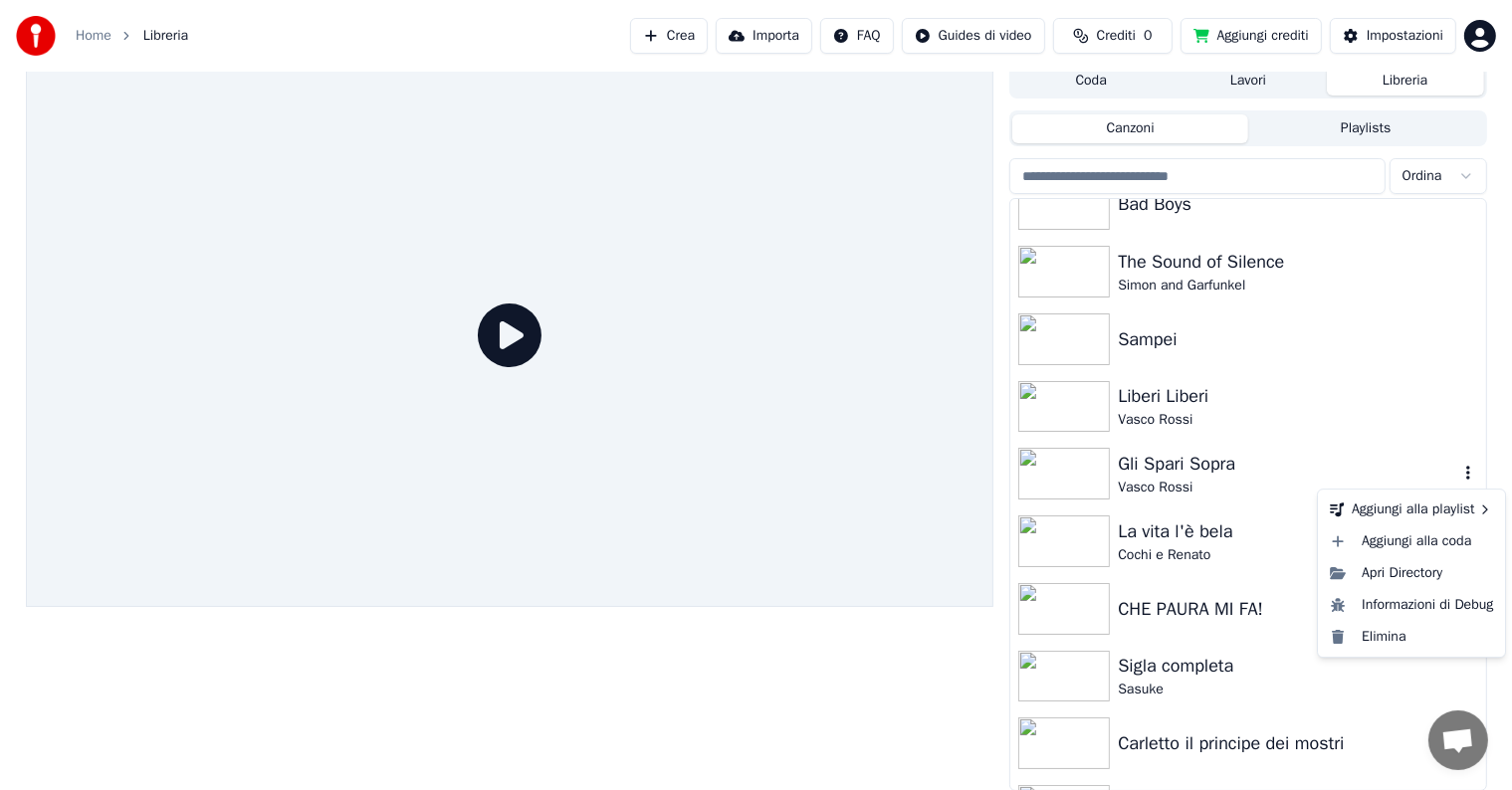 click 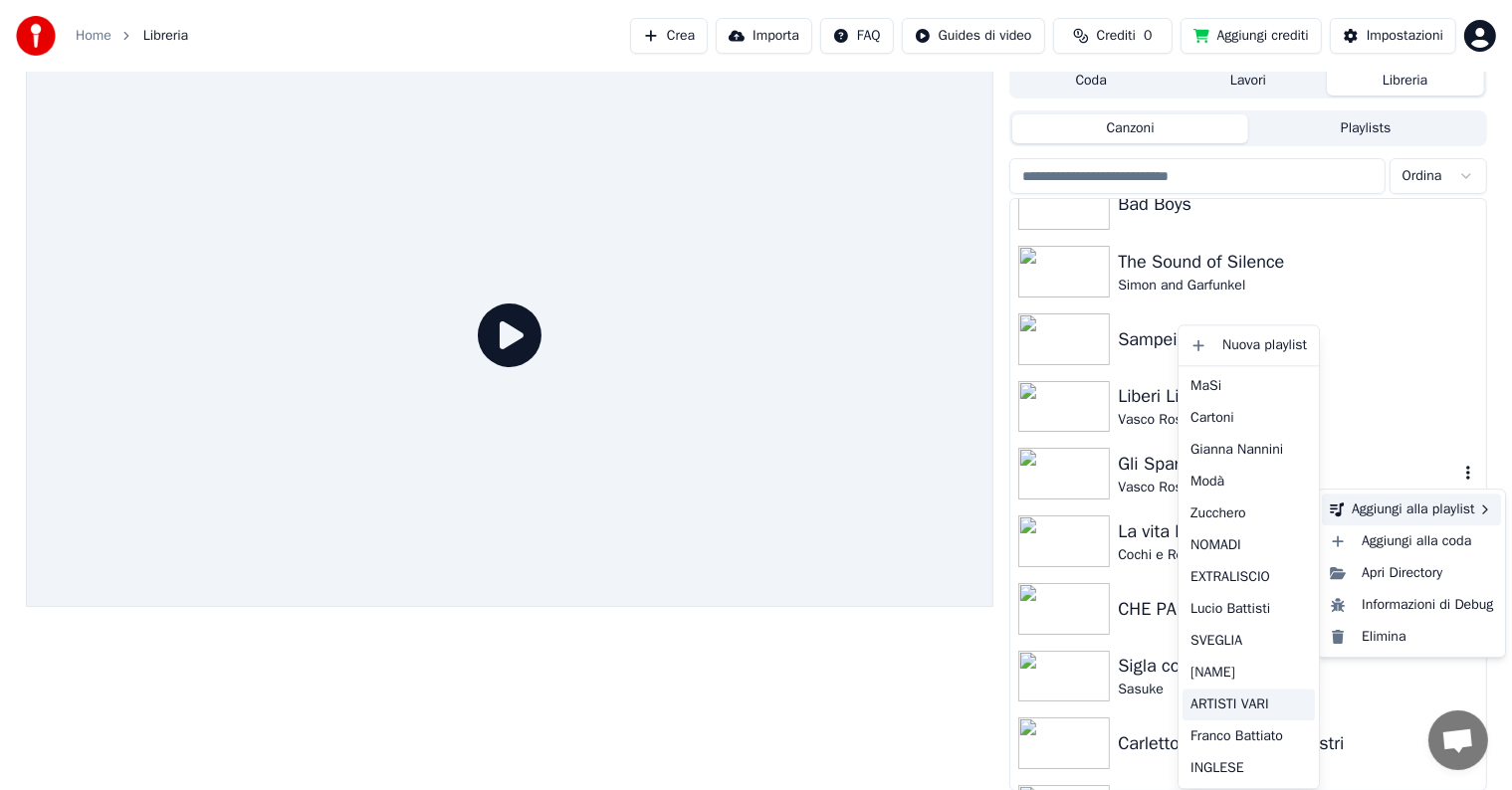 click on "ARTISTI VARI" at bounding box center (1248, 704) 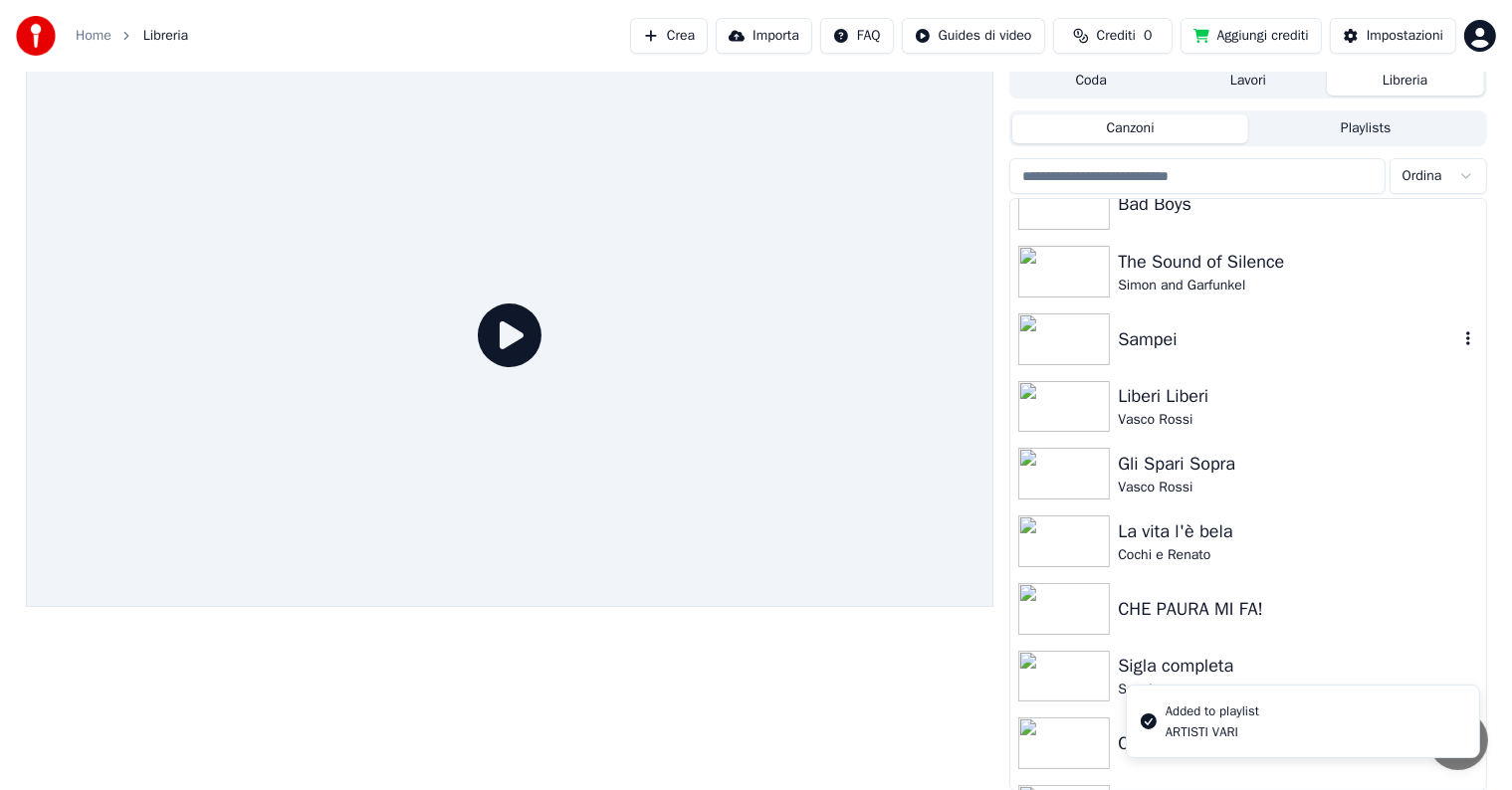 click 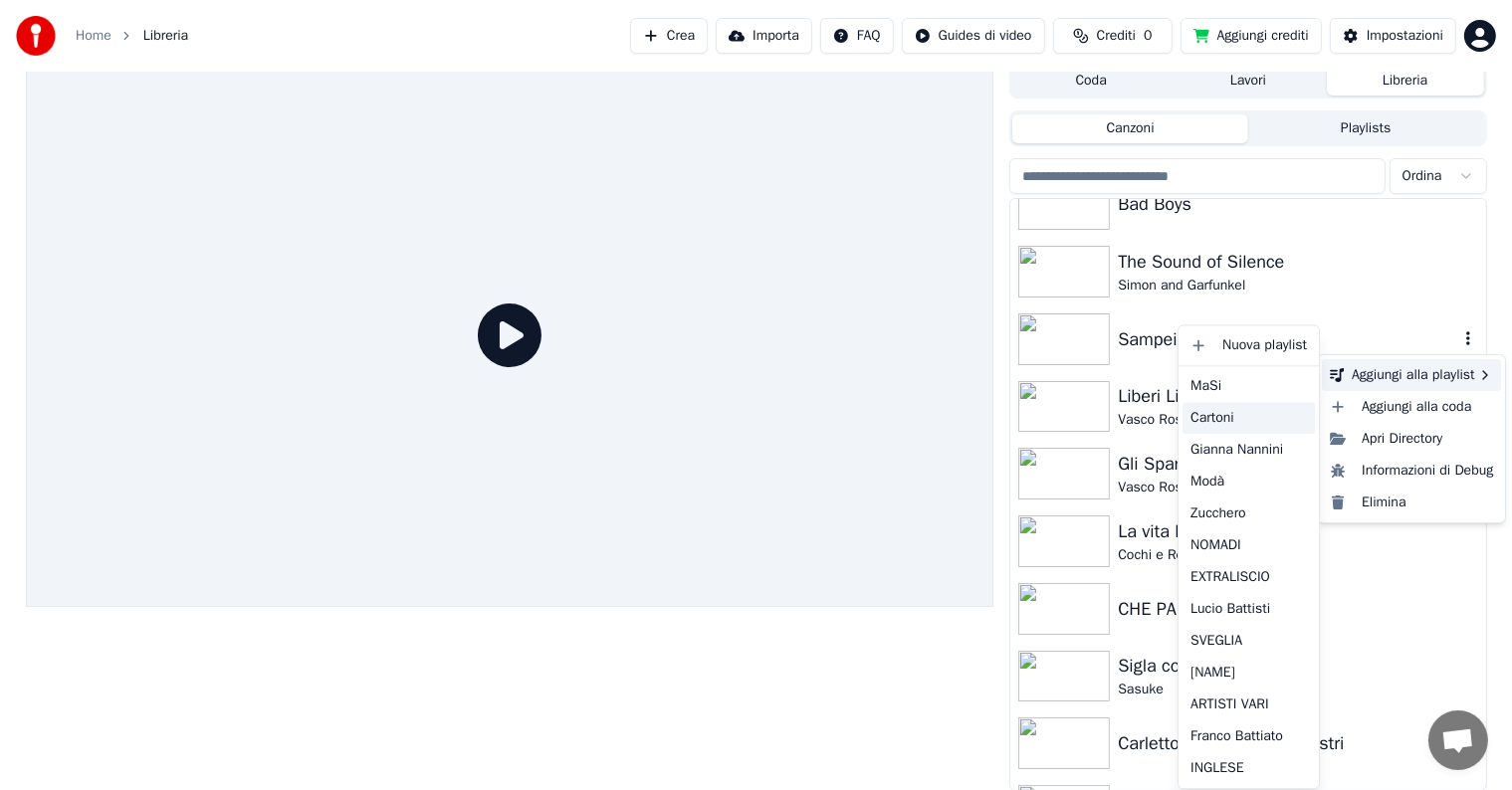click on "Cartoni" at bounding box center [1248, 418] 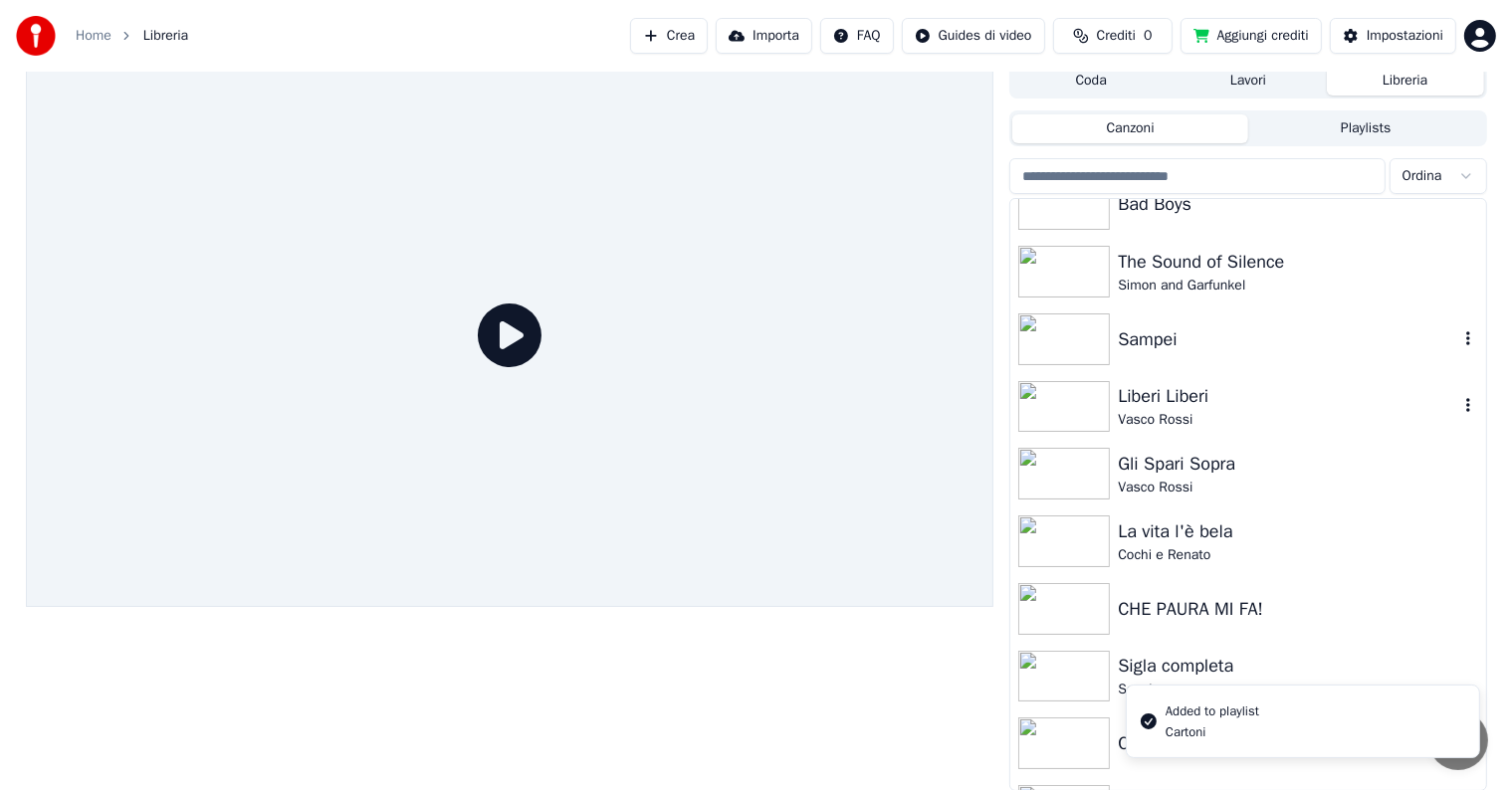 click 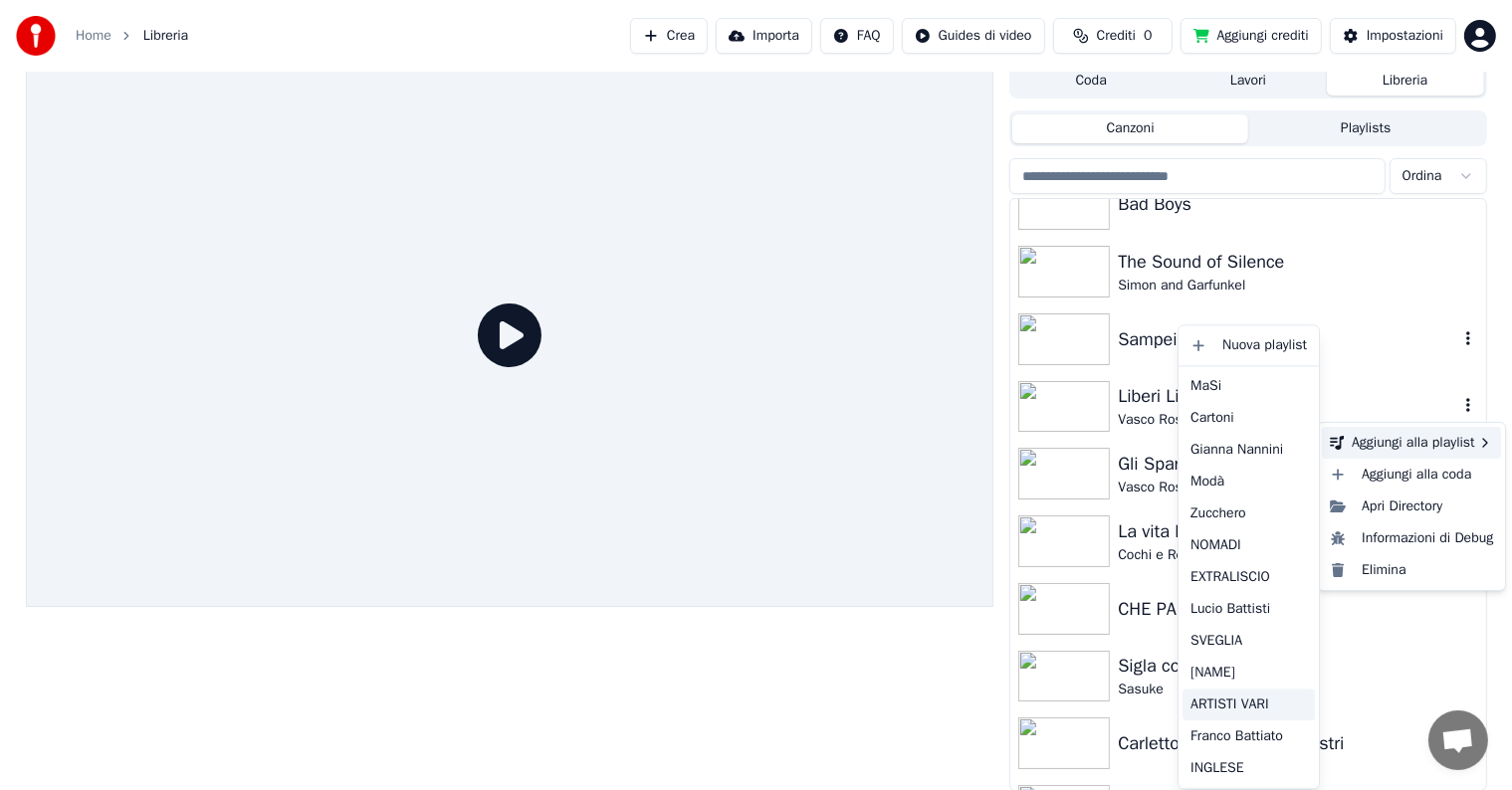 click on "ARTISTI VARI" at bounding box center (1248, 704) 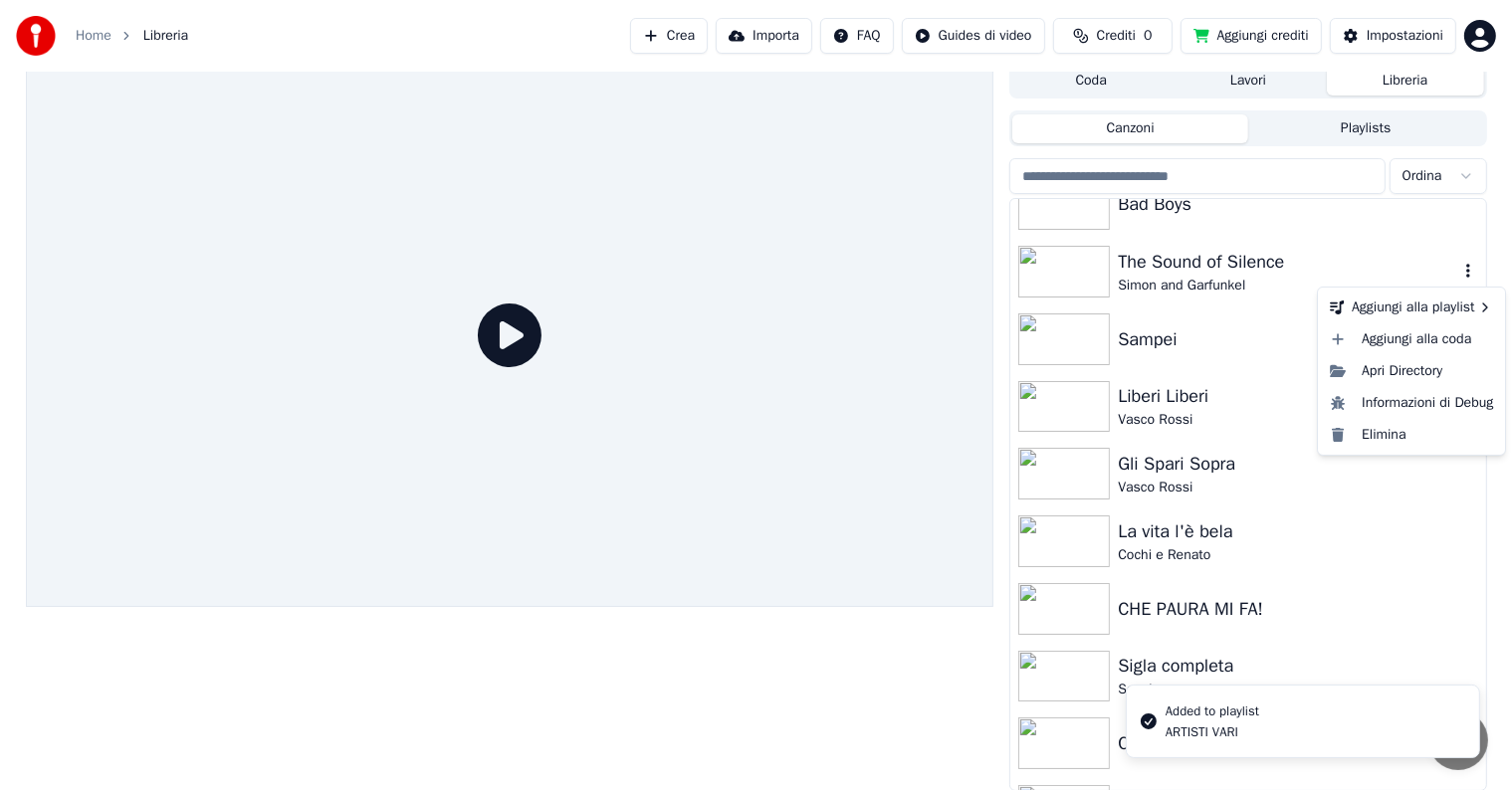 click 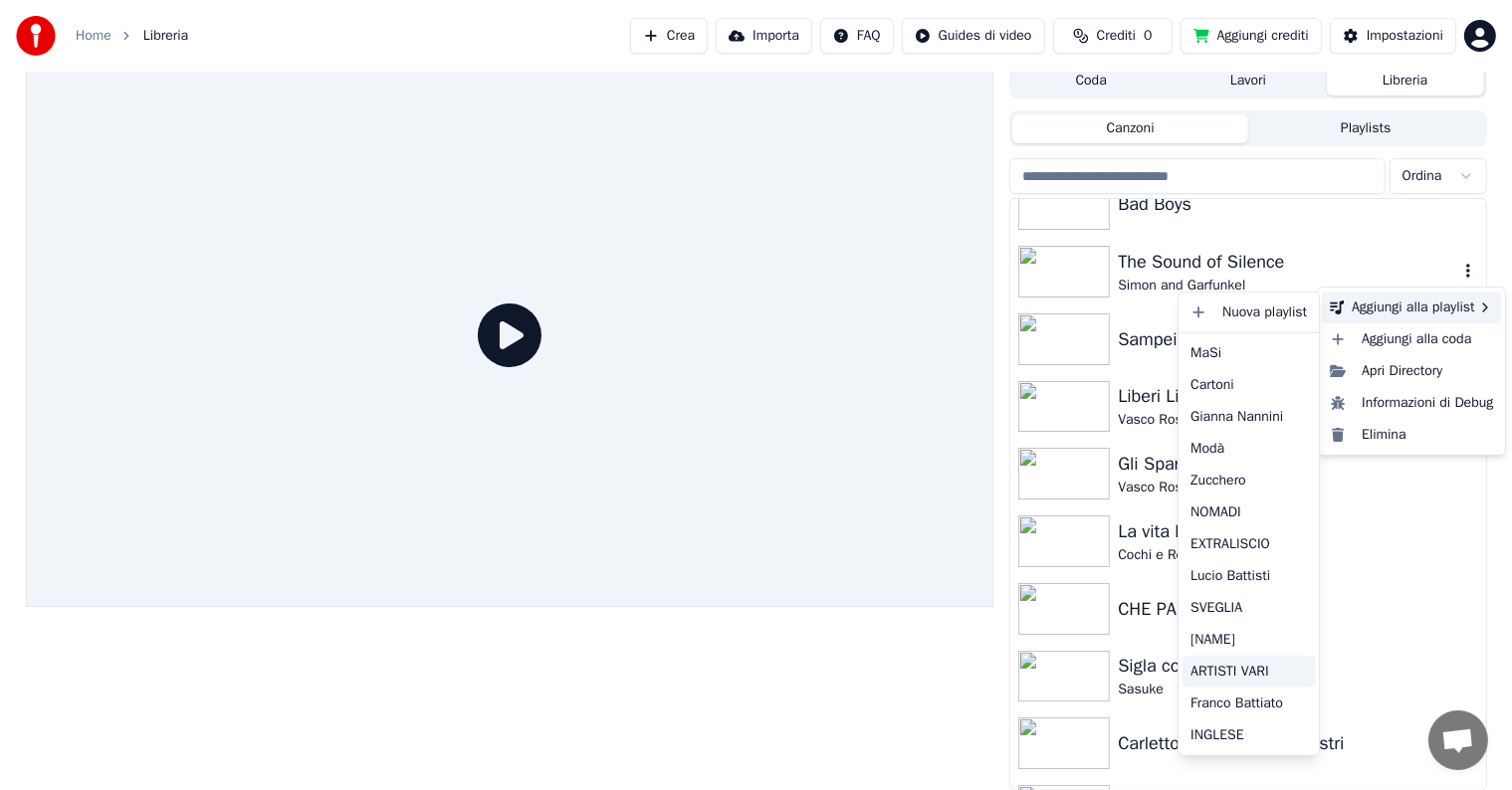 click on "ARTISTI VARI" at bounding box center (1248, 672) 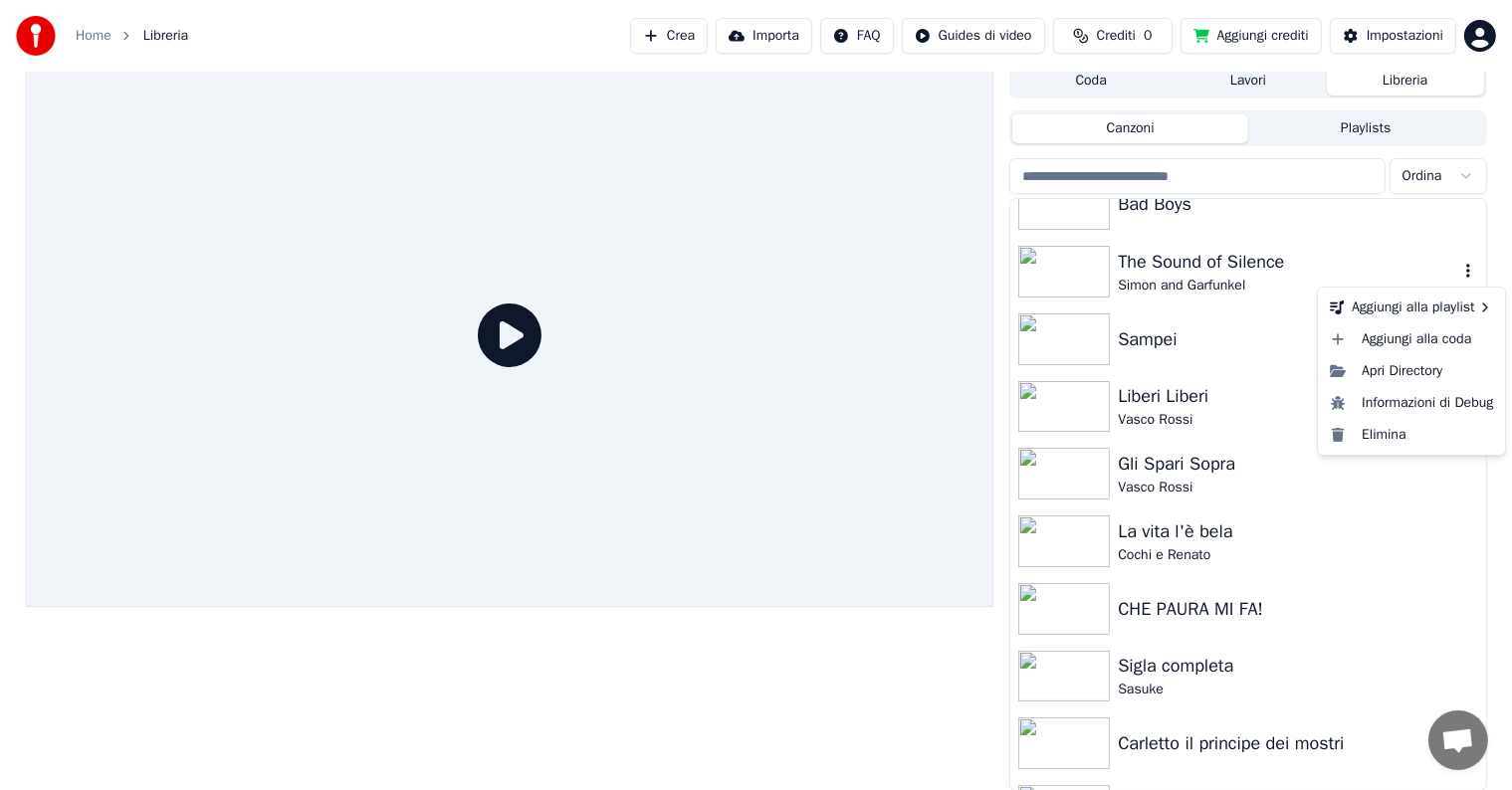click 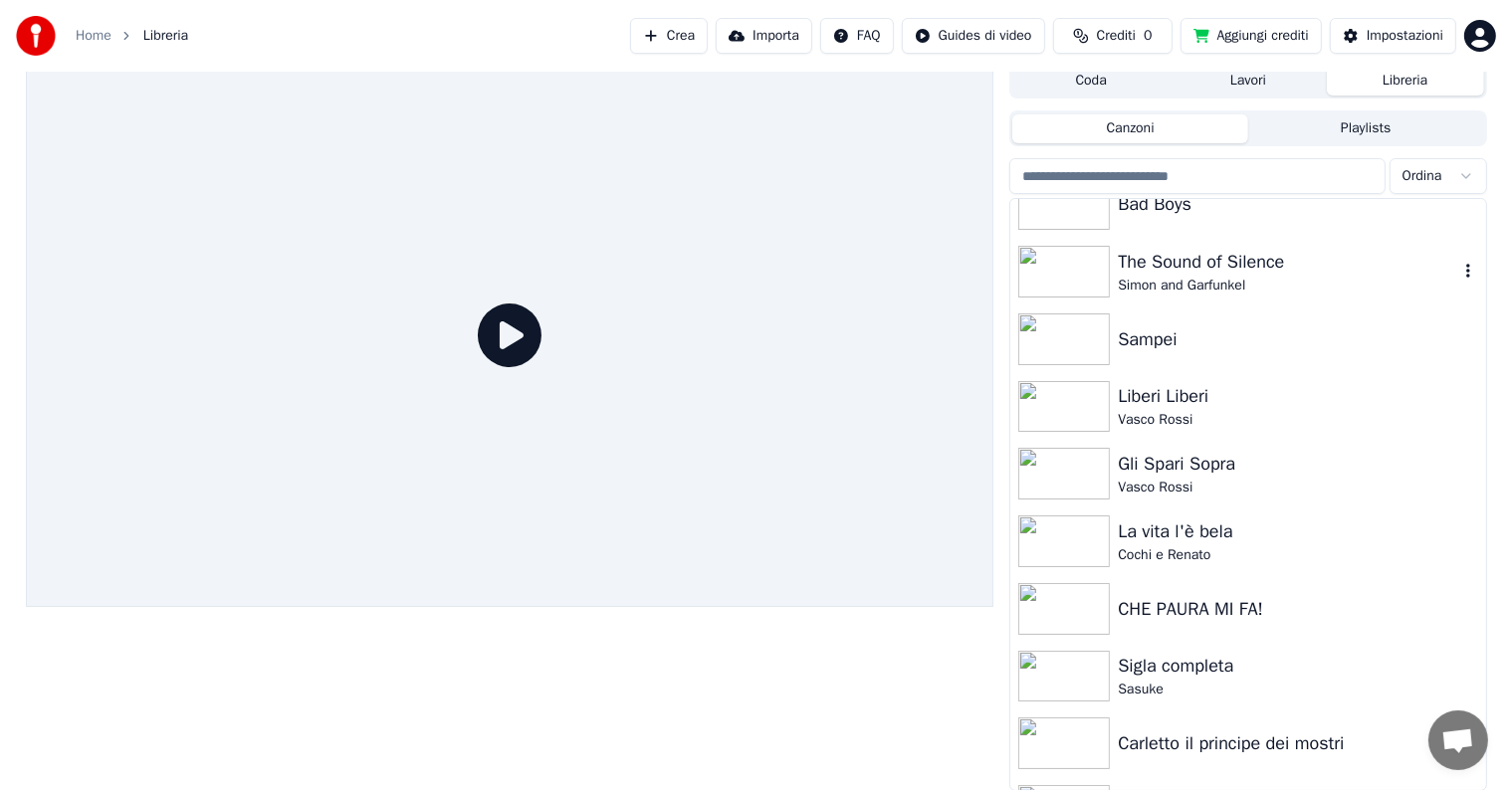 click 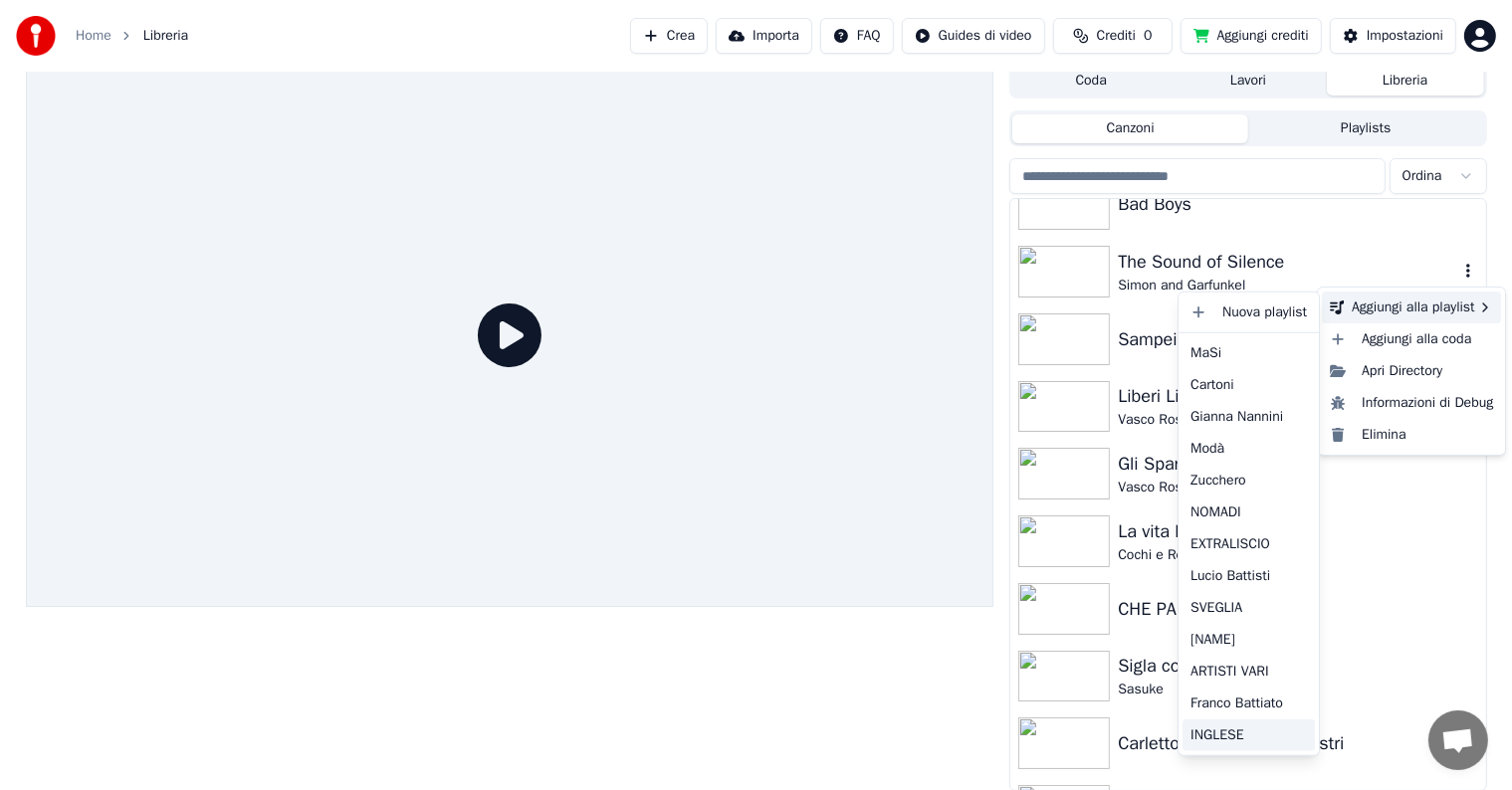 click on "INGLESE" at bounding box center (1248, 735) 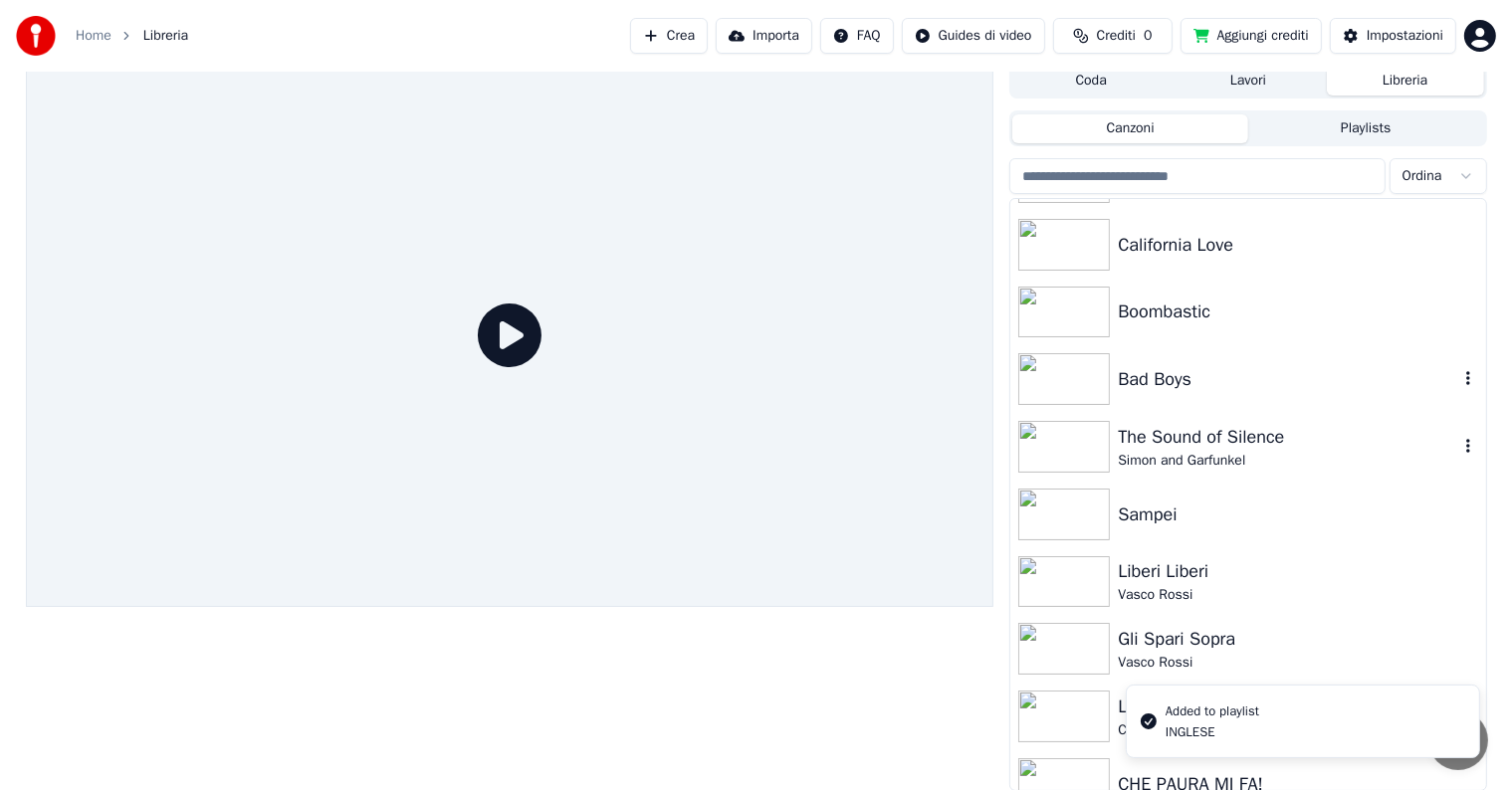 scroll, scrollTop: 99, scrollLeft: 0, axis: vertical 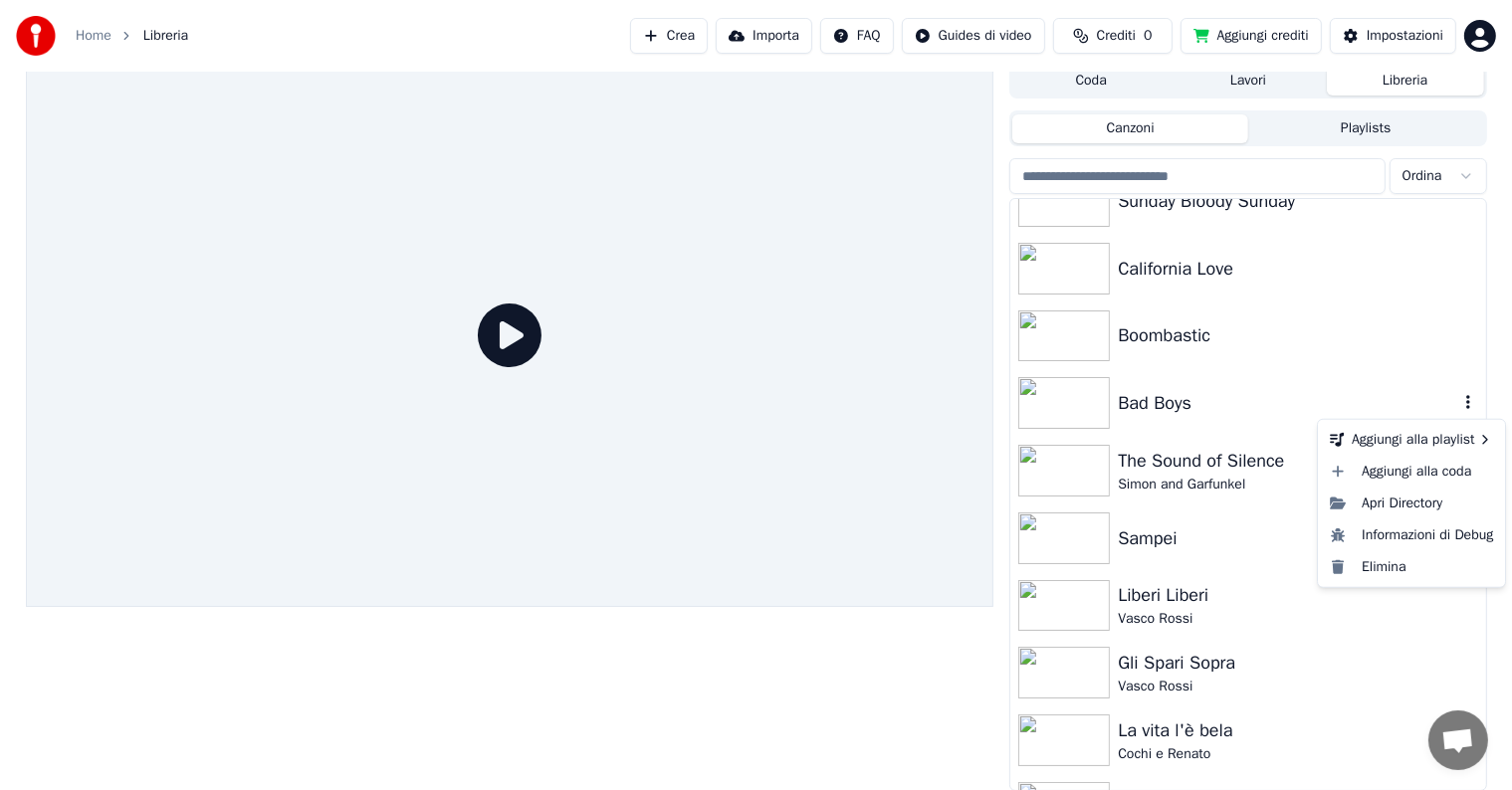 click 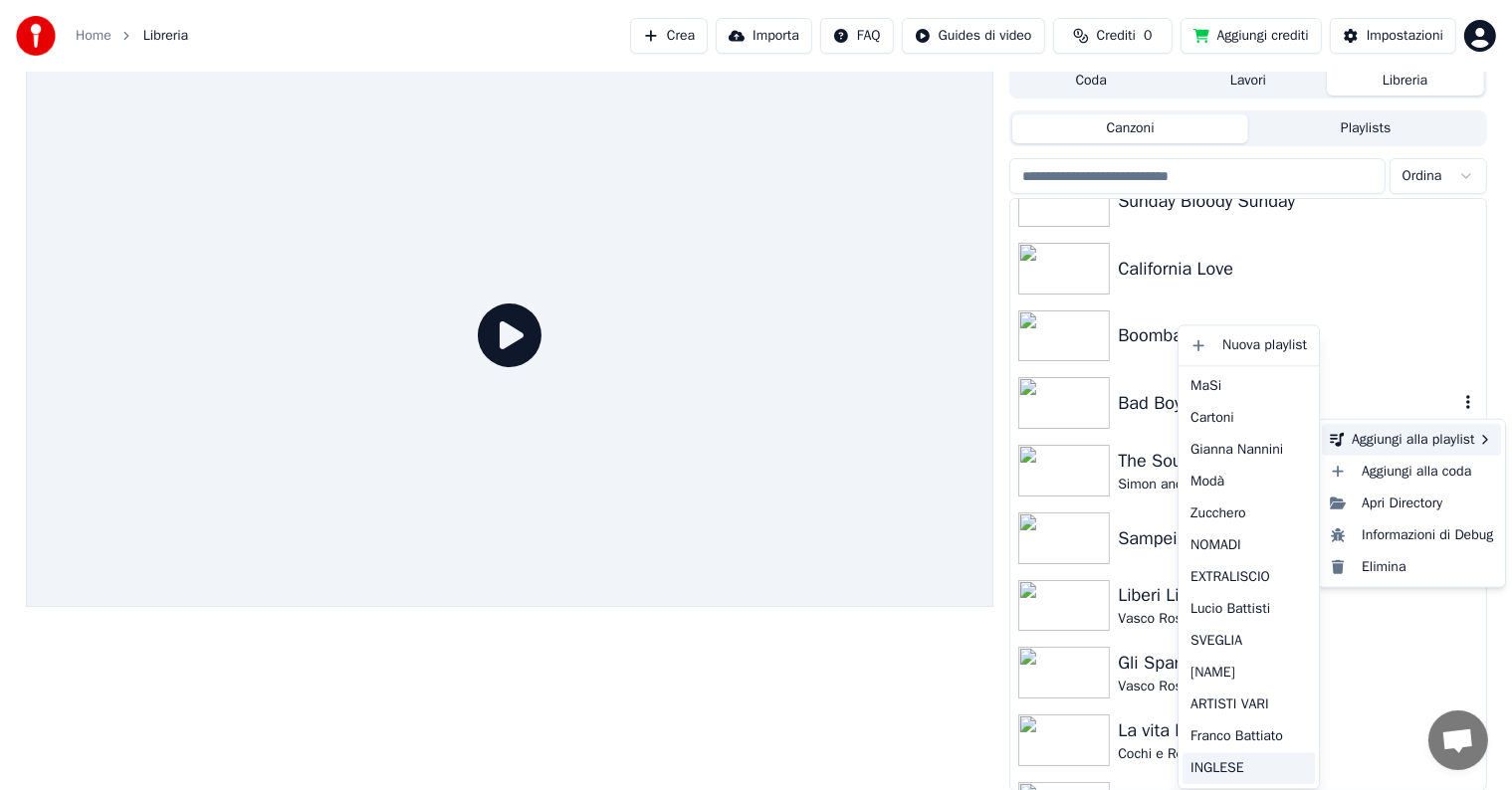 click on "INGLESE" at bounding box center (1248, 768) 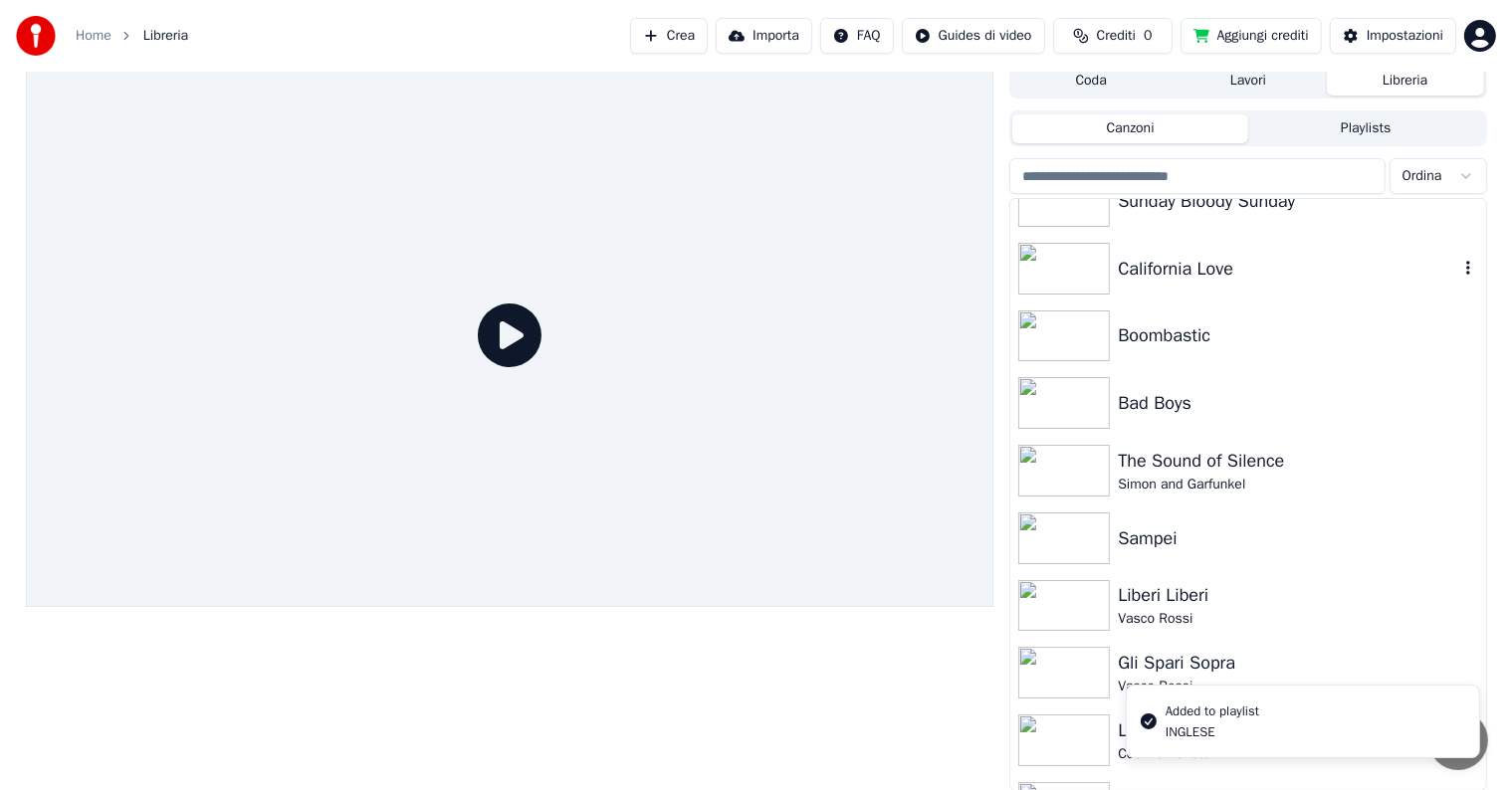 click 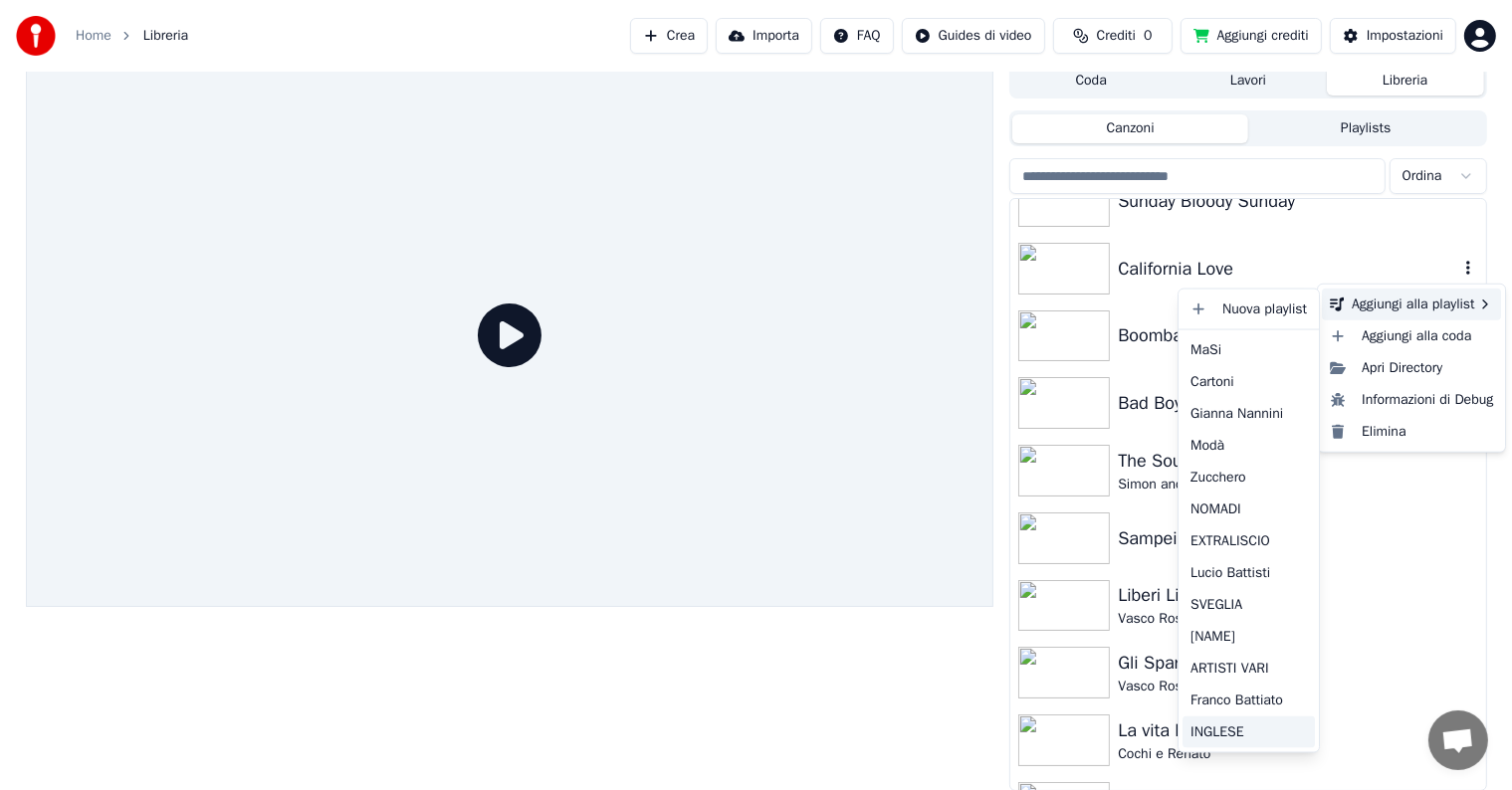 click on "INGLESE" at bounding box center [1248, 731] 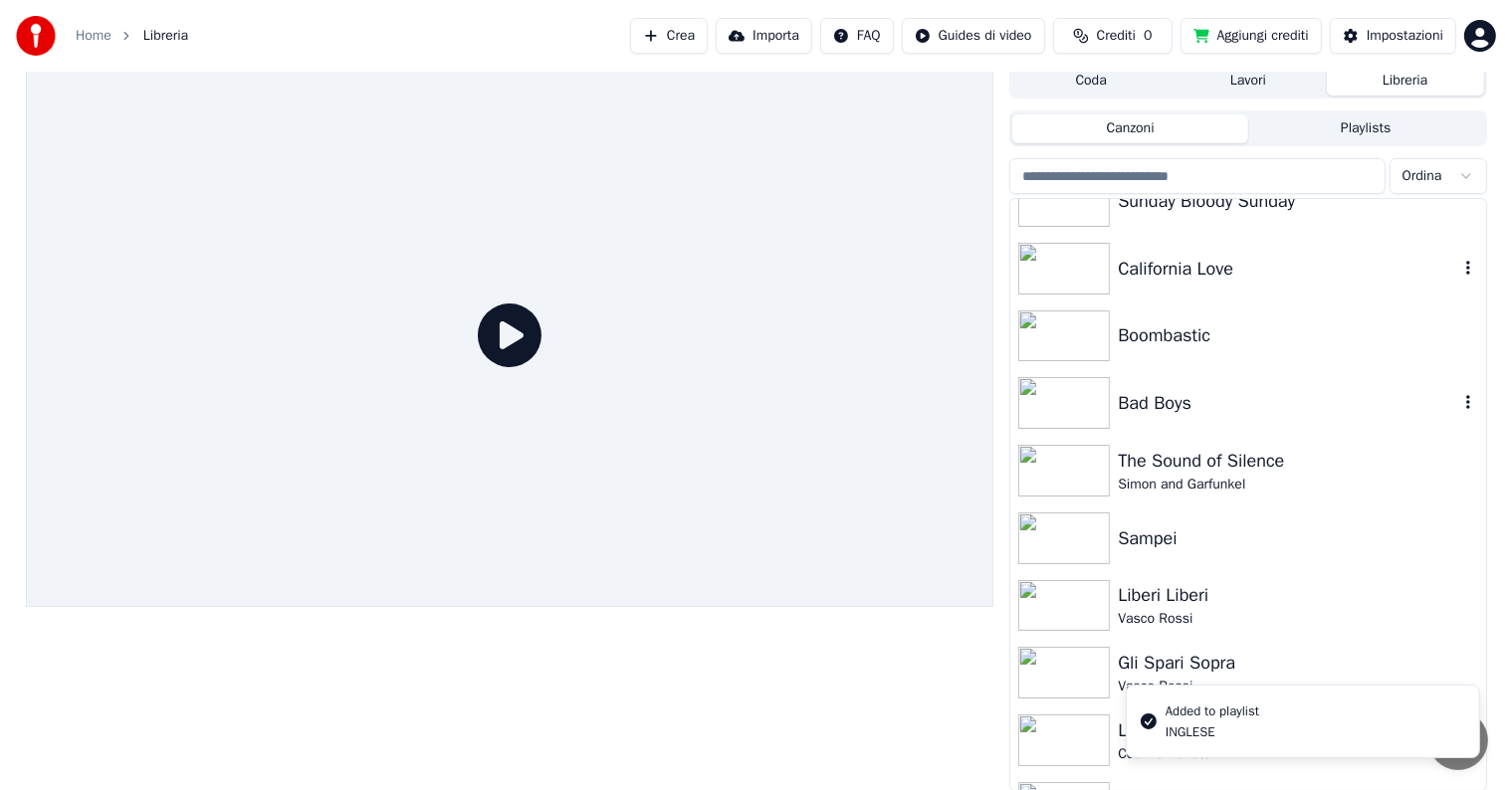 scroll, scrollTop: 0, scrollLeft: 0, axis: both 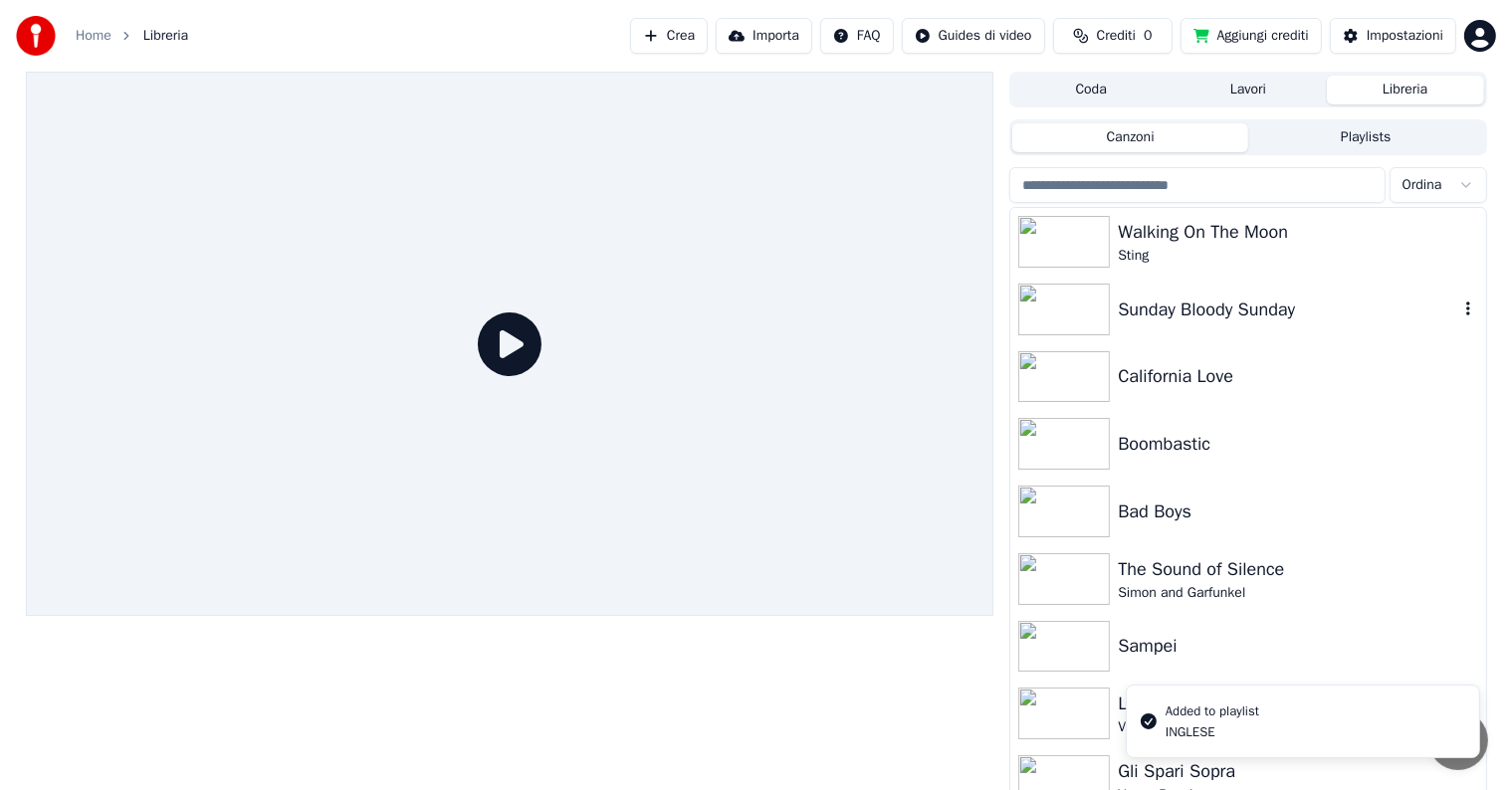 click 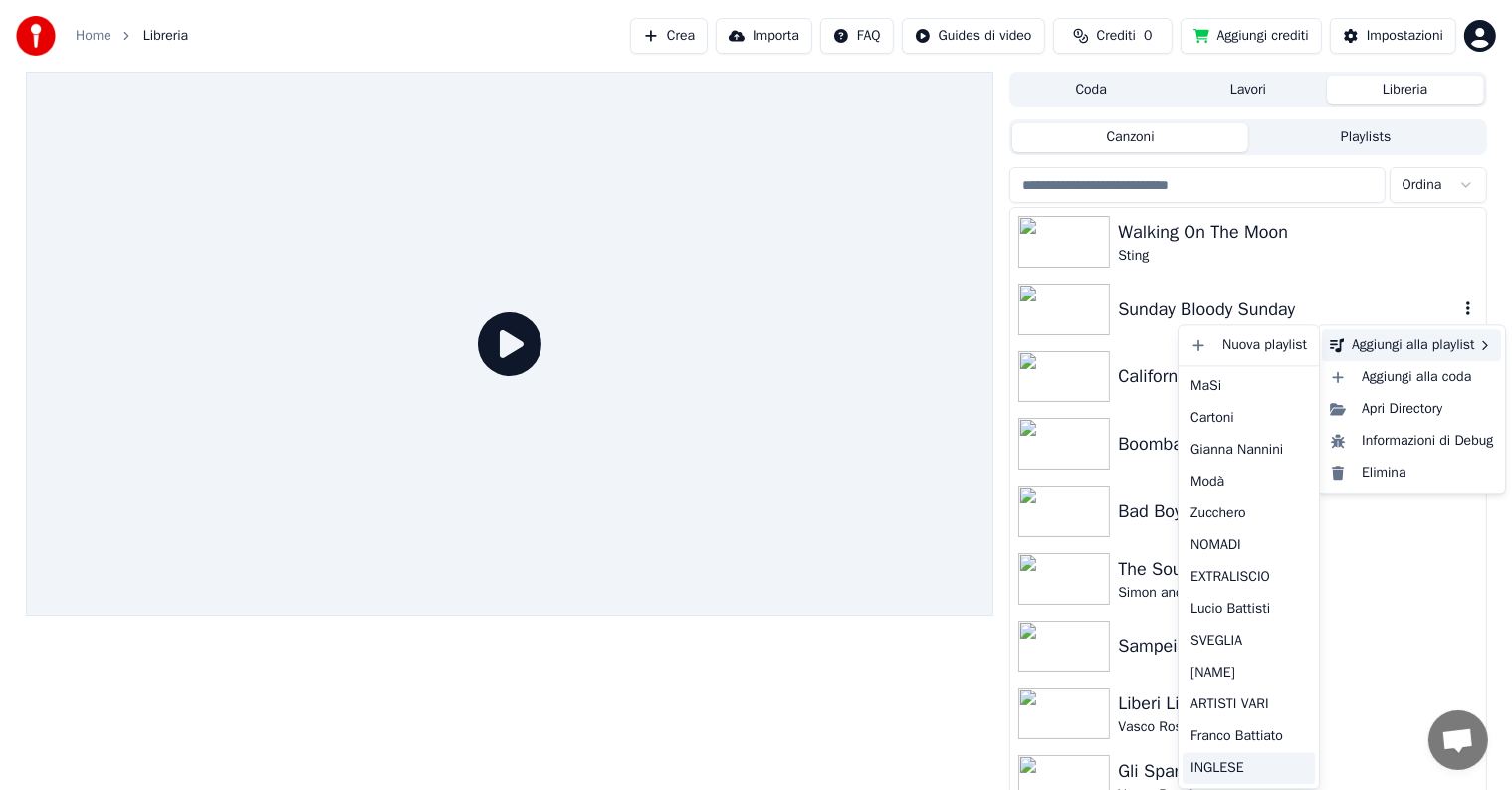click on "INGLESE" at bounding box center [1248, 768] 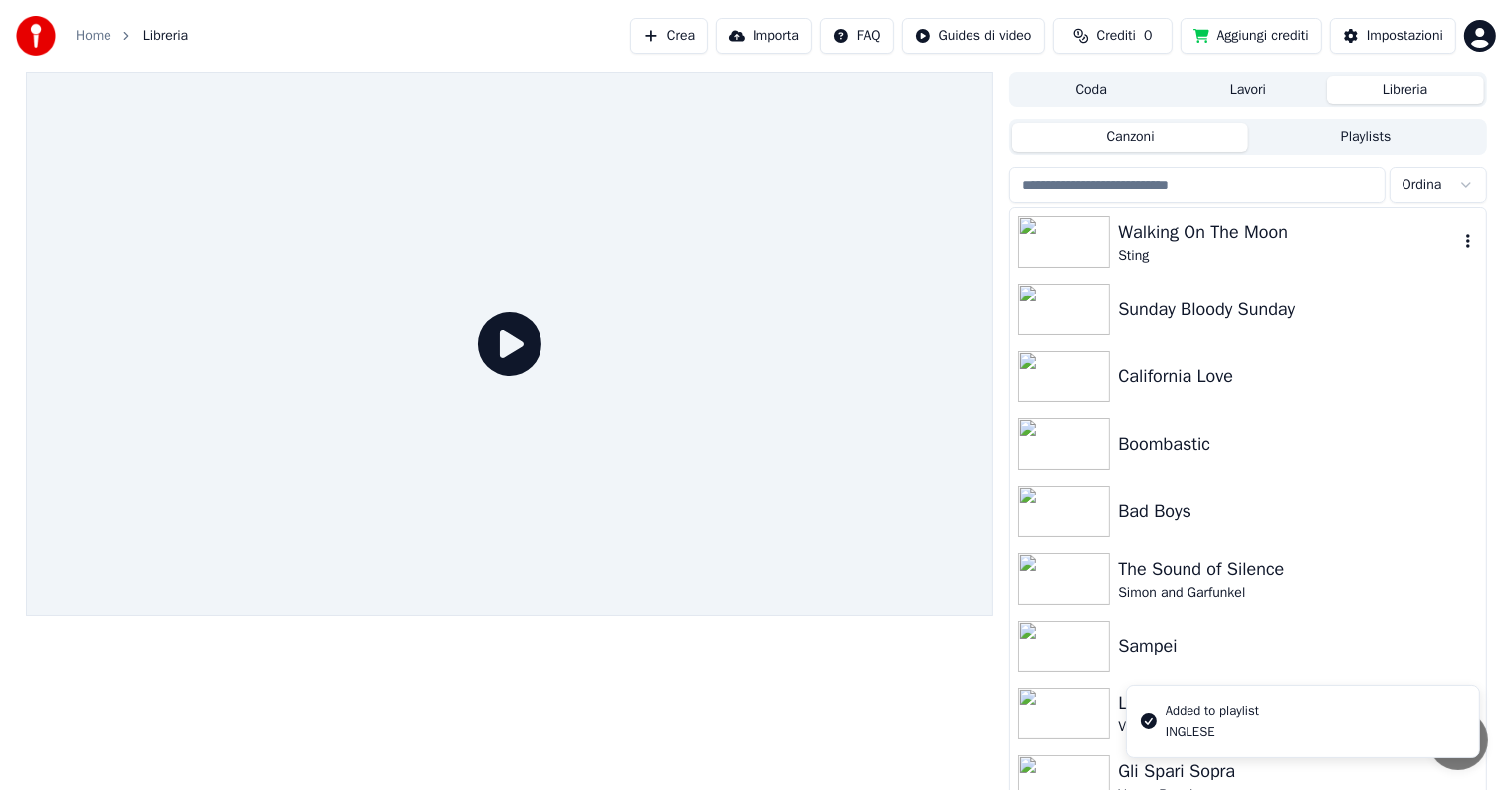 click 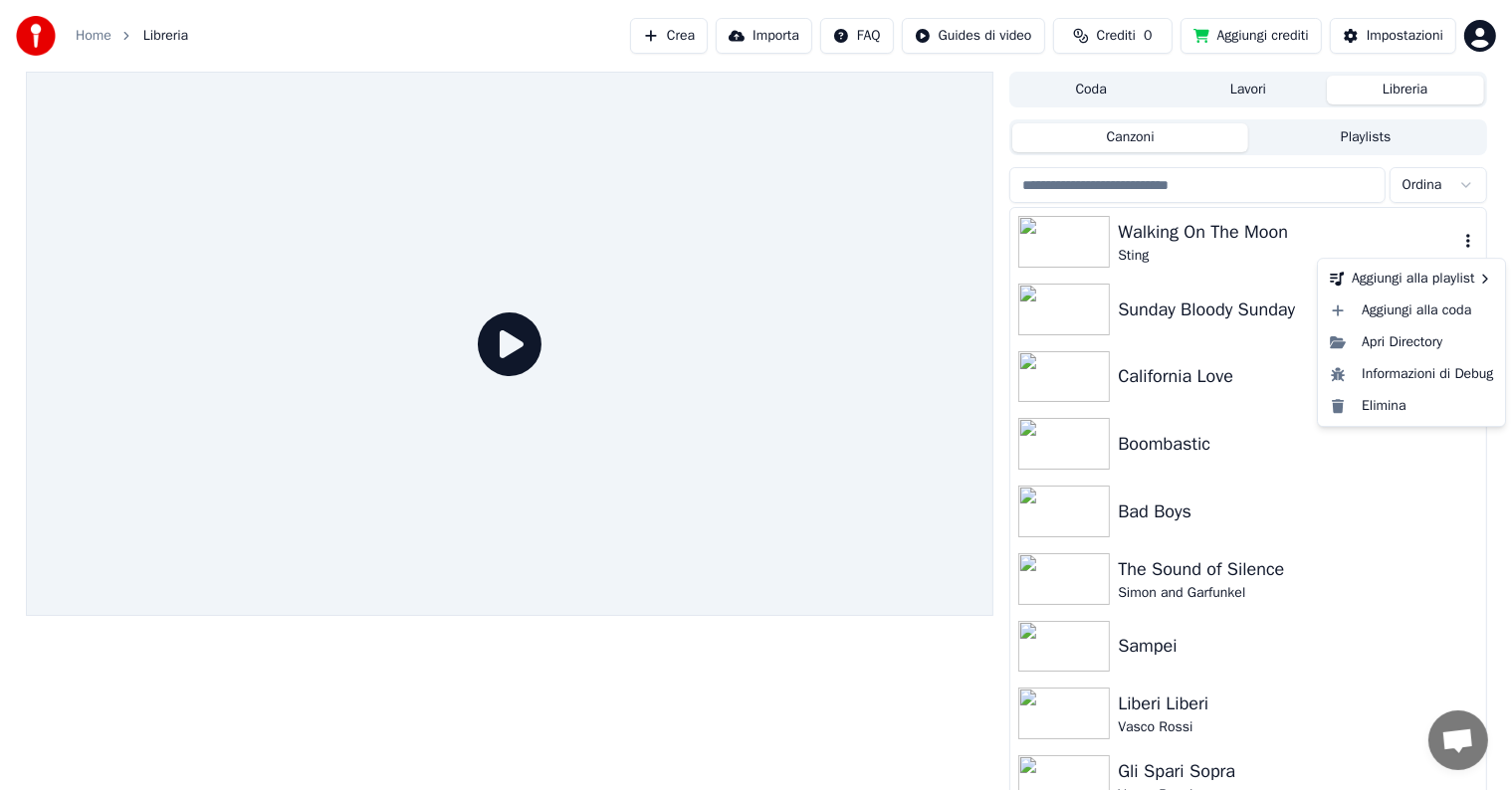 click 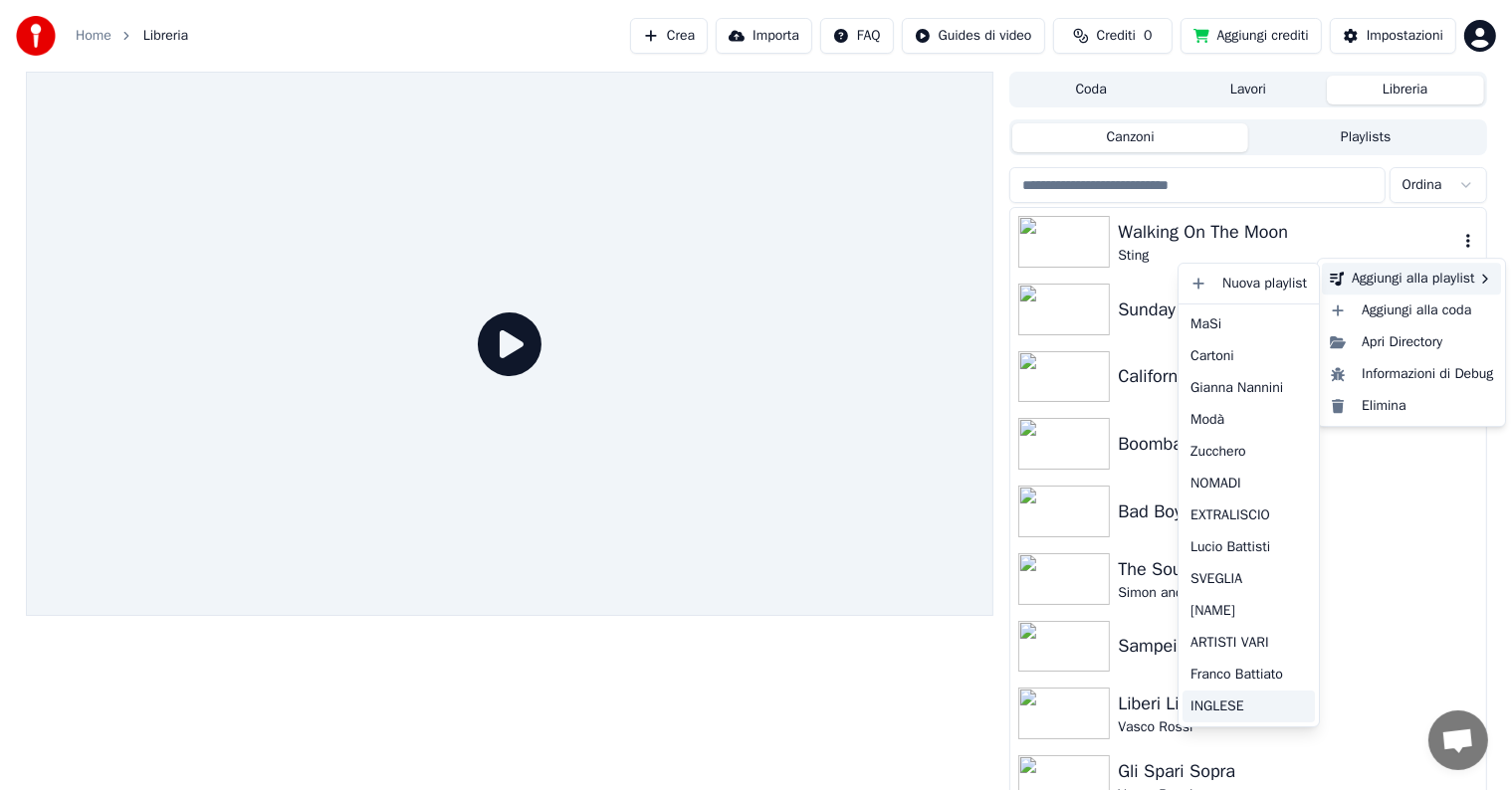 click on "INGLESE" at bounding box center (1248, 706) 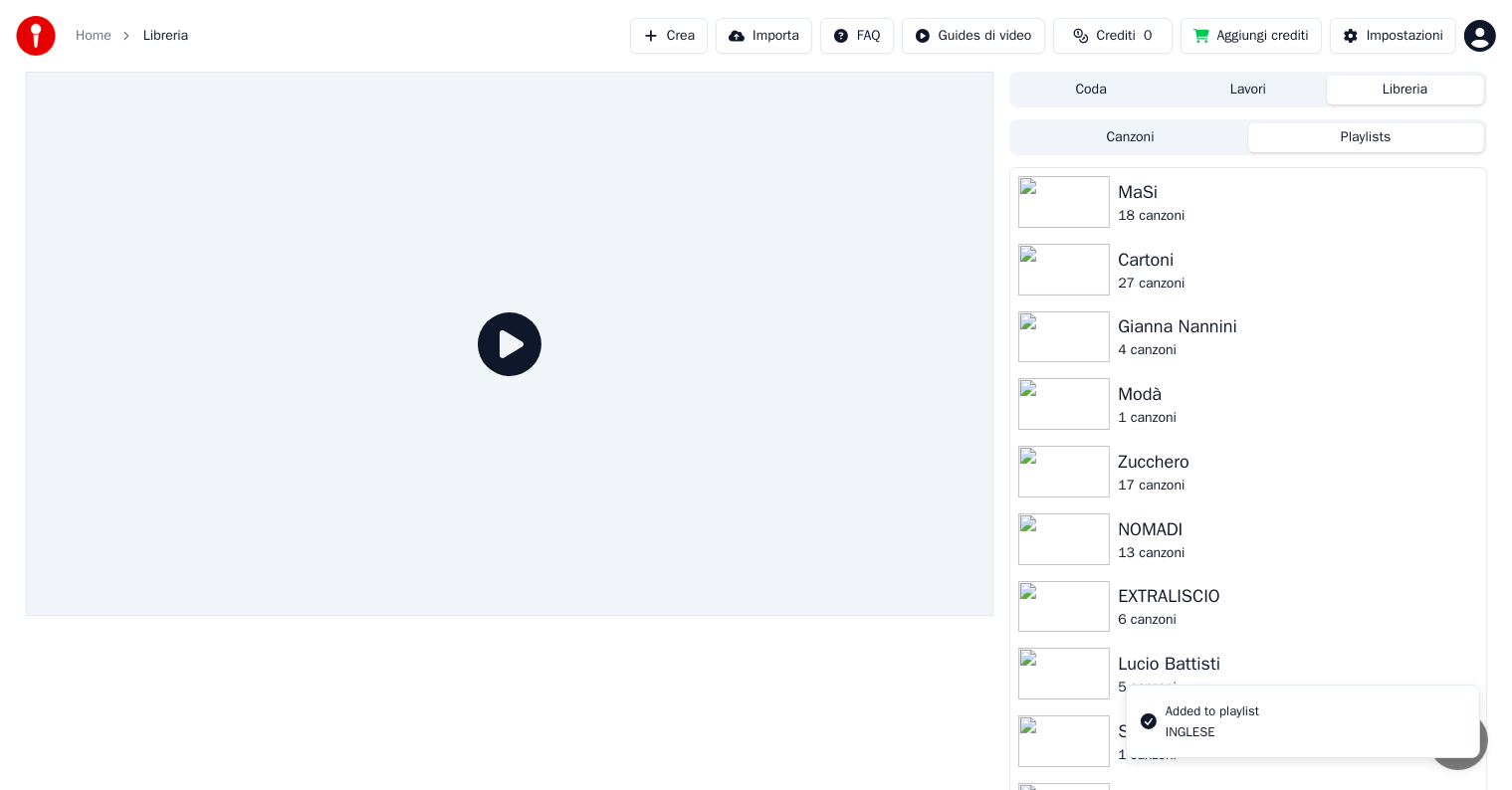 click on "Playlists" at bounding box center (1366, 137) 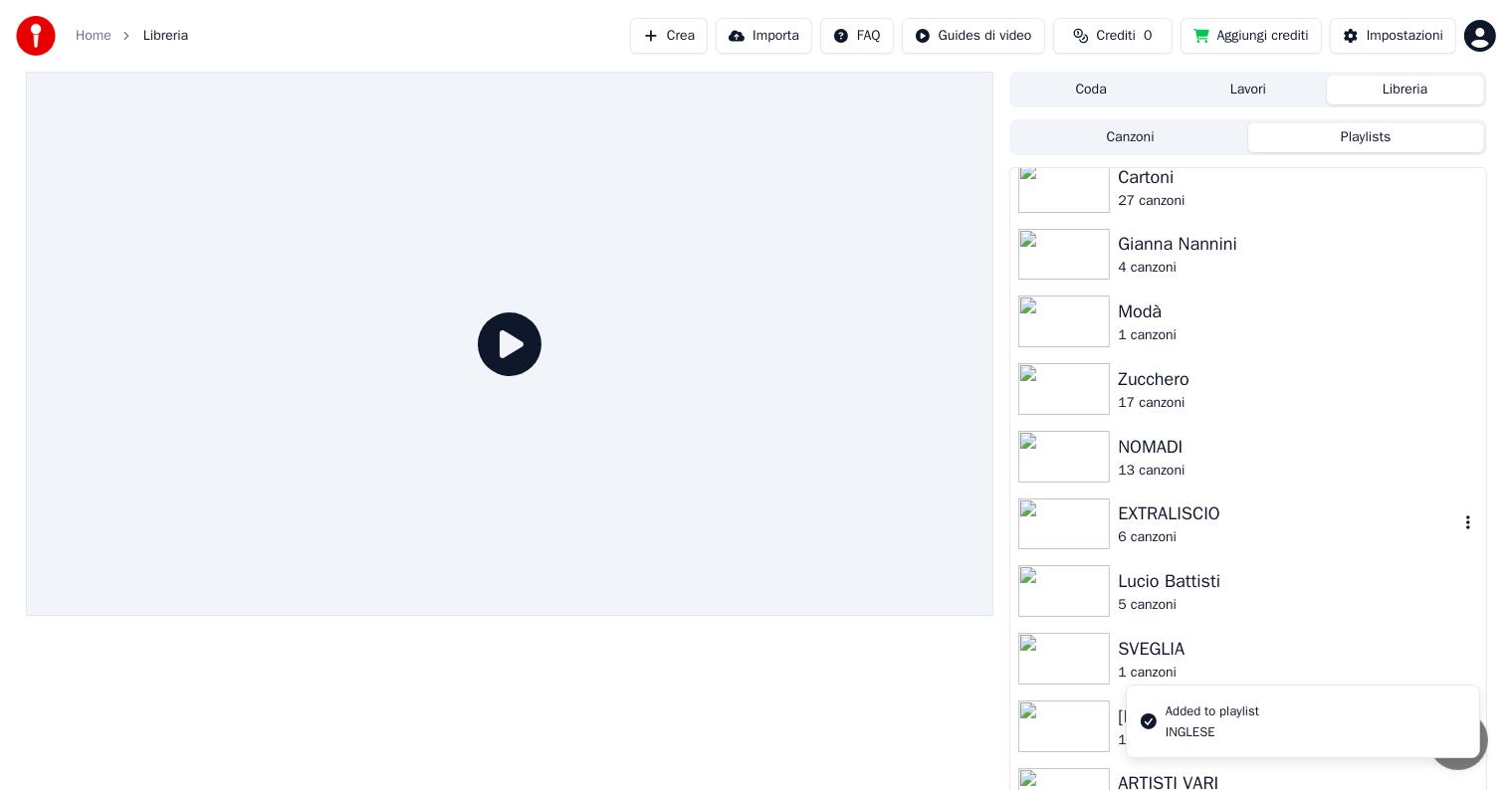 scroll, scrollTop: 247, scrollLeft: 0, axis: vertical 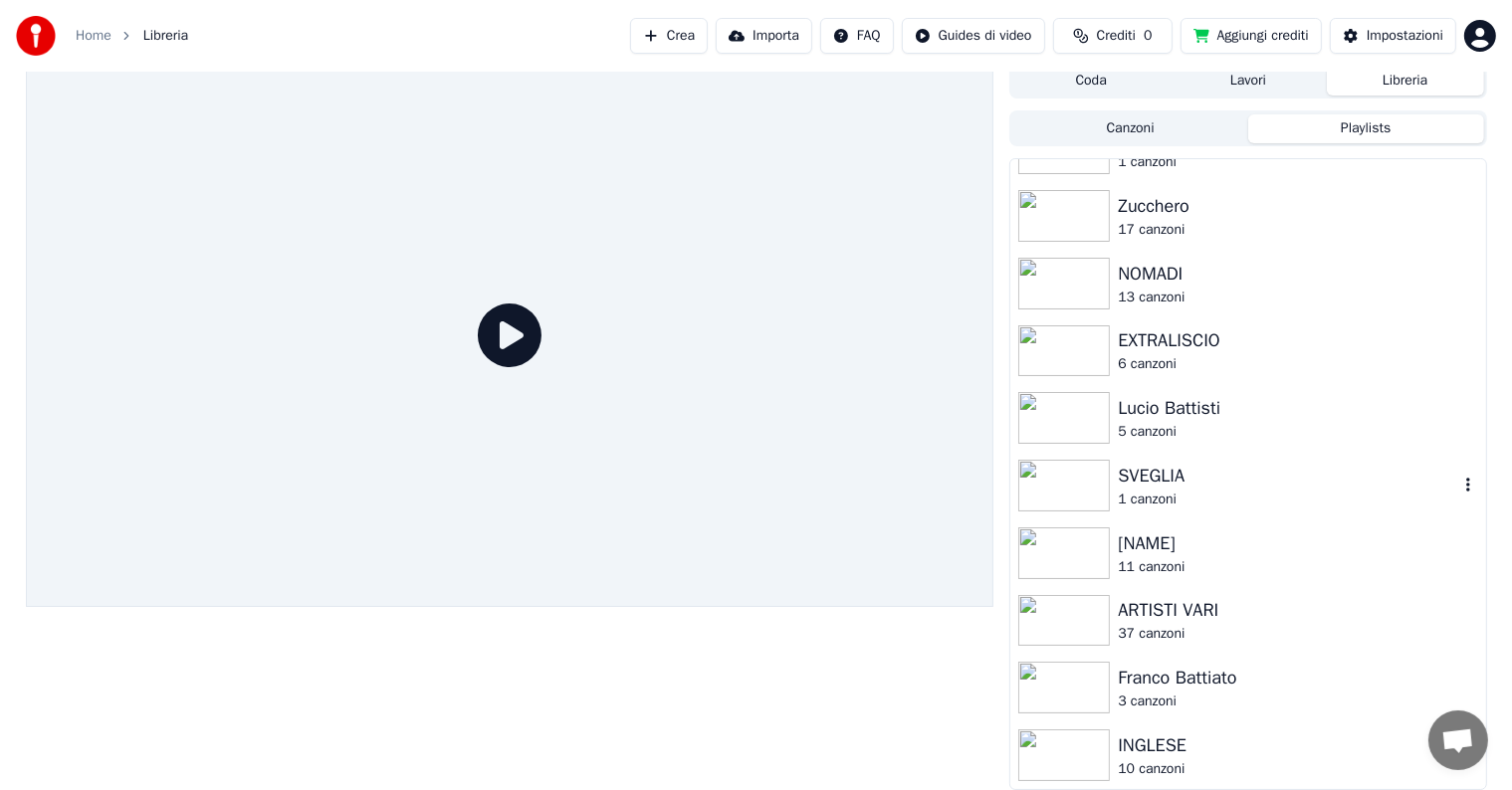 click at bounding box center (1064, 486) 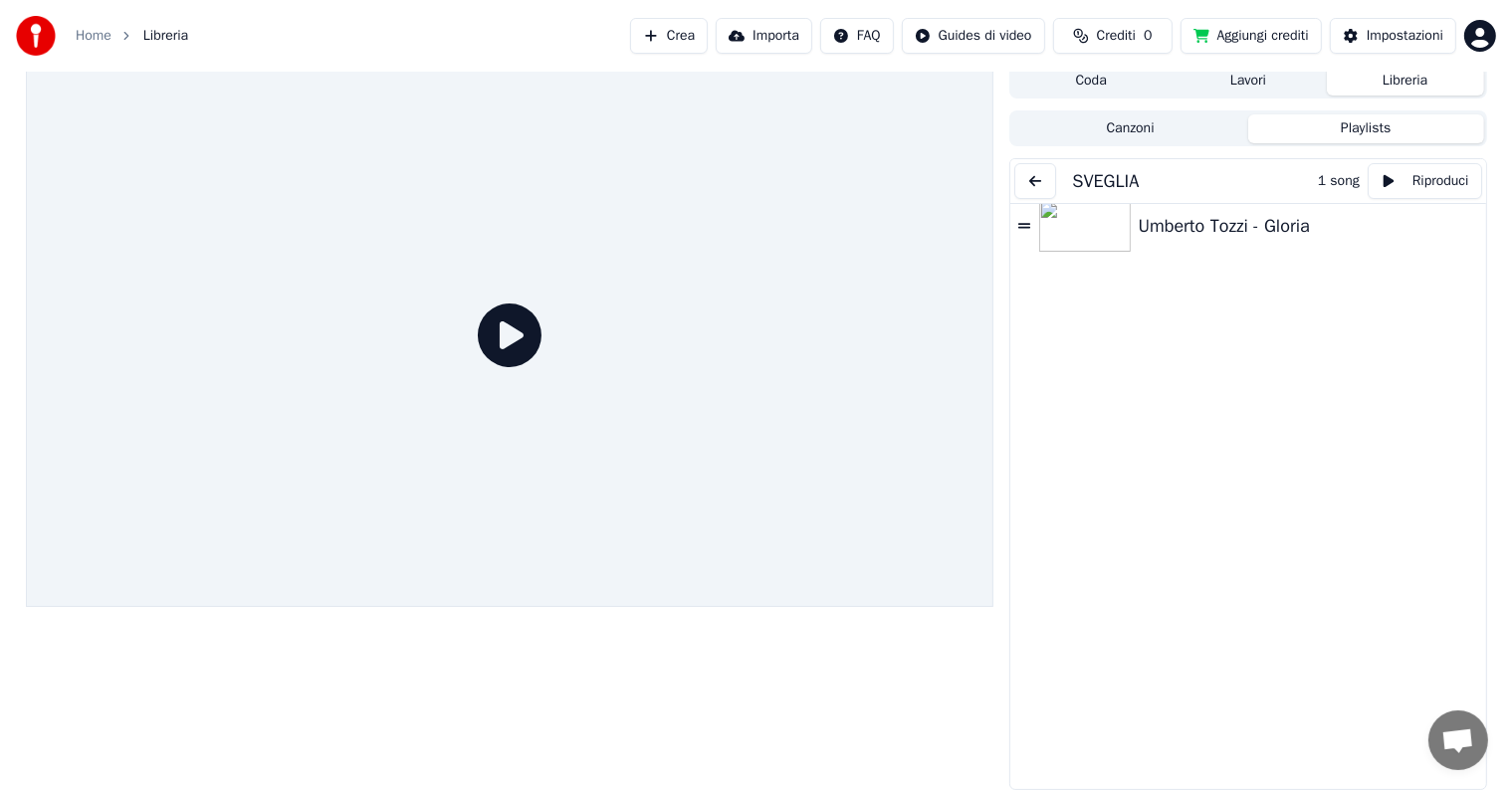 scroll, scrollTop: 0, scrollLeft: 0, axis: both 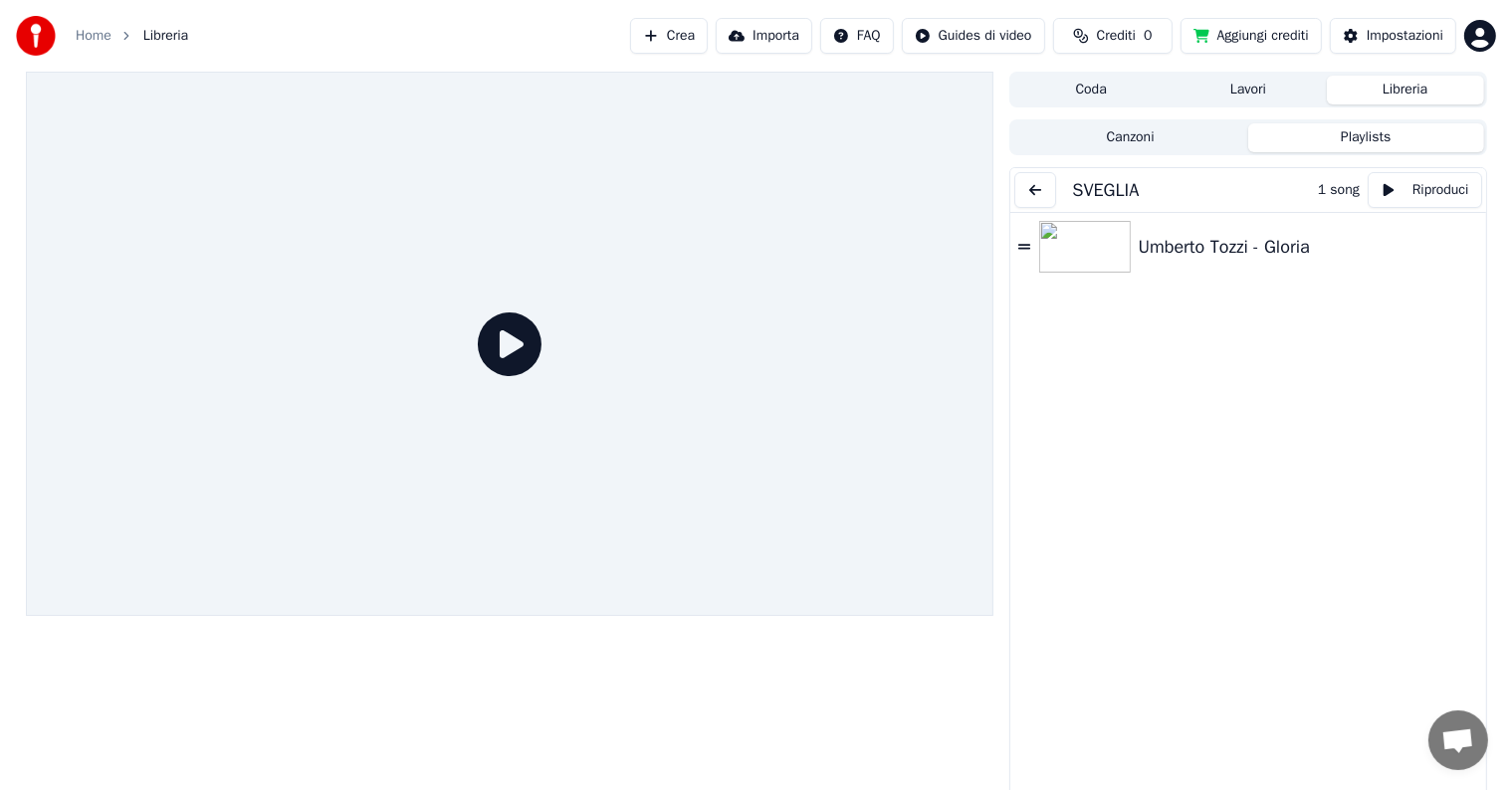 click at bounding box center [1035, 190] 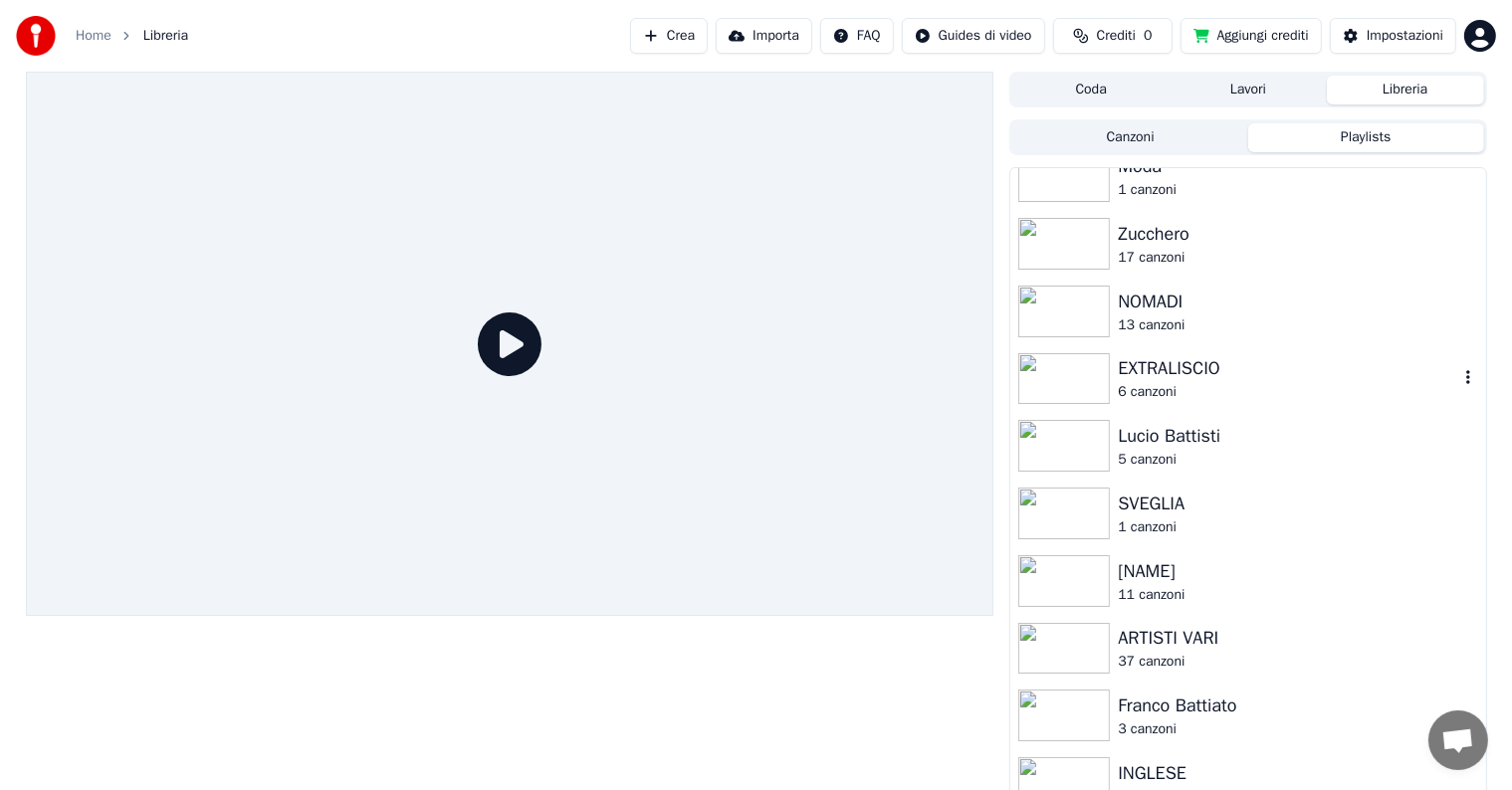 scroll, scrollTop: 247, scrollLeft: 0, axis: vertical 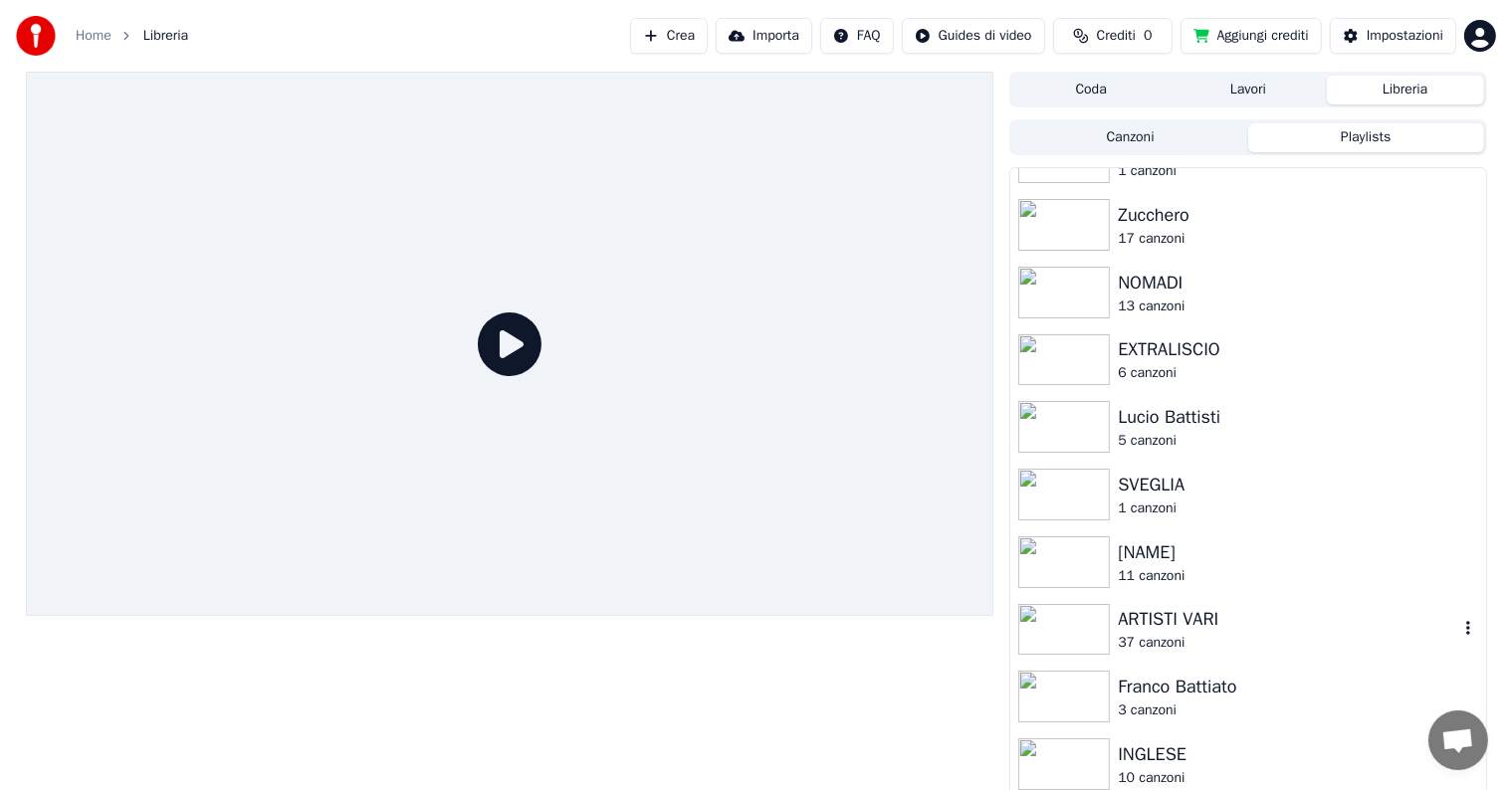 click on "ARTISTI VARI" at bounding box center (1287, 619) 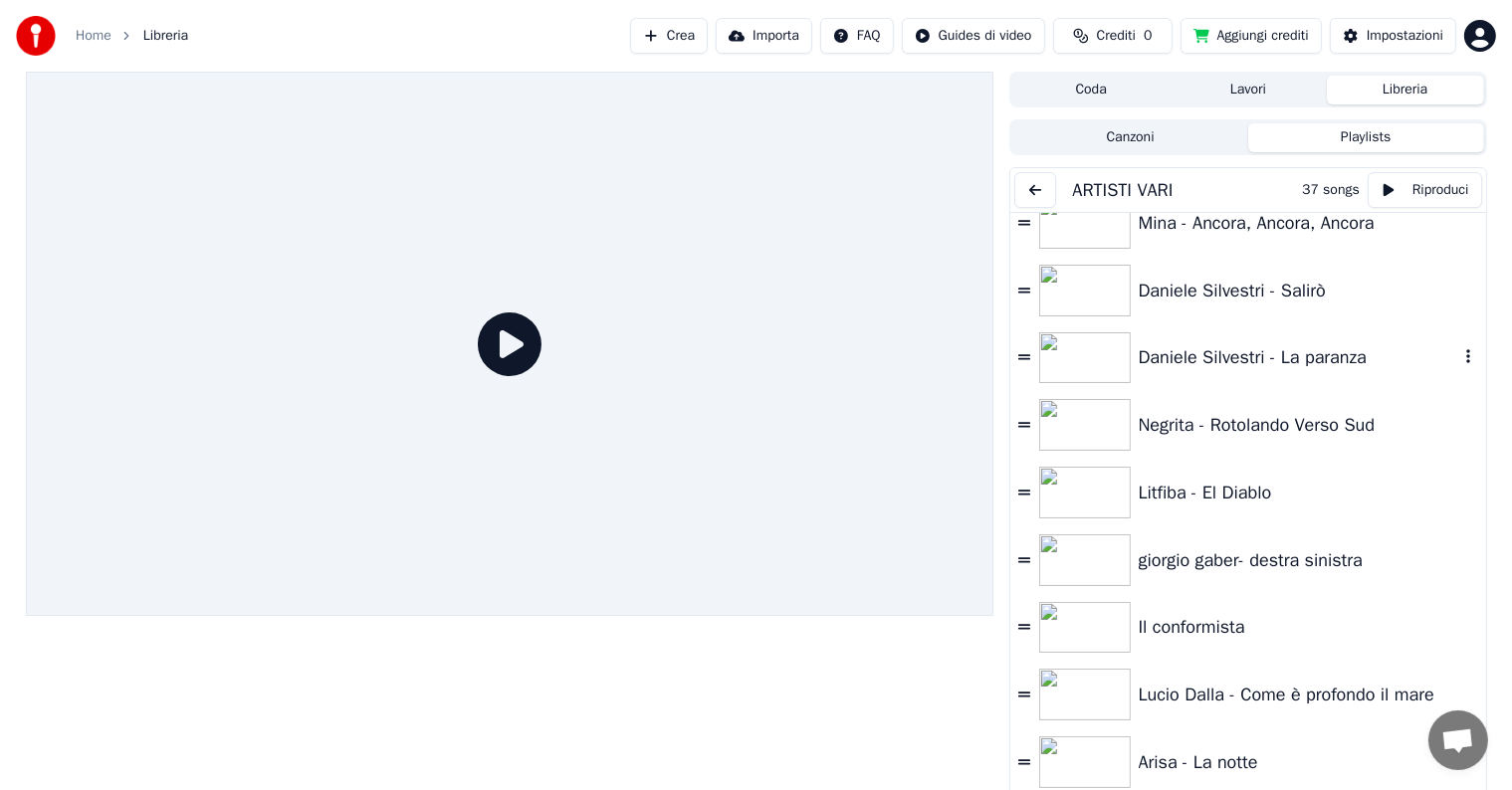 scroll, scrollTop: 0, scrollLeft: 0, axis: both 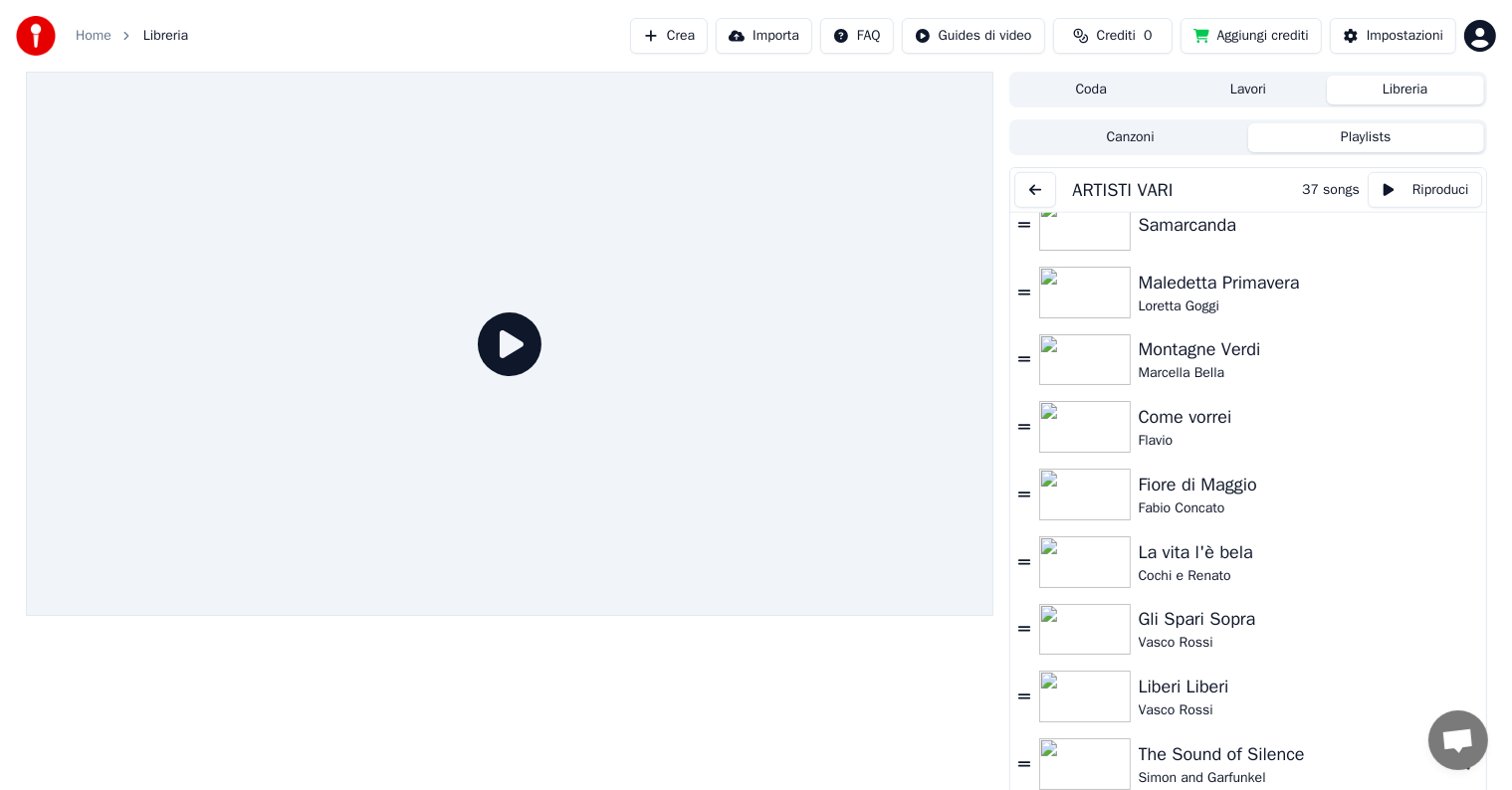 click 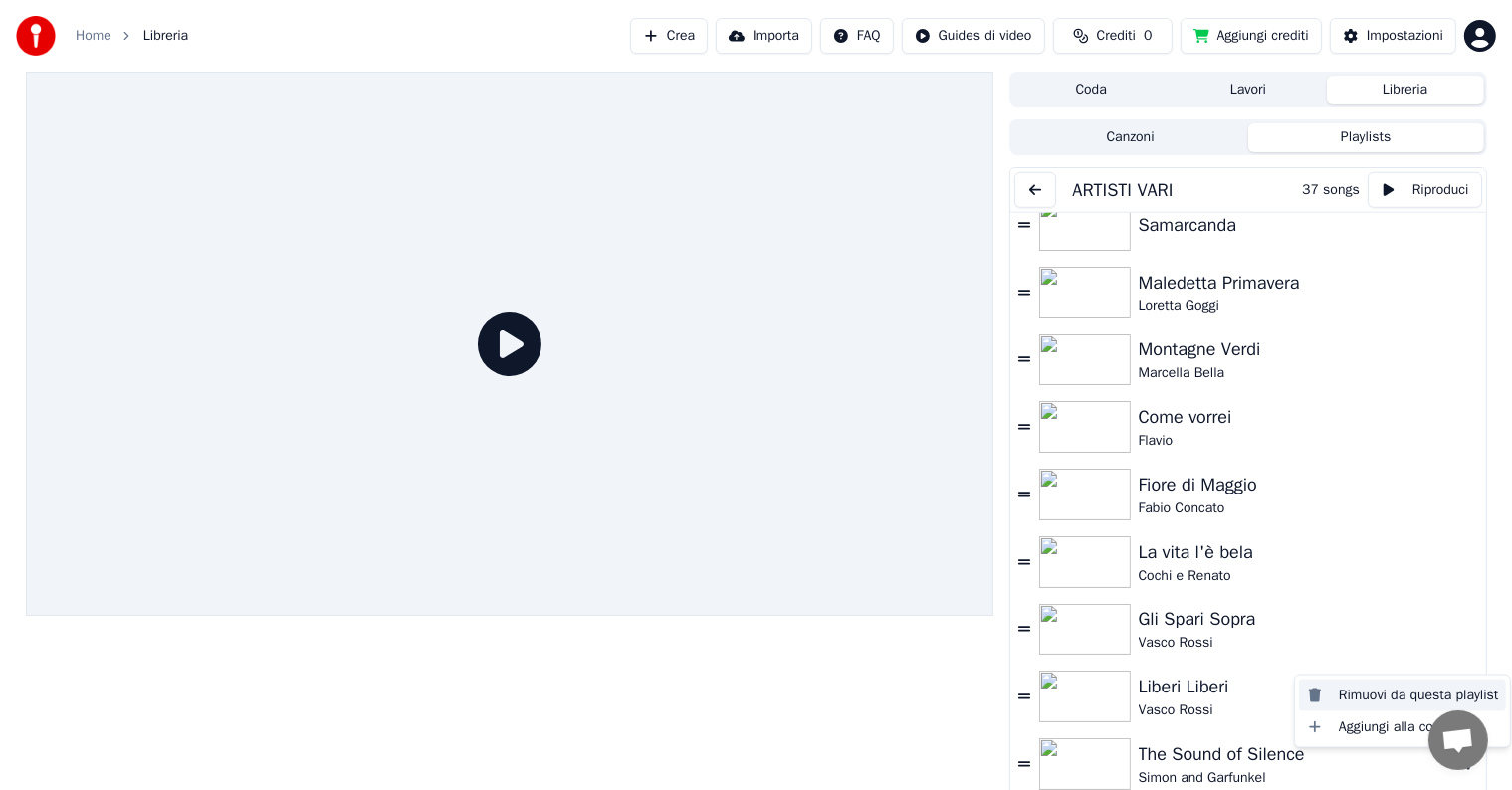 click on "Rimuovi da questa playlist" at bounding box center (1403, 695) 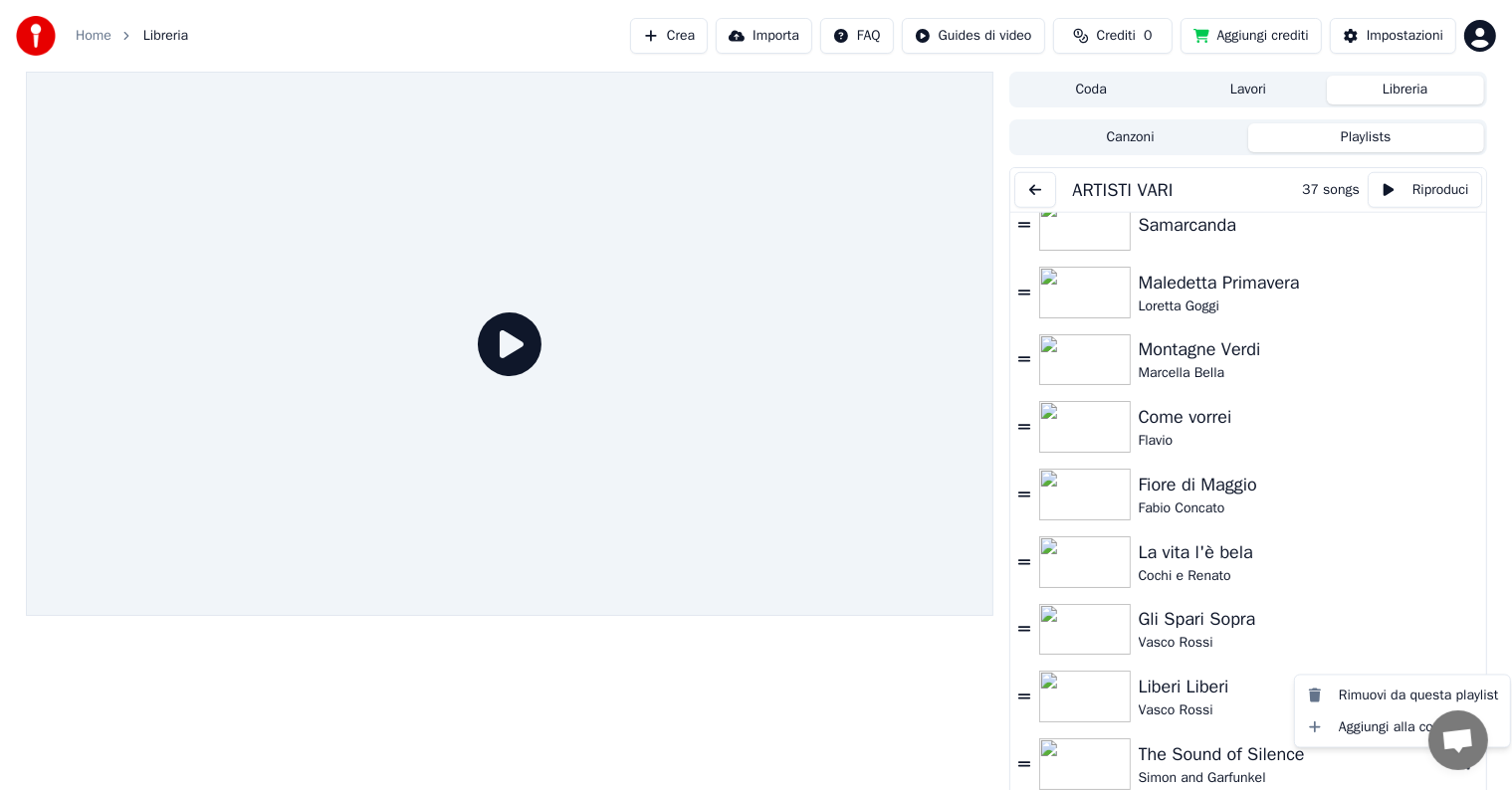 scroll, scrollTop: 1846, scrollLeft: 0, axis: vertical 